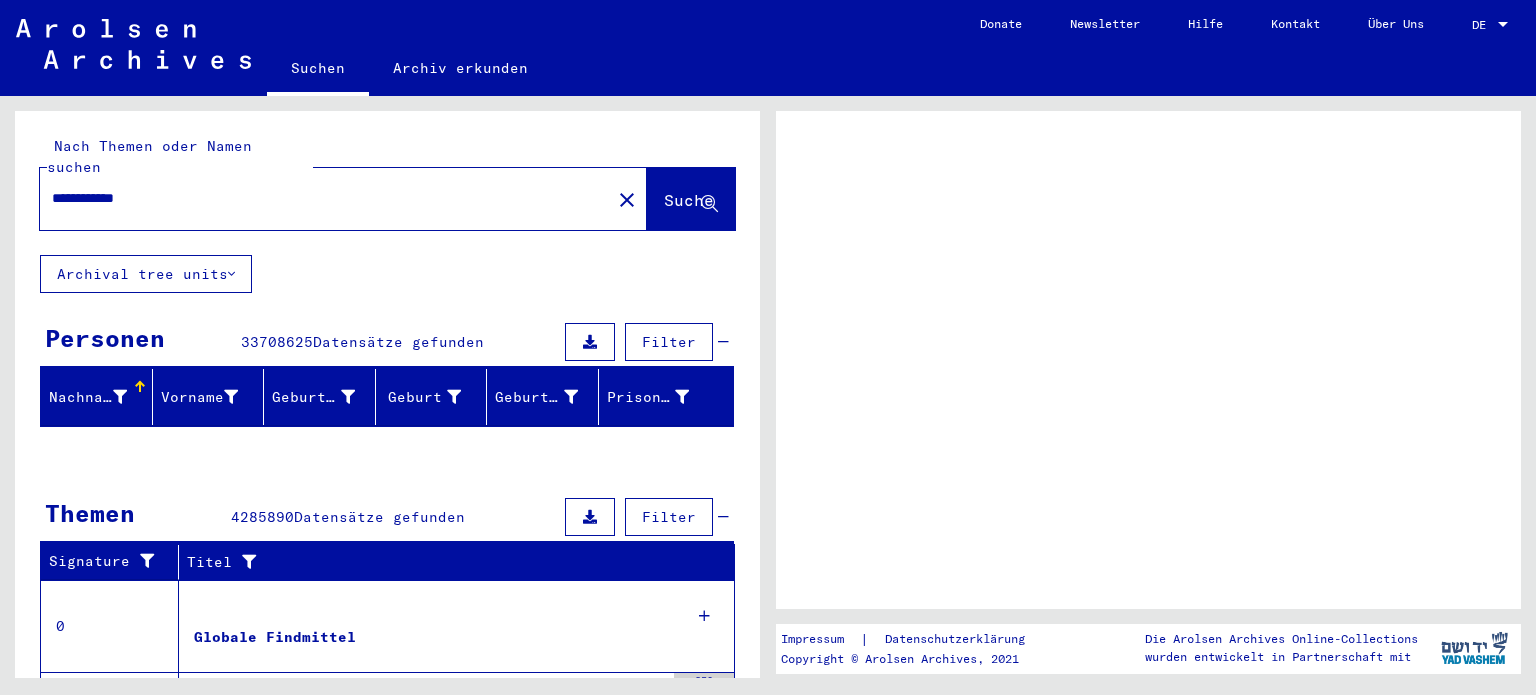scroll, scrollTop: 0, scrollLeft: 0, axis: both 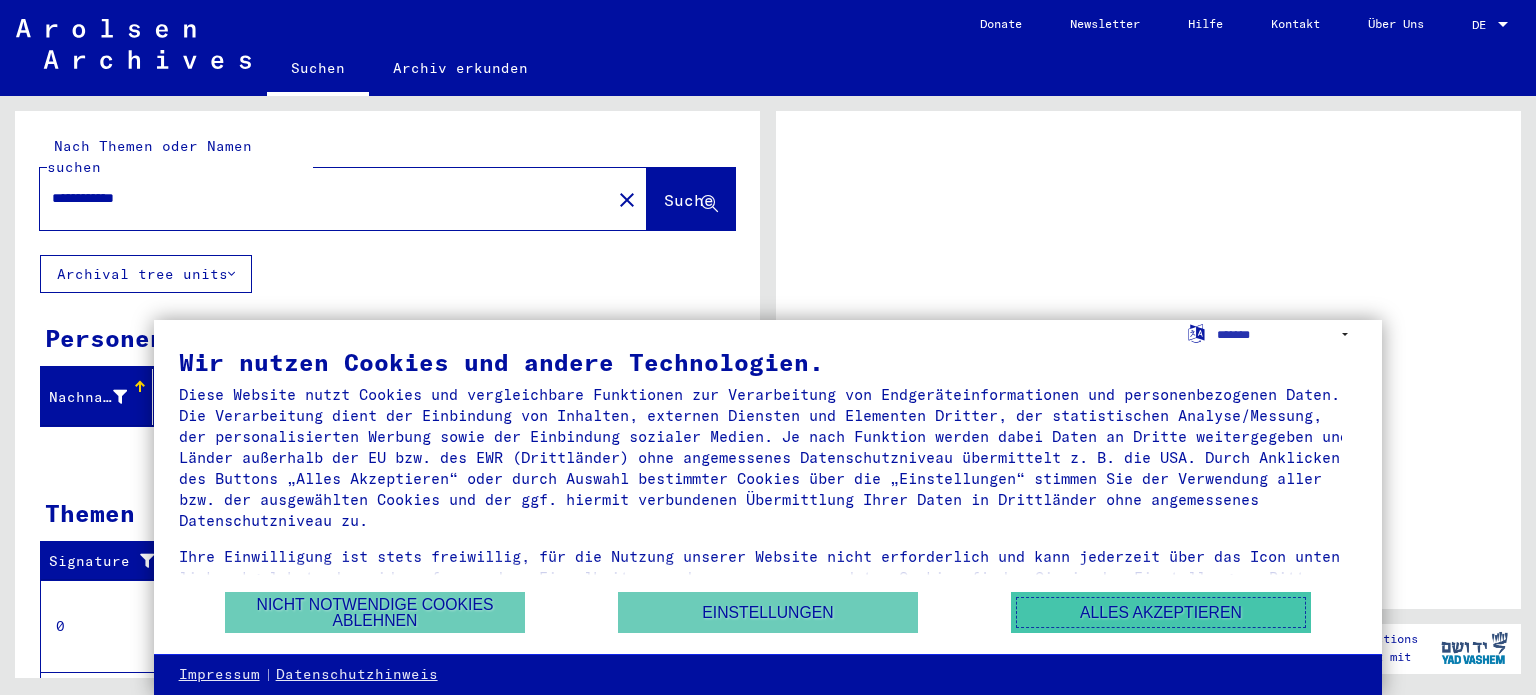 click on "Alles akzeptieren" at bounding box center (1161, 612) 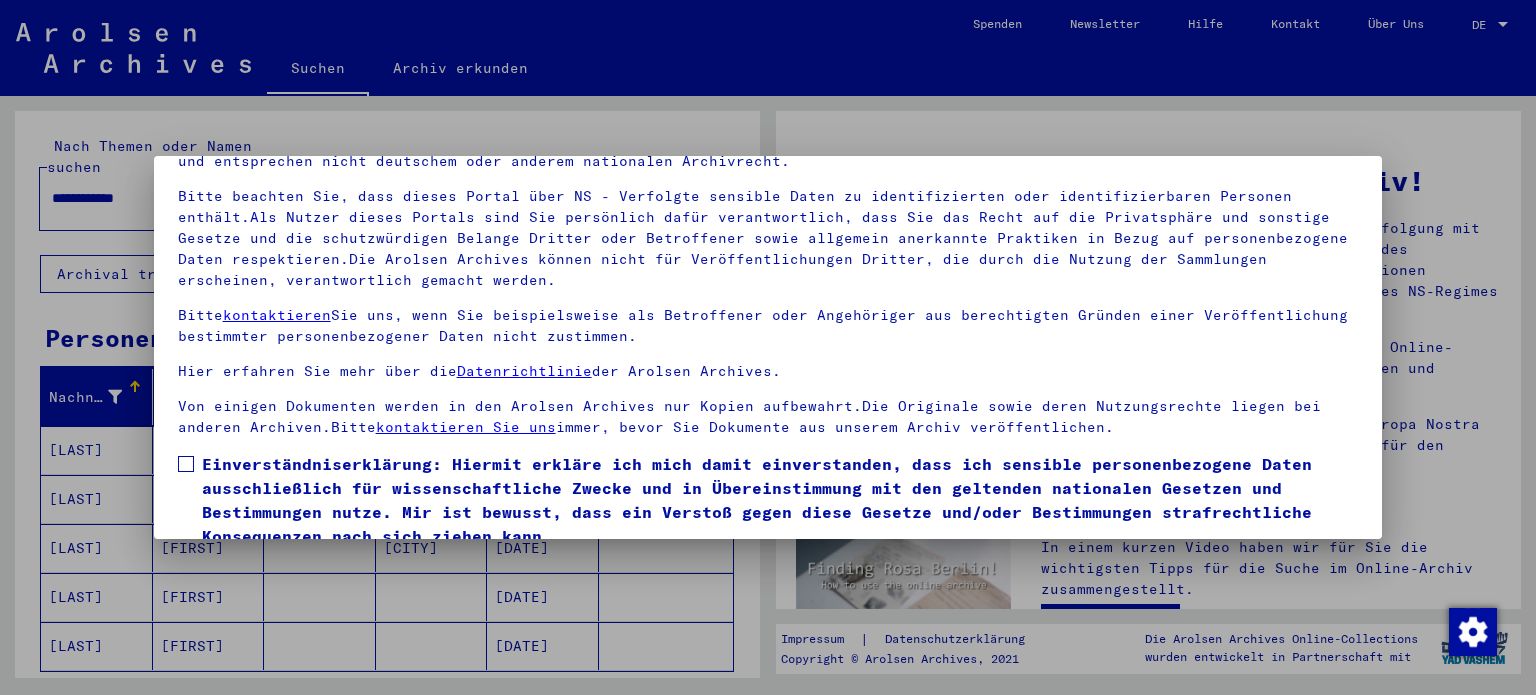 scroll, scrollTop: 169, scrollLeft: 0, axis: vertical 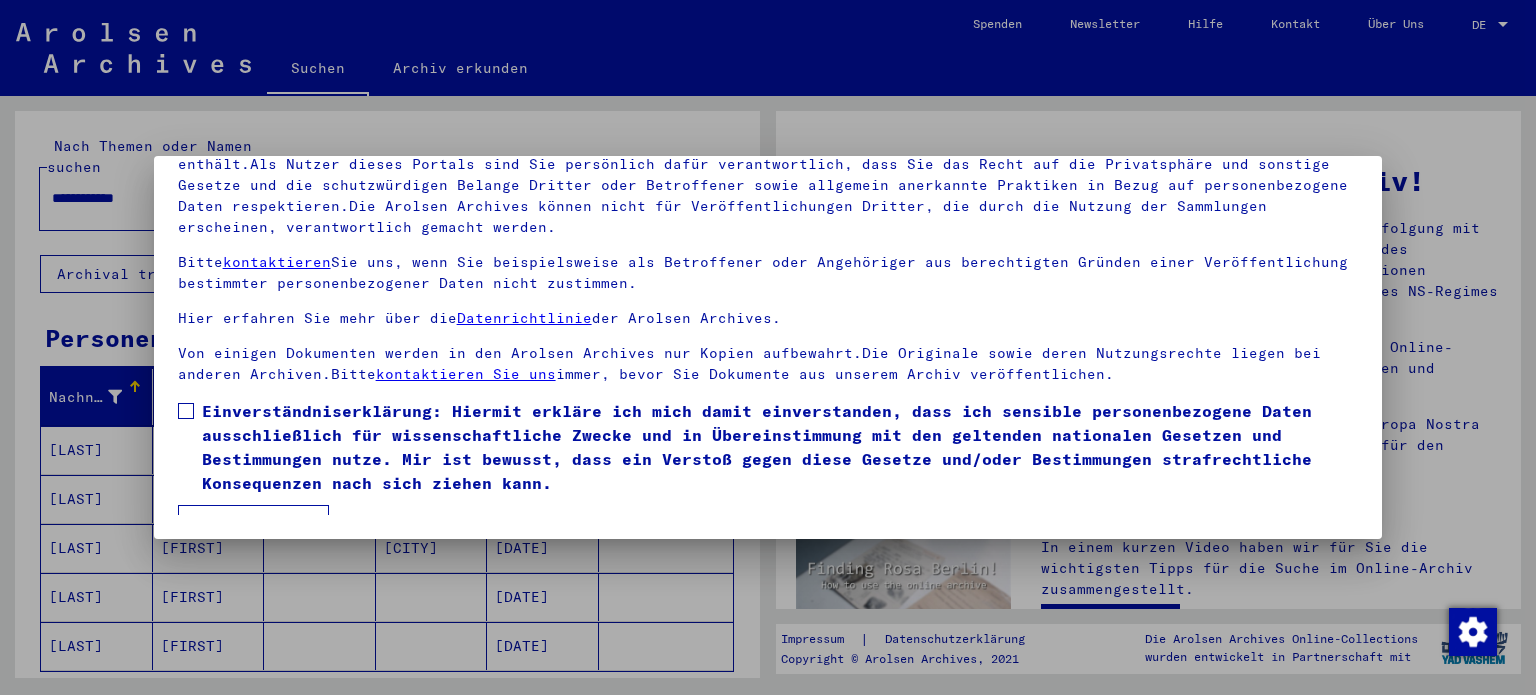 click at bounding box center (186, 411) 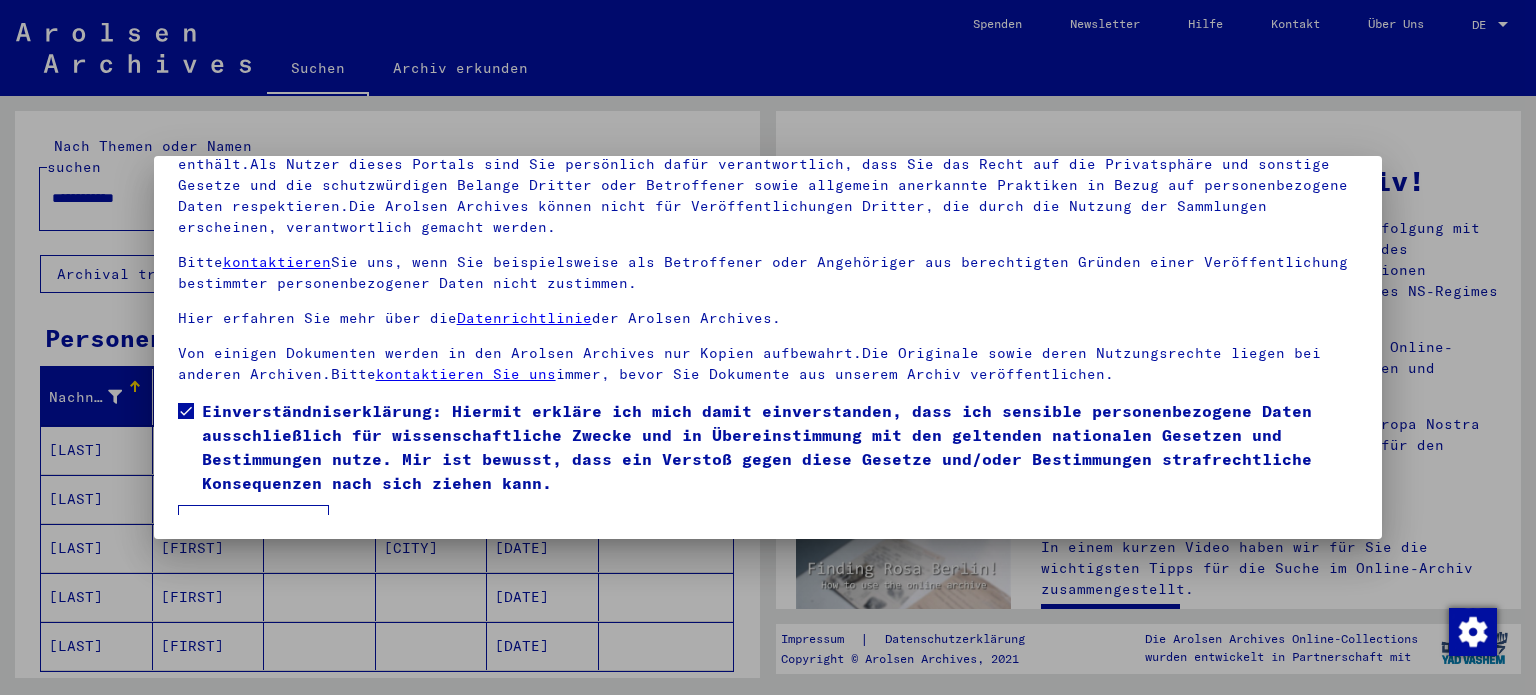 scroll, scrollTop: 28, scrollLeft: 0, axis: vertical 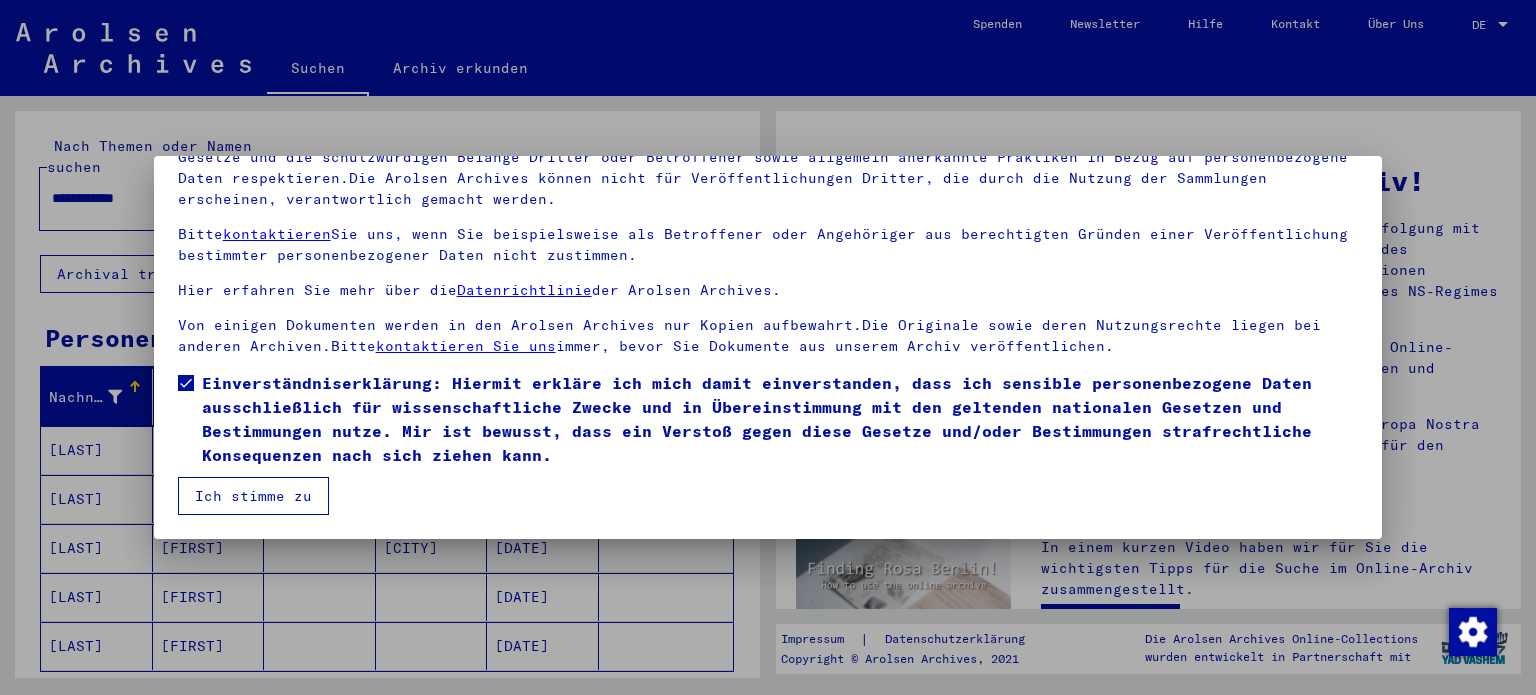 click on "Ich stimme zu" at bounding box center [253, 496] 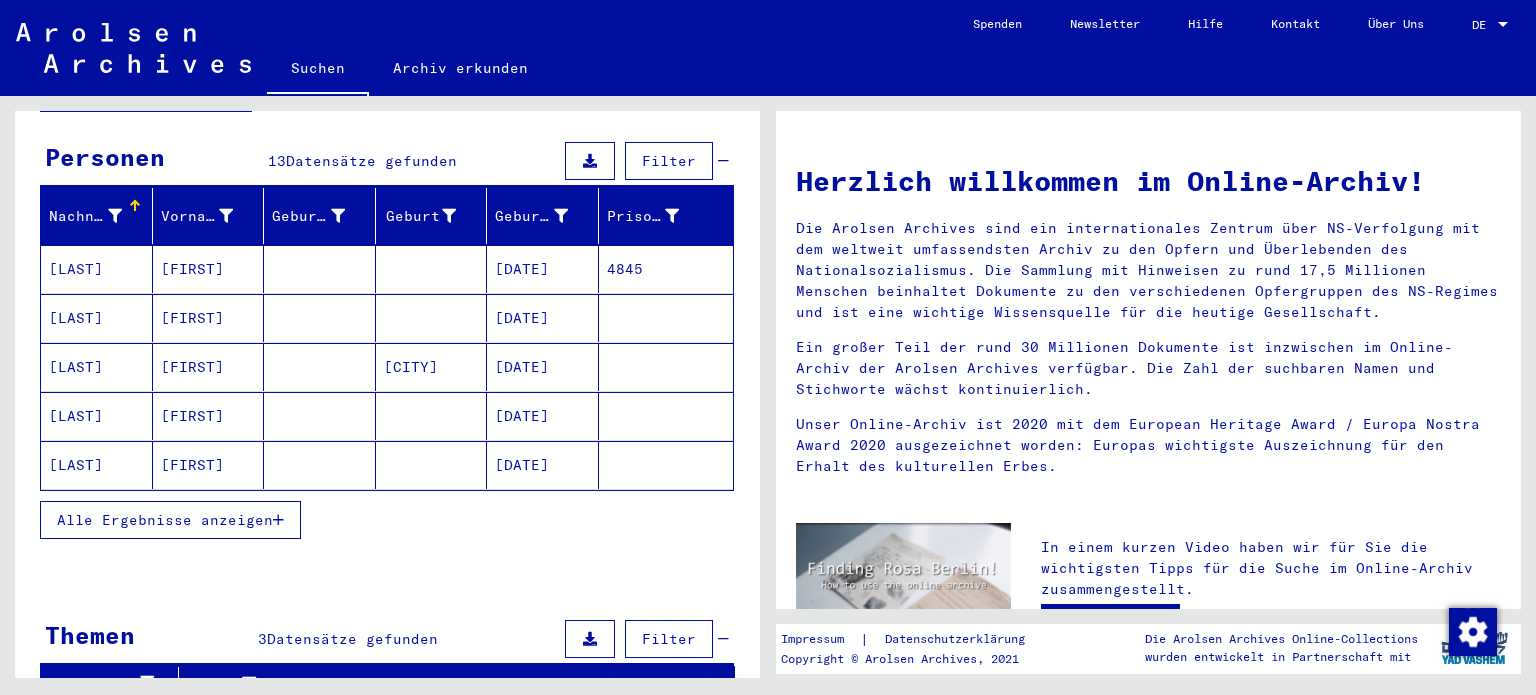 scroll, scrollTop: 146, scrollLeft: 0, axis: vertical 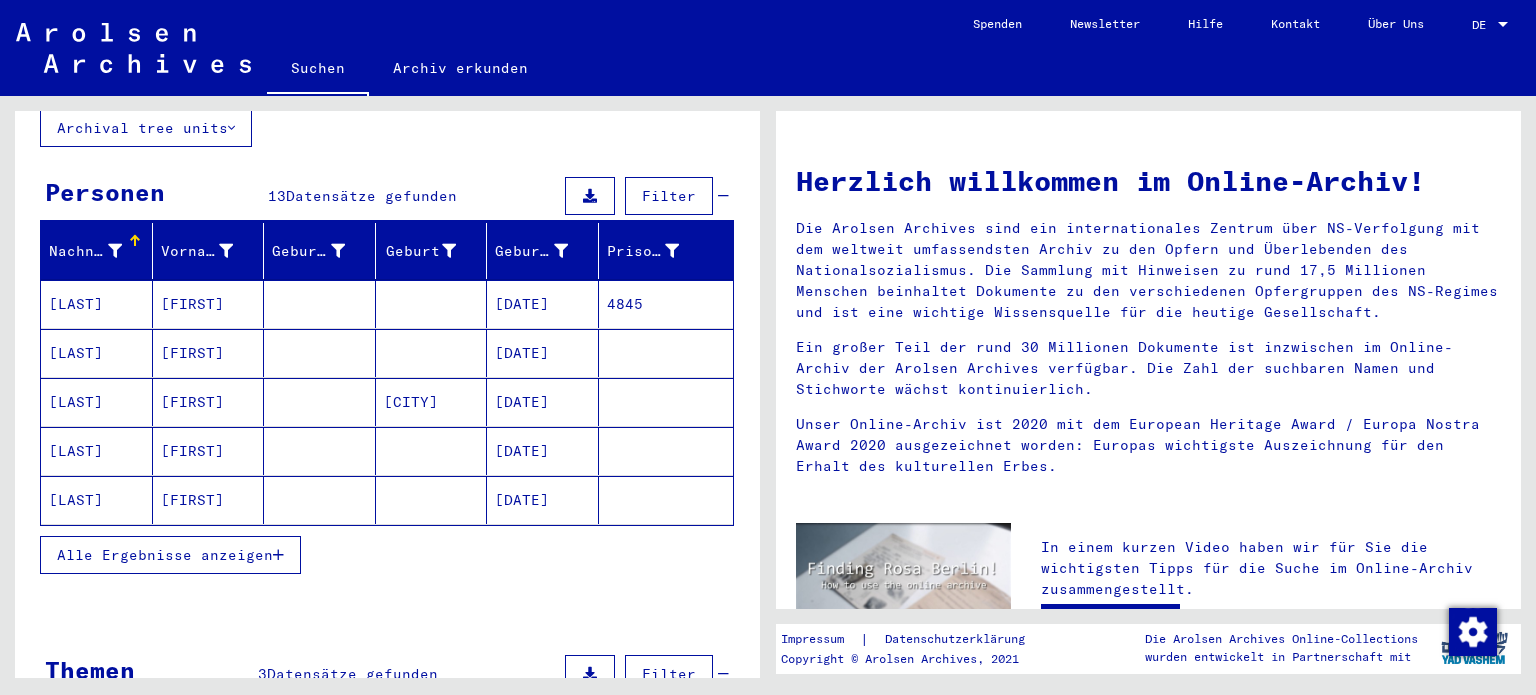 click at bounding box center [432, 353] 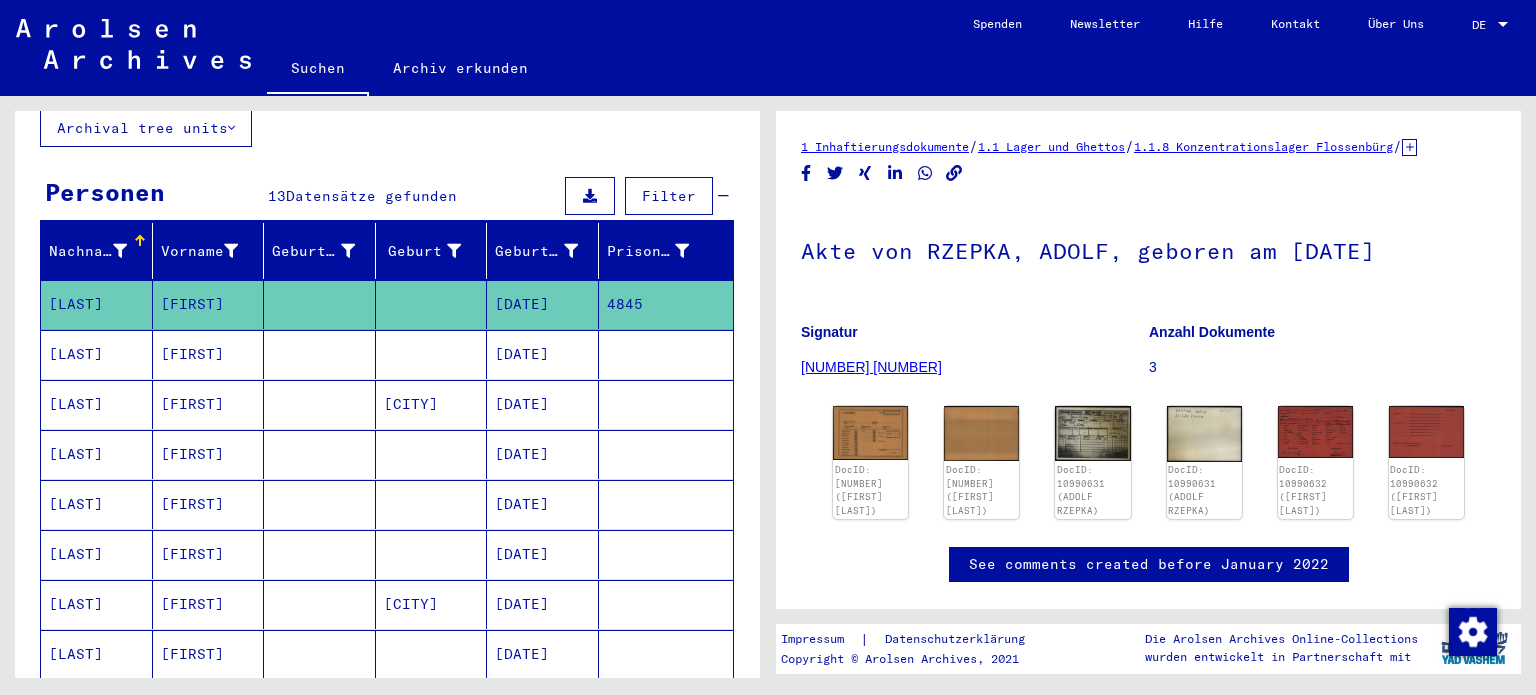 scroll, scrollTop: 0, scrollLeft: 0, axis: both 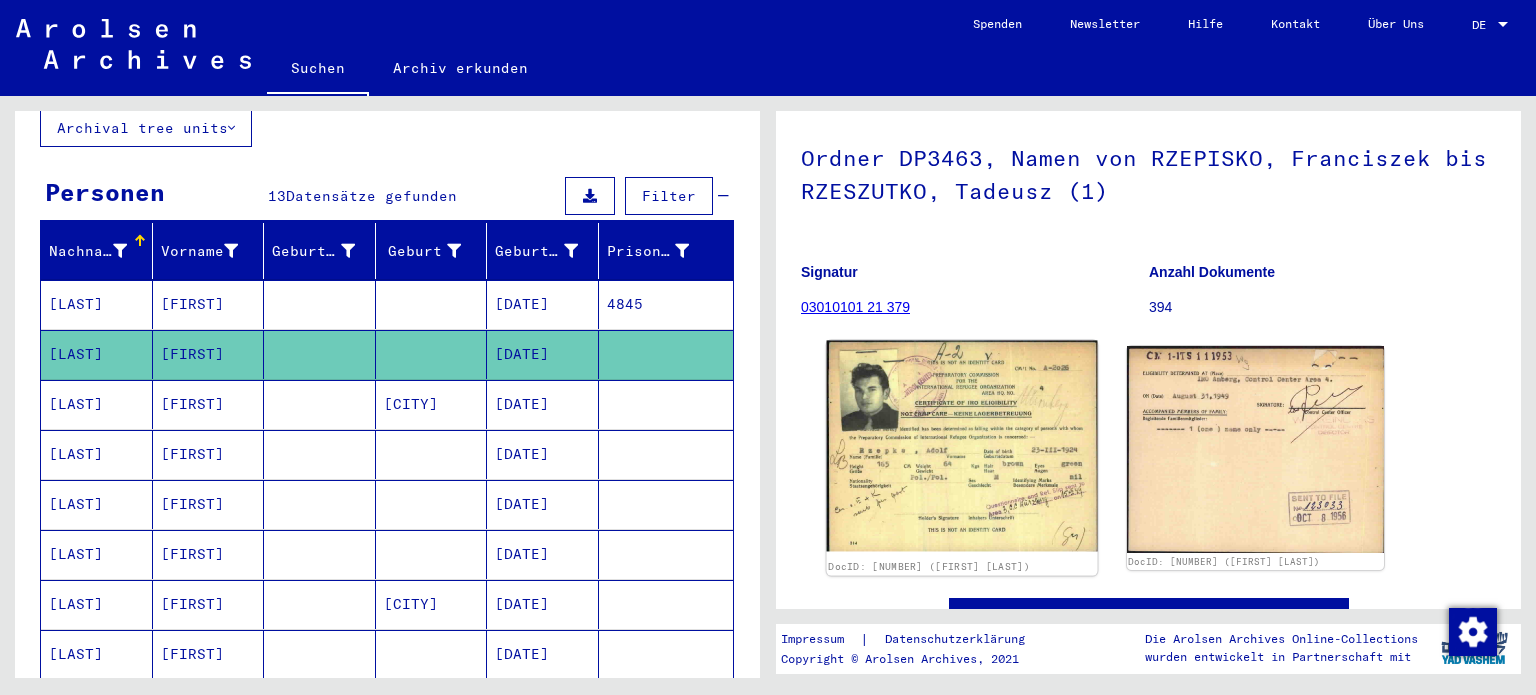 click 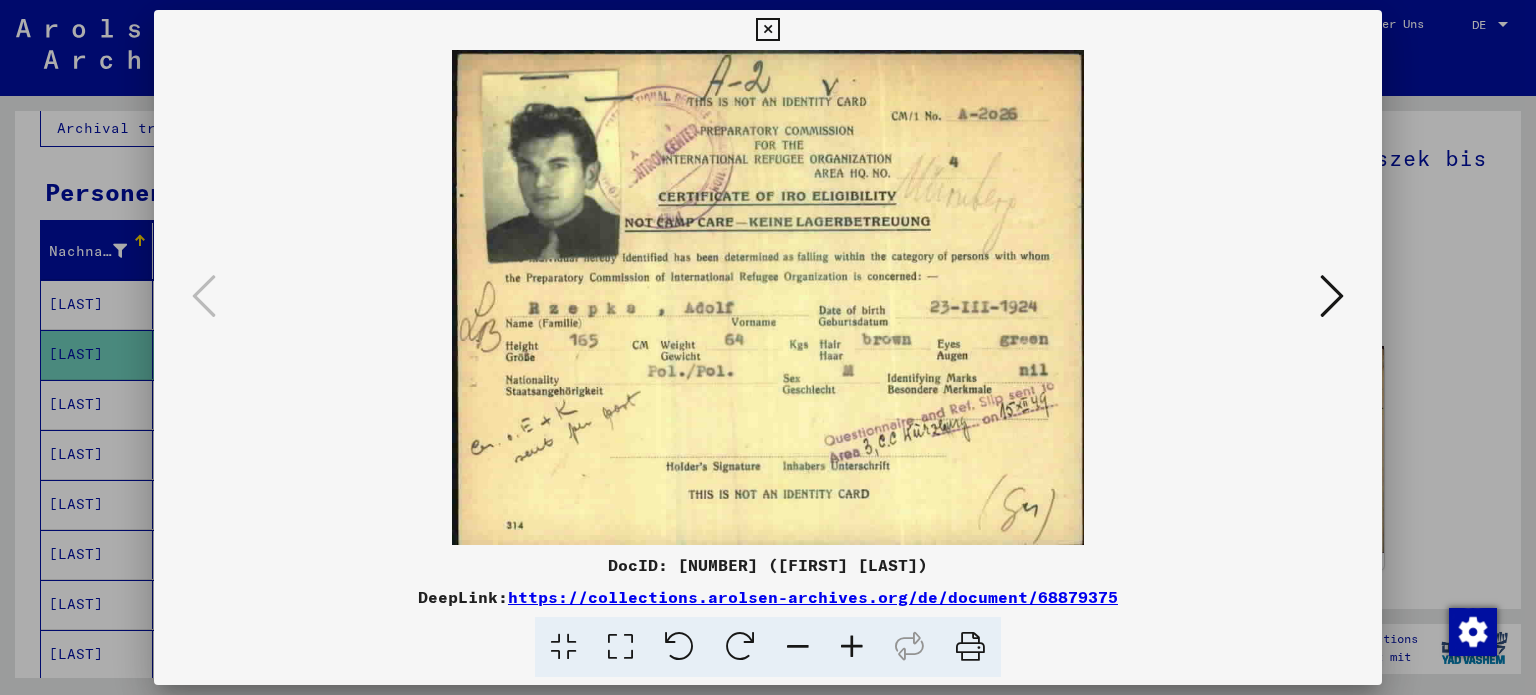 click at bounding box center [767, 30] 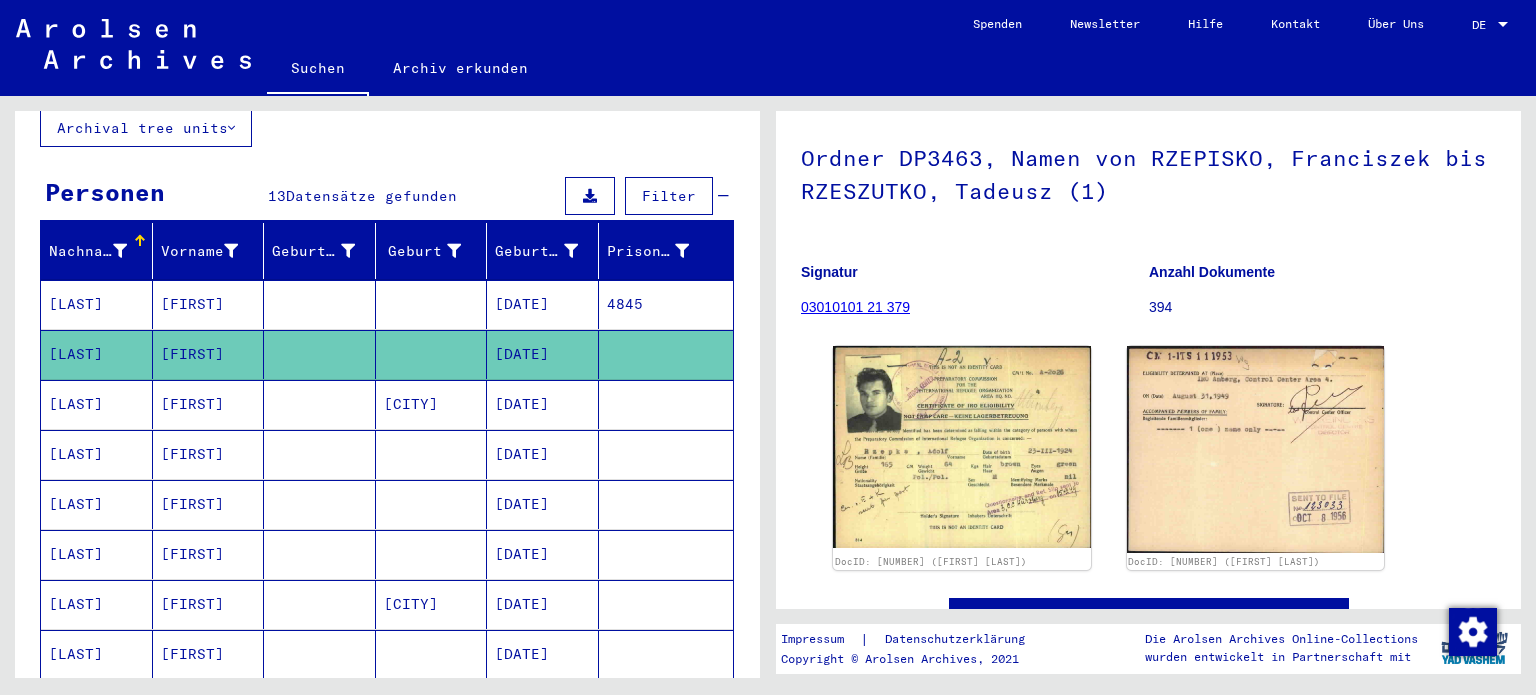click on "[CITY]" at bounding box center (432, 454) 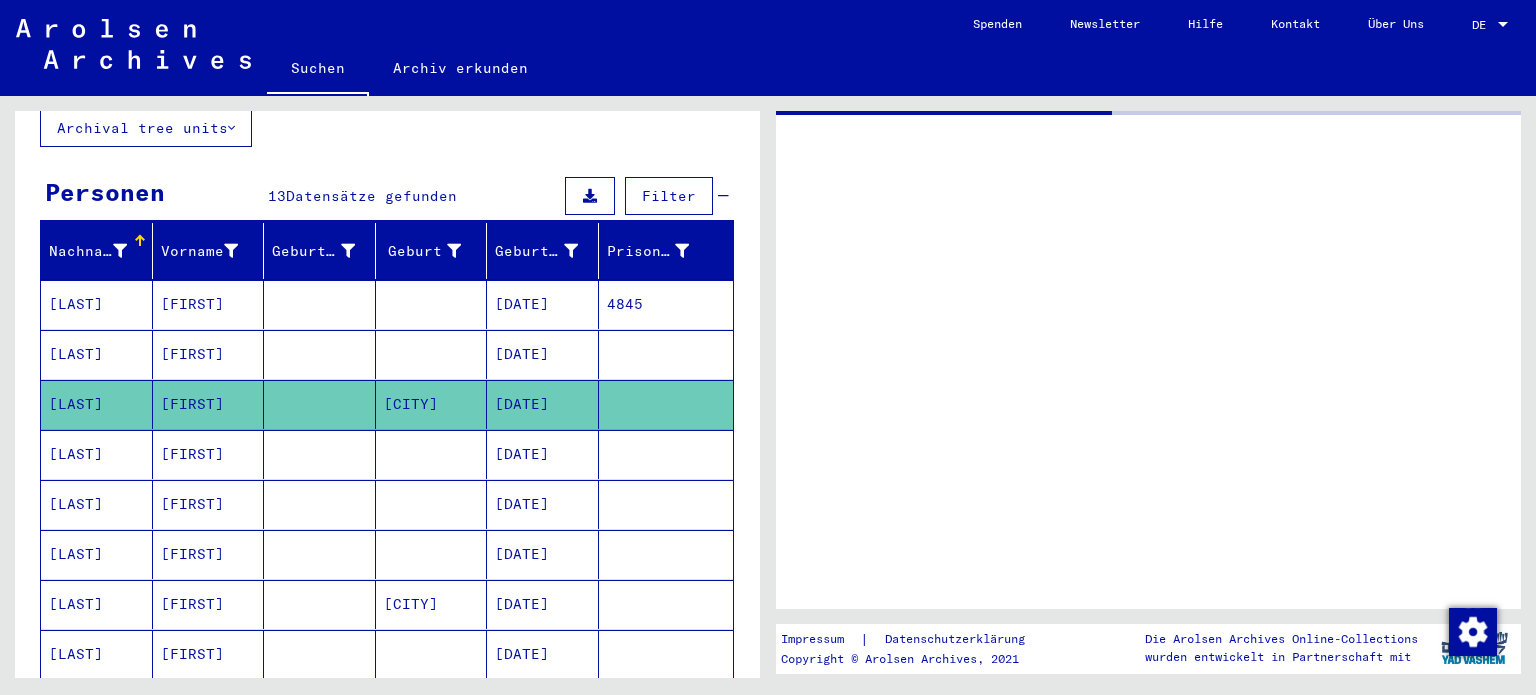 scroll, scrollTop: 0, scrollLeft: 0, axis: both 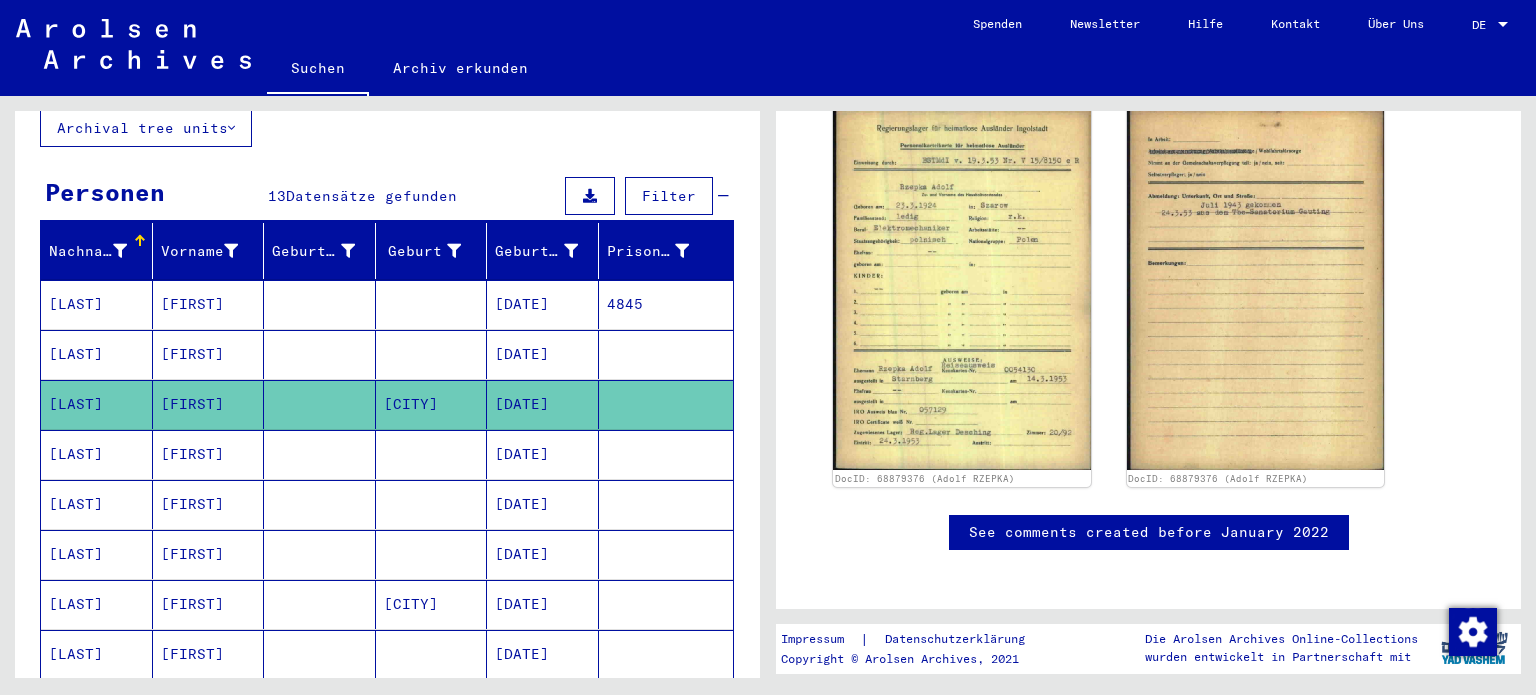 click on "[DATE]" at bounding box center (543, 504) 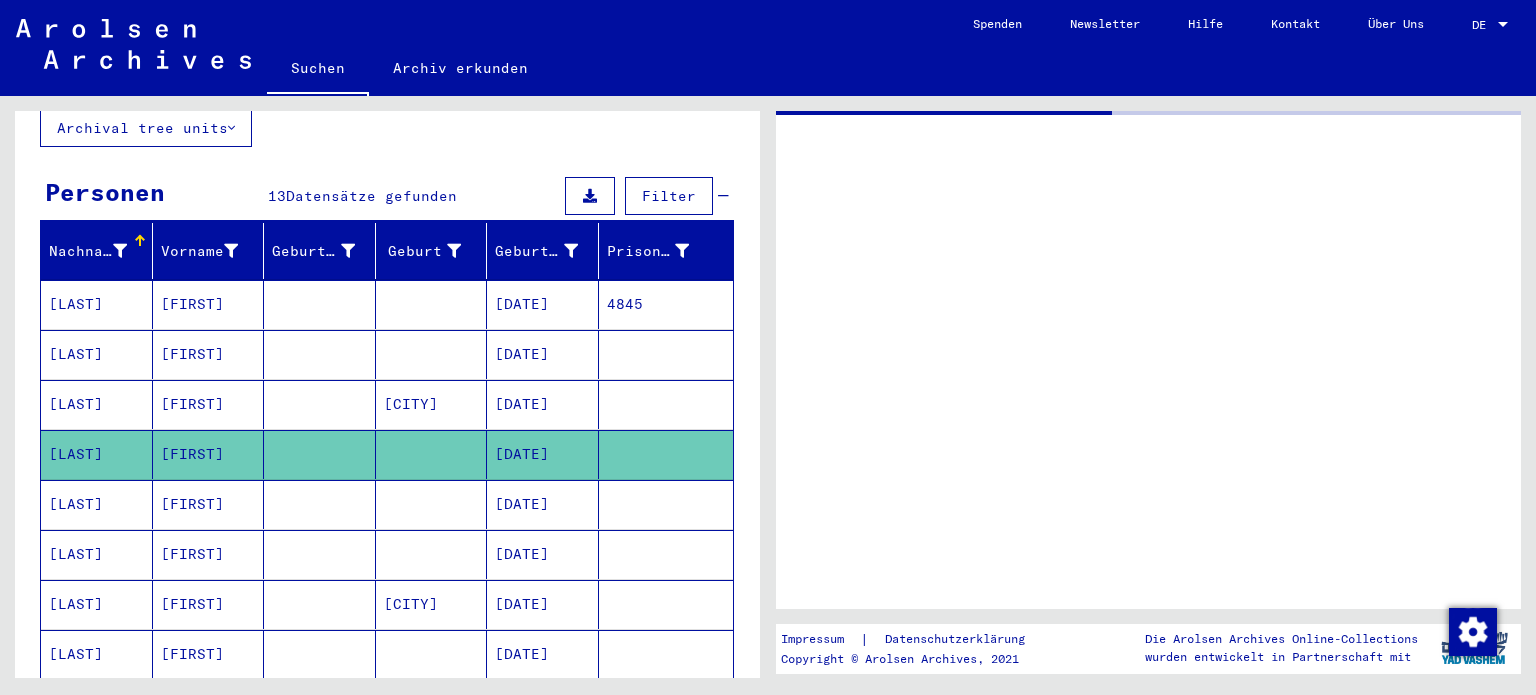 scroll, scrollTop: 0, scrollLeft: 0, axis: both 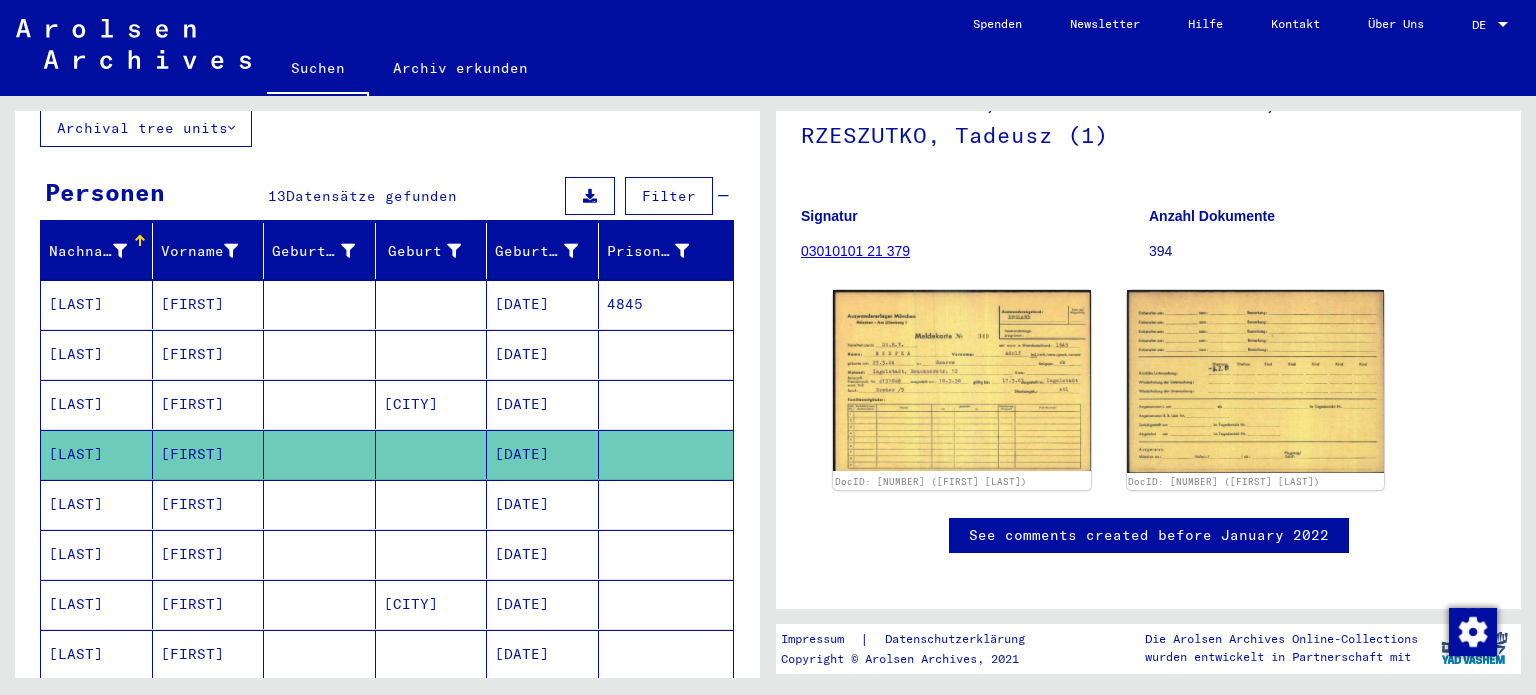 click on "[DATE]" at bounding box center [543, 554] 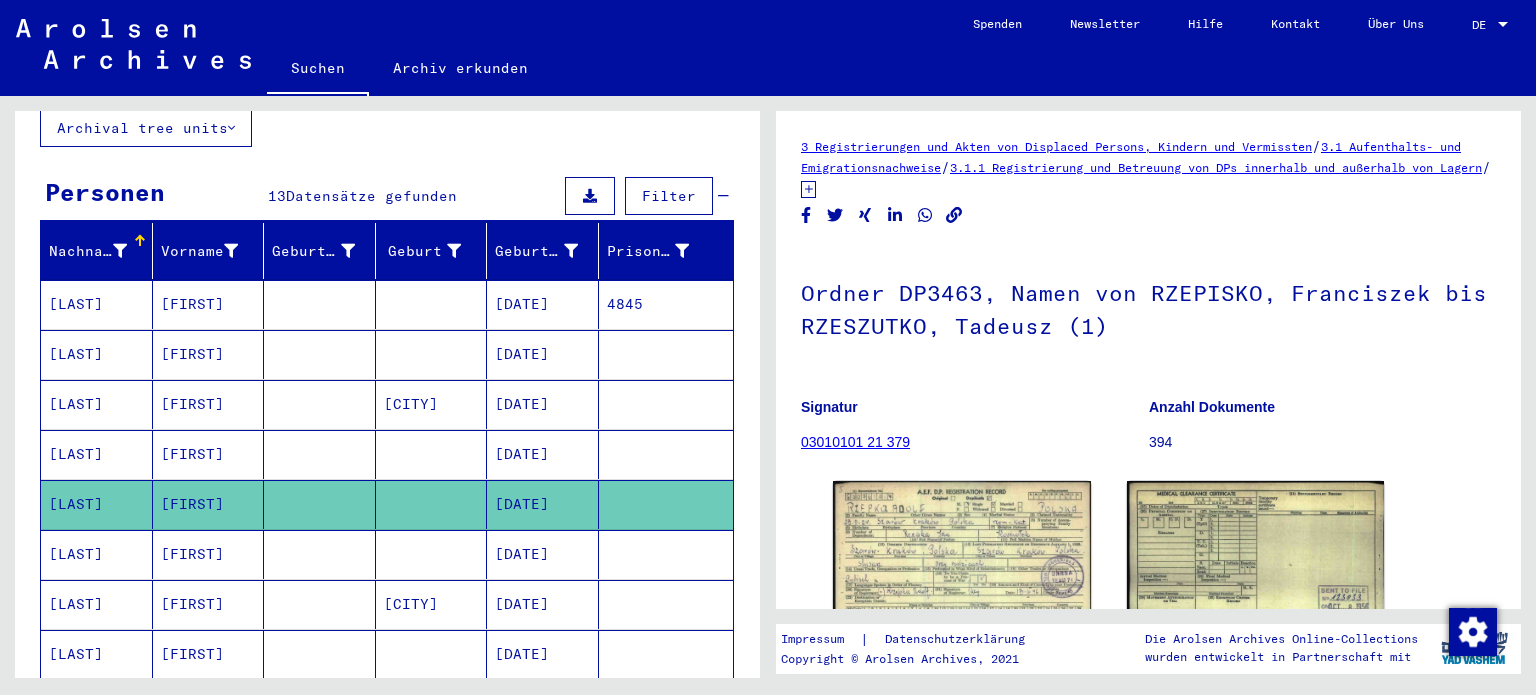 scroll, scrollTop: 0, scrollLeft: 0, axis: both 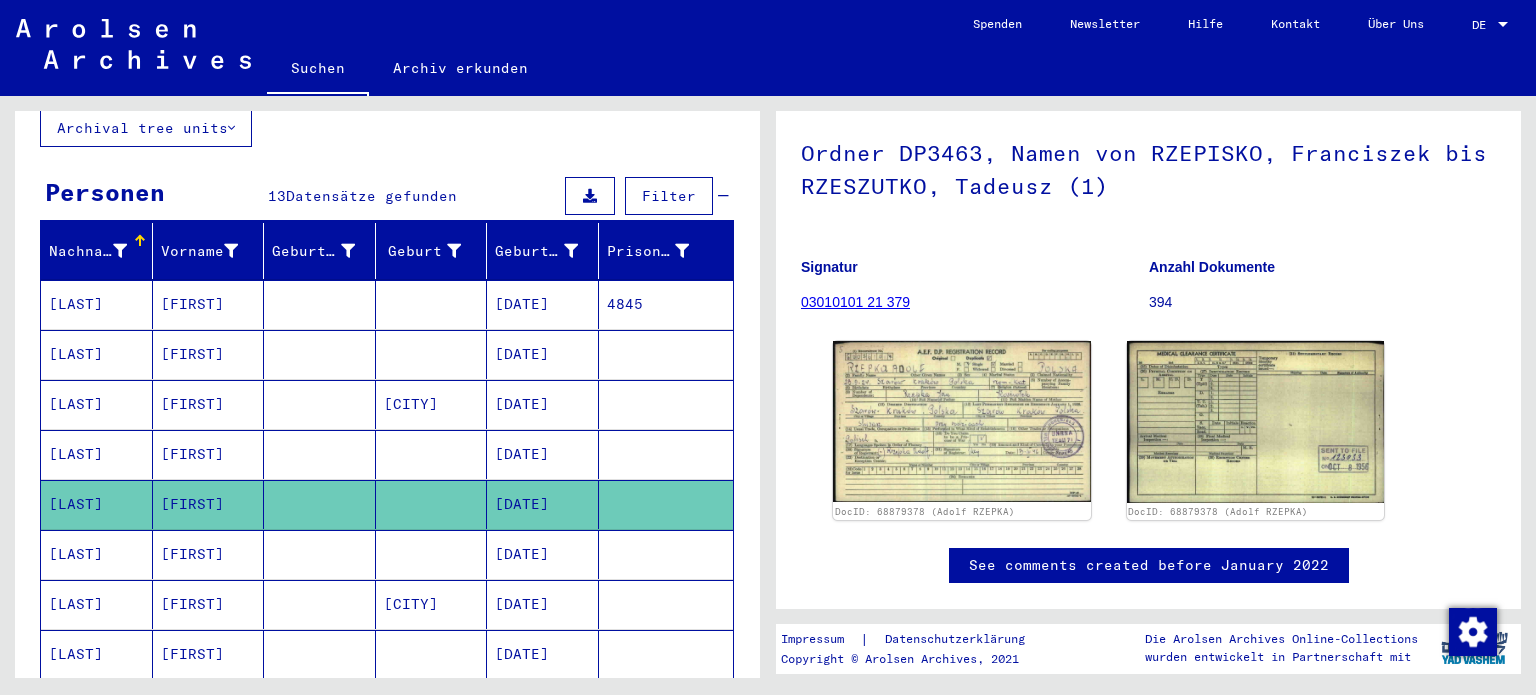 click on "[DATE]" at bounding box center (543, 604) 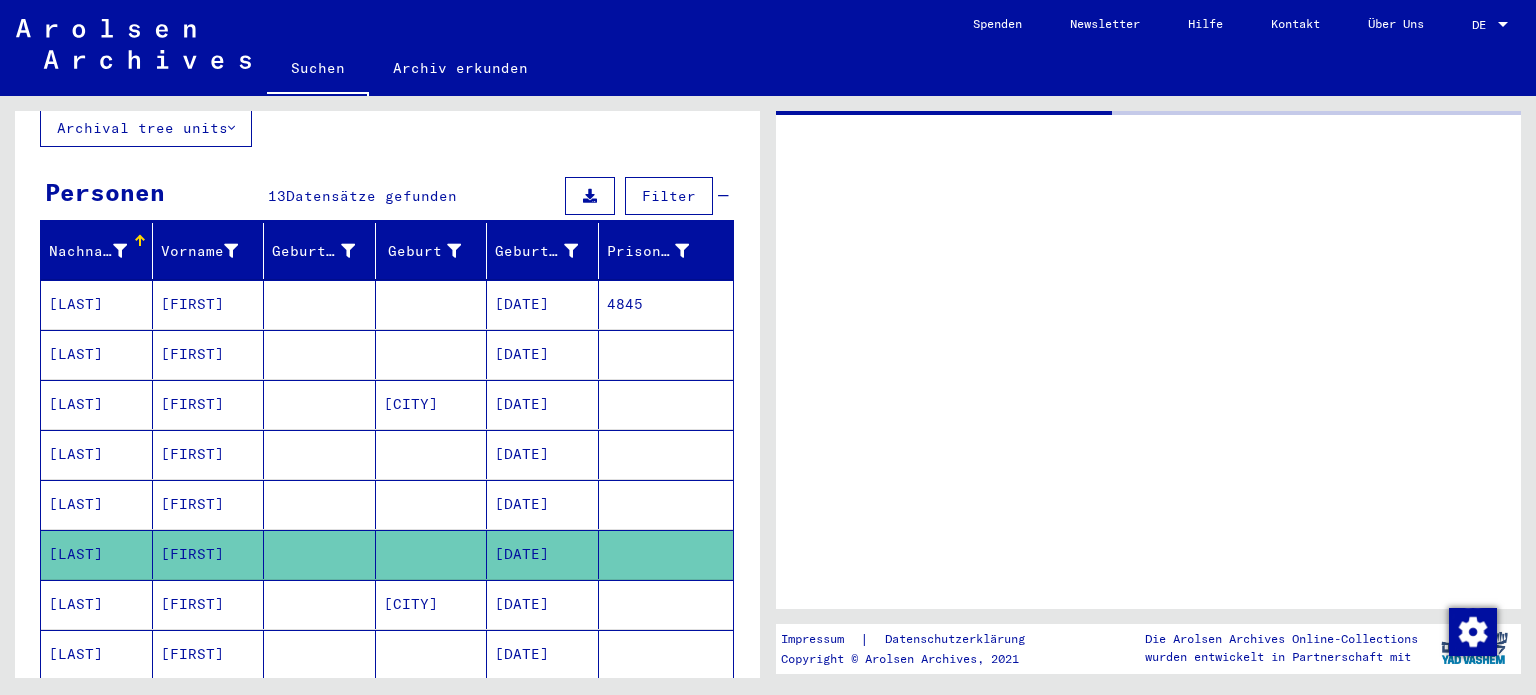 scroll, scrollTop: 0, scrollLeft: 0, axis: both 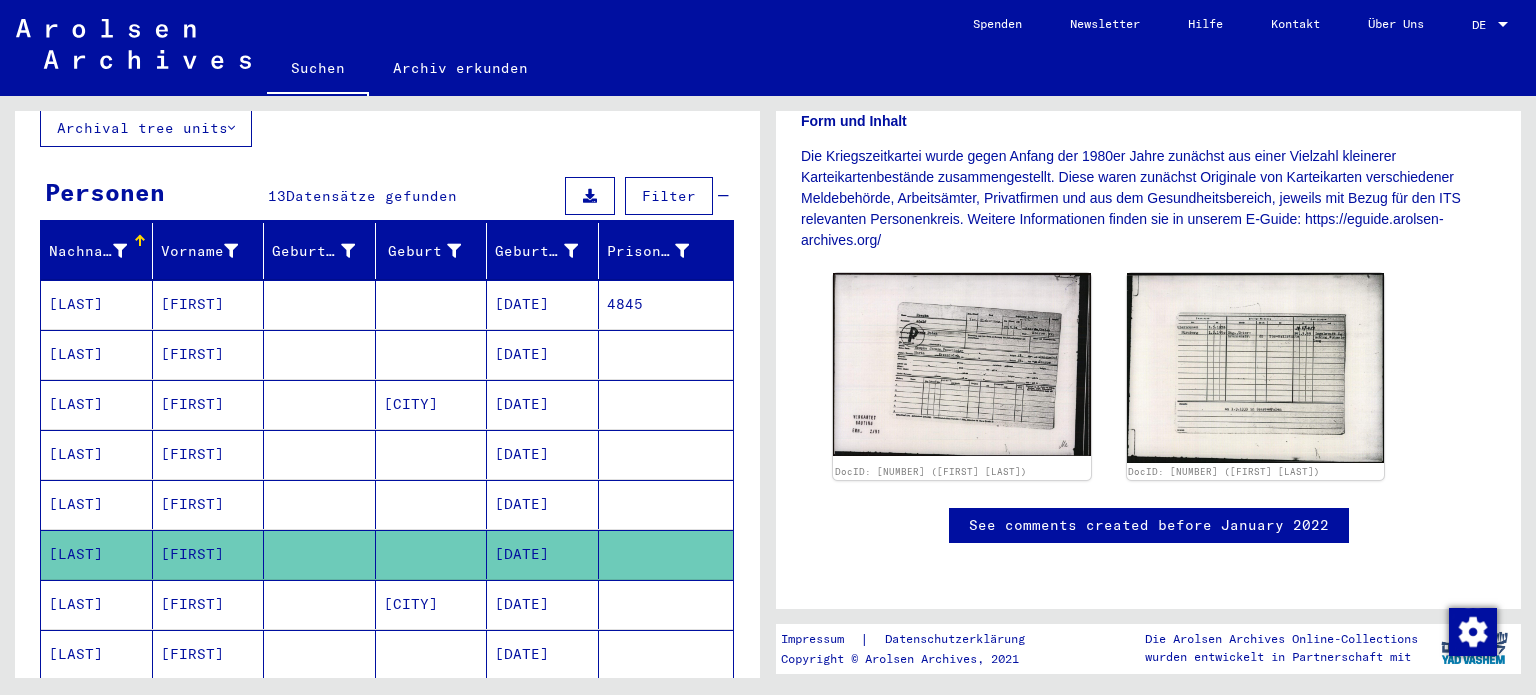 click on "[DATE]" at bounding box center [543, 654] 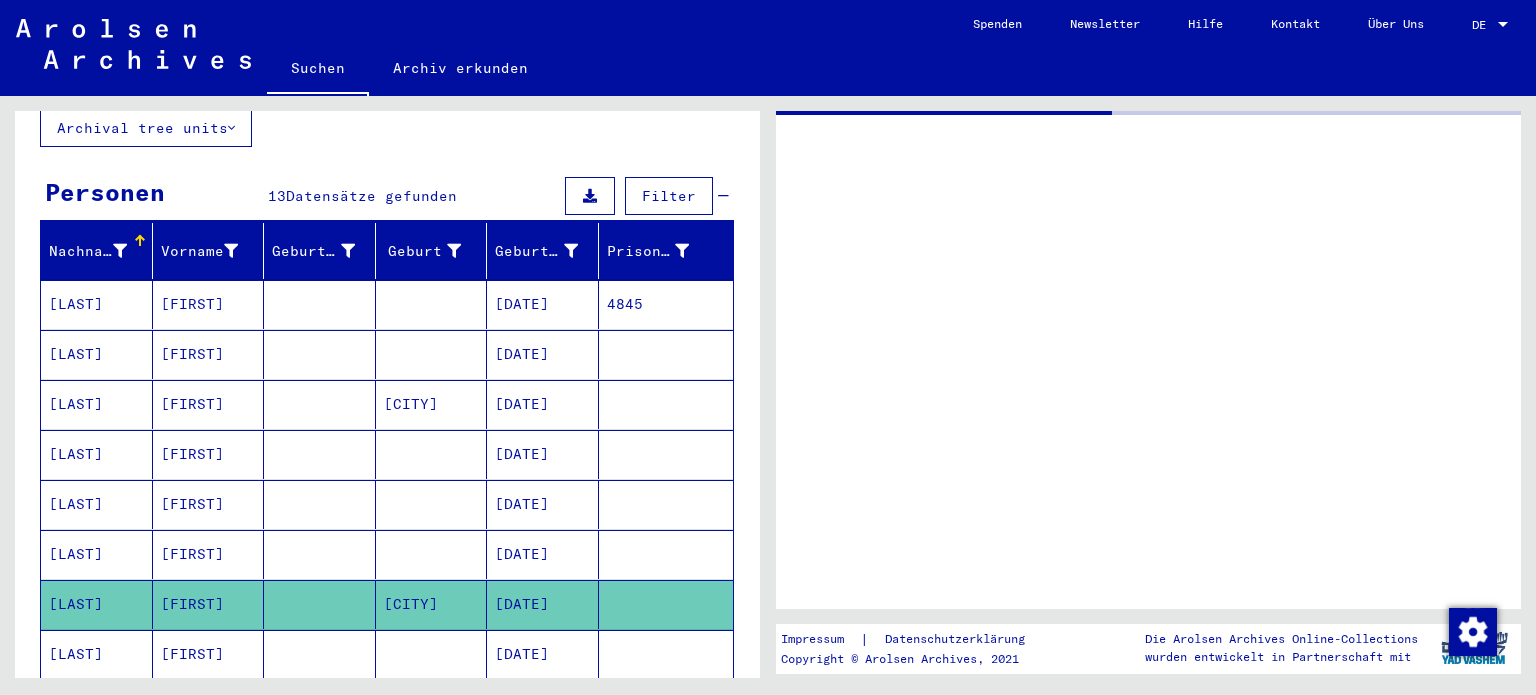 scroll, scrollTop: 0, scrollLeft: 0, axis: both 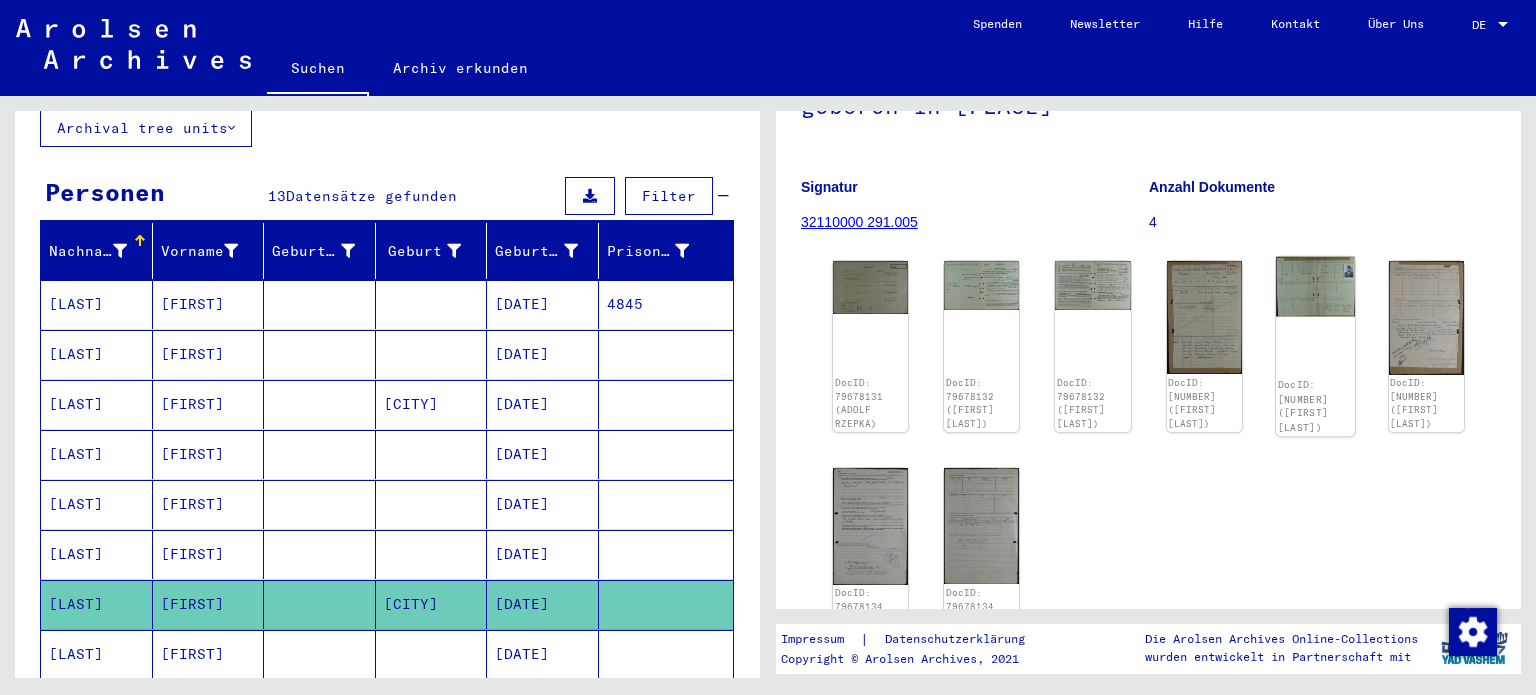 click 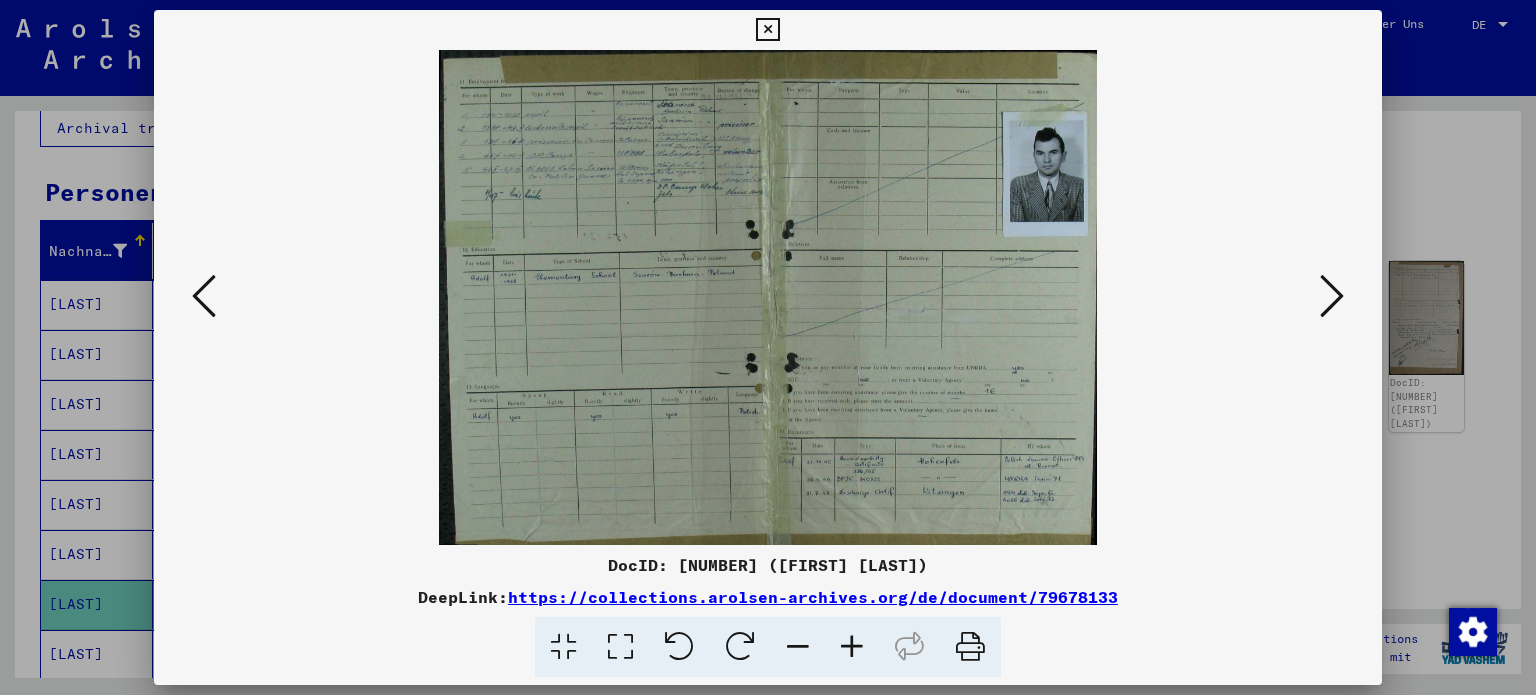 click at bounding box center (767, 30) 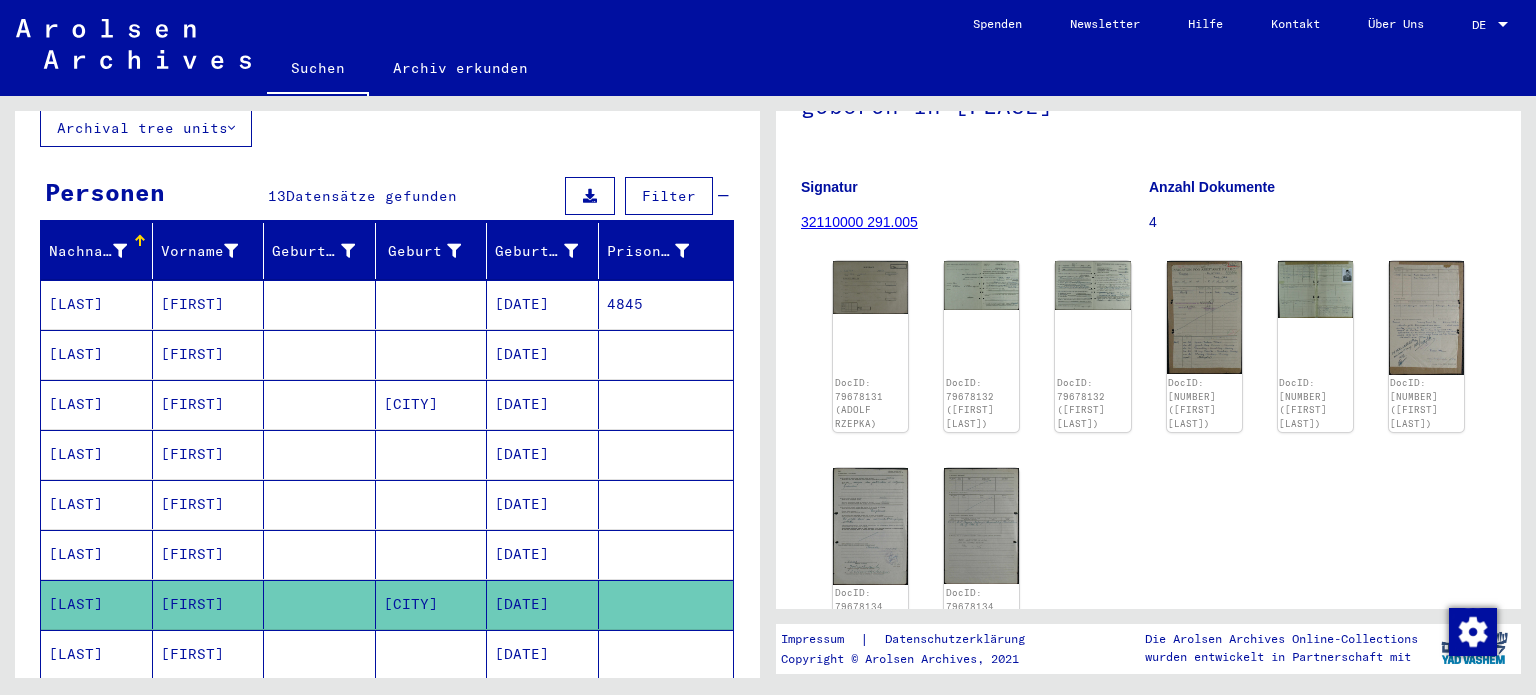 click on "[DATE]" at bounding box center (543, 704) 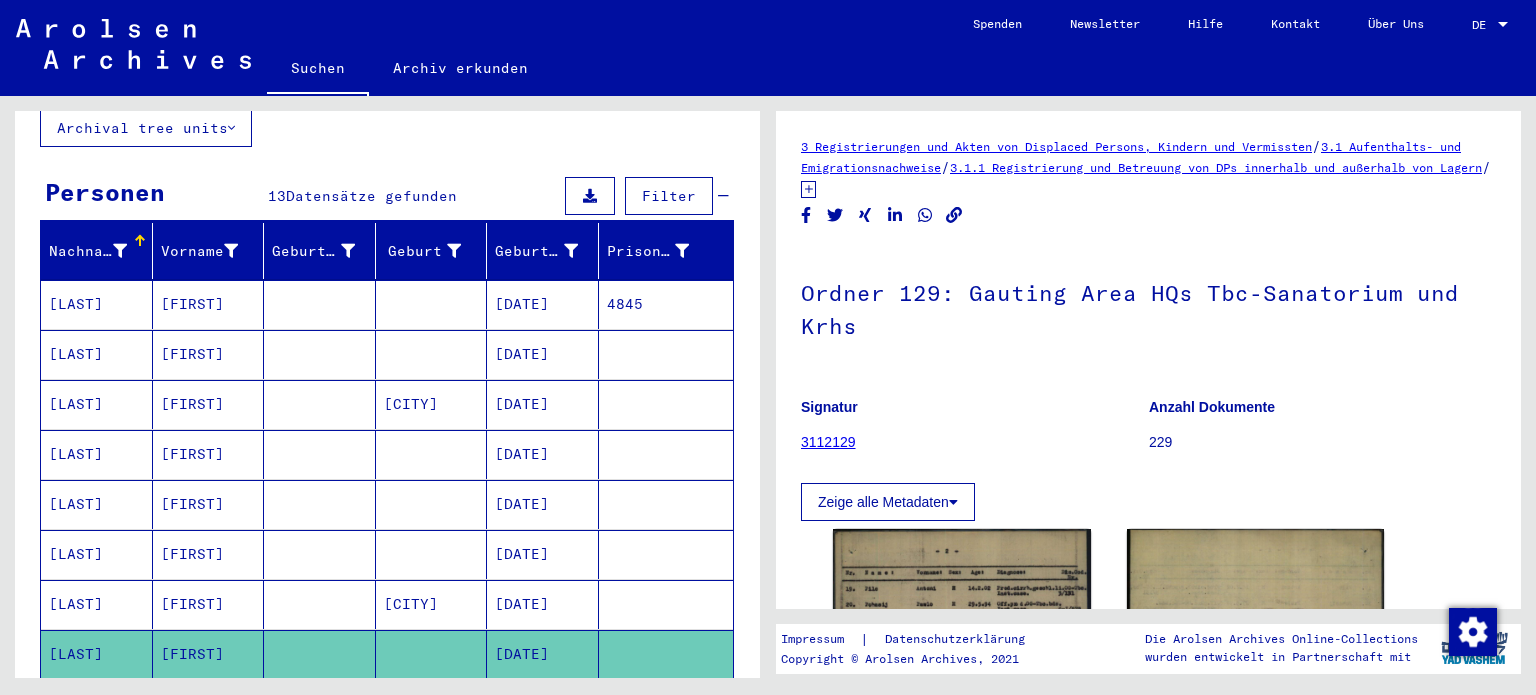 scroll, scrollTop: 0, scrollLeft: 0, axis: both 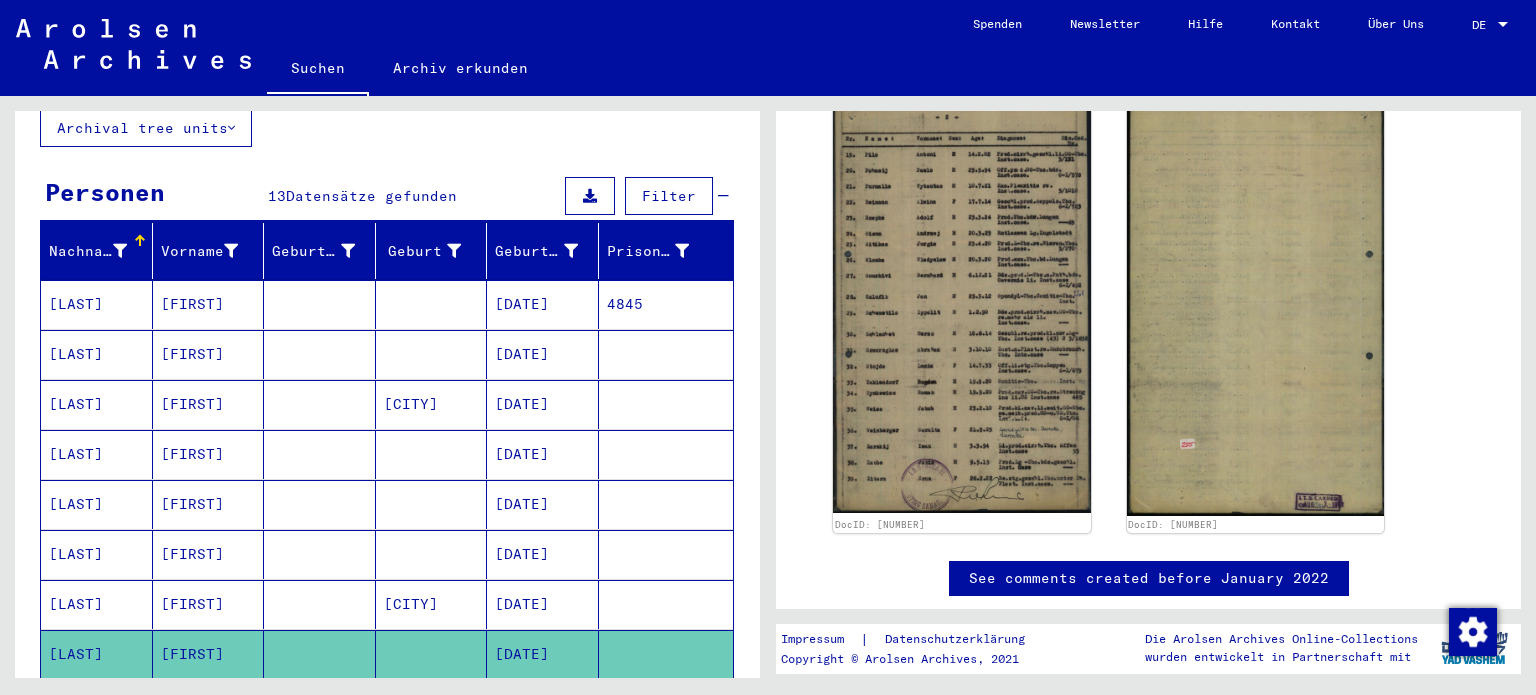click on "[DATE]" at bounding box center [543, 754] 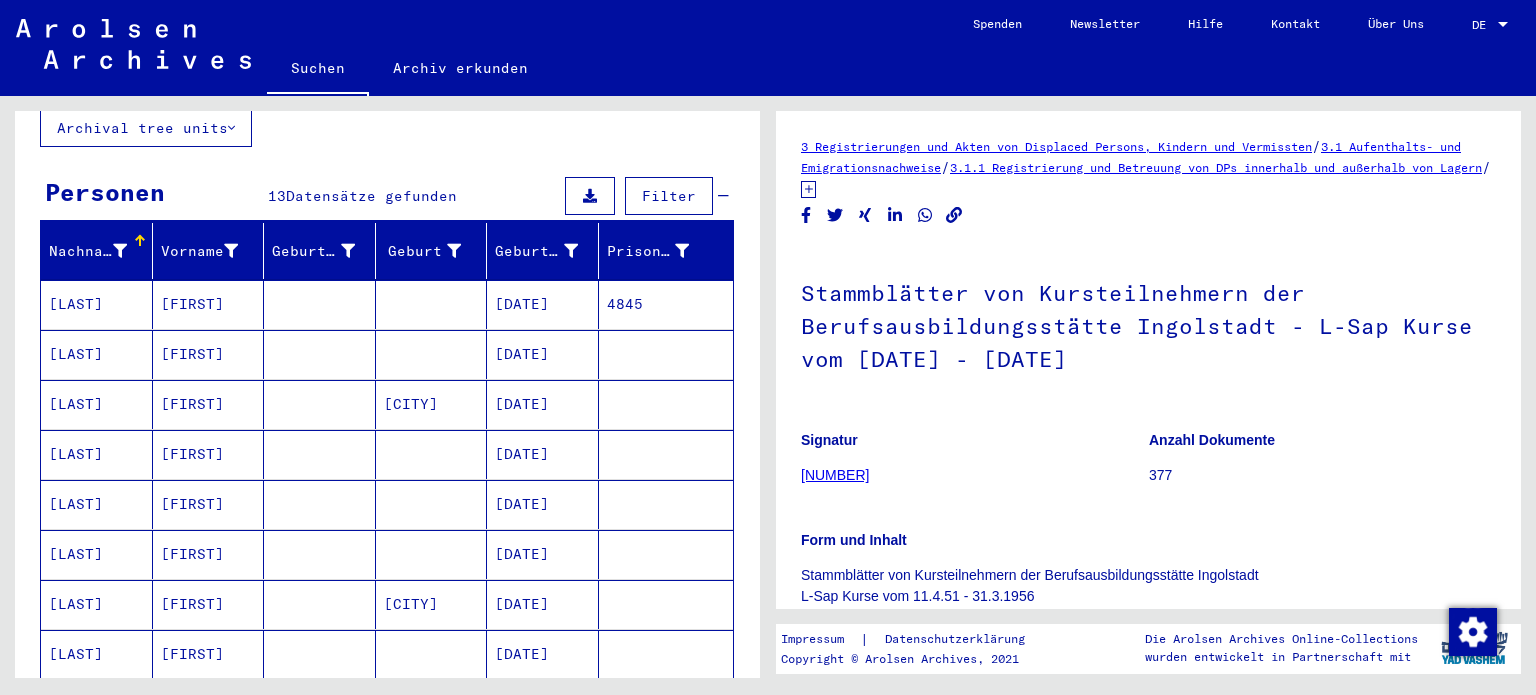 scroll, scrollTop: 0, scrollLeft: 0, axis: both 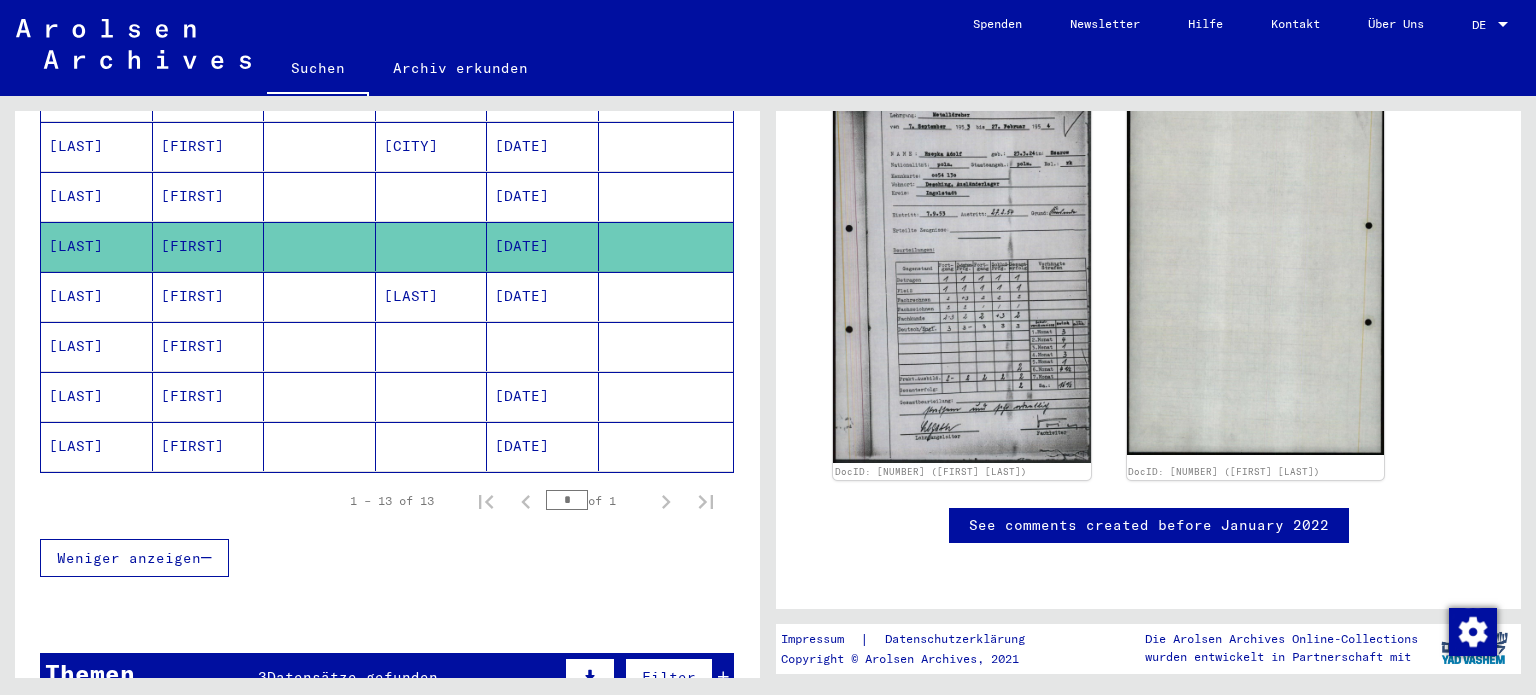 click on "[DATE]" at bounding box center (543, 346) 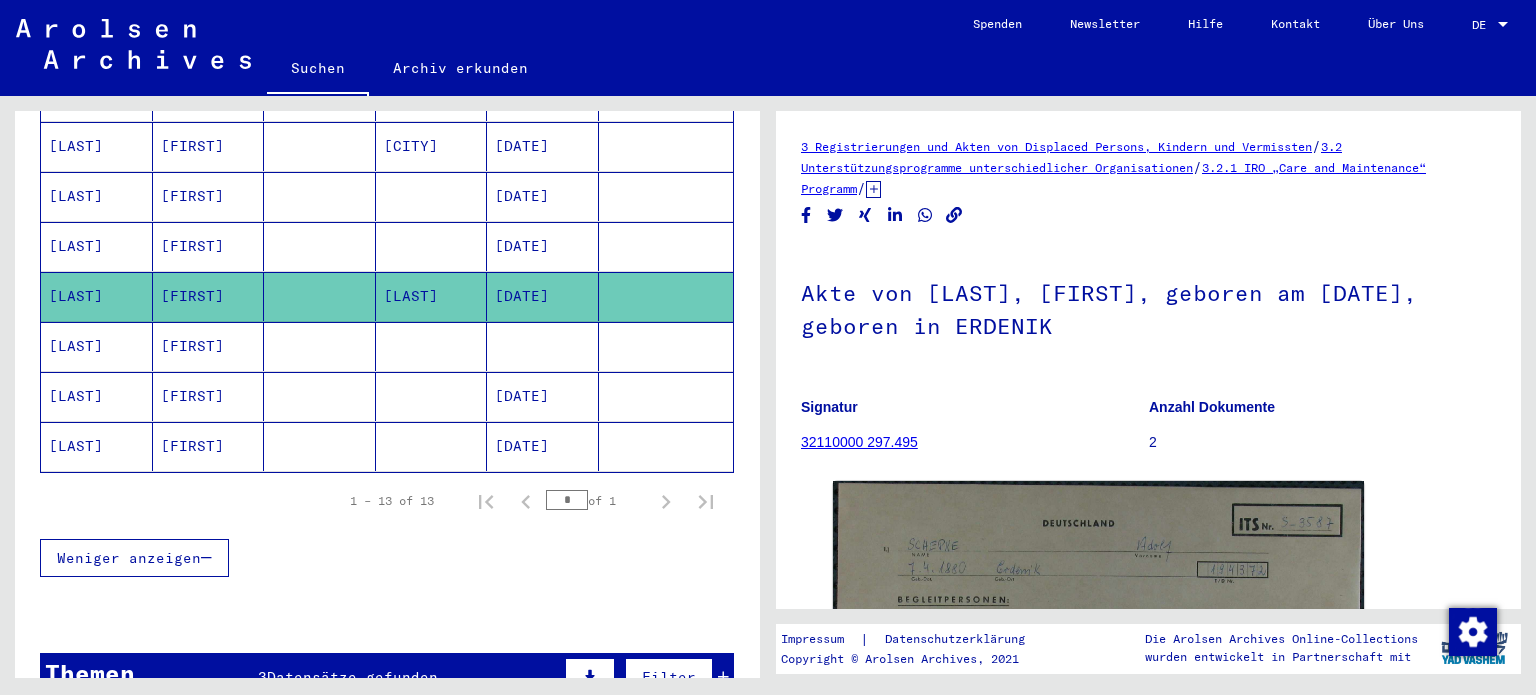 scroll, scrollTop: 0, scrollLeft: 0, axis: both 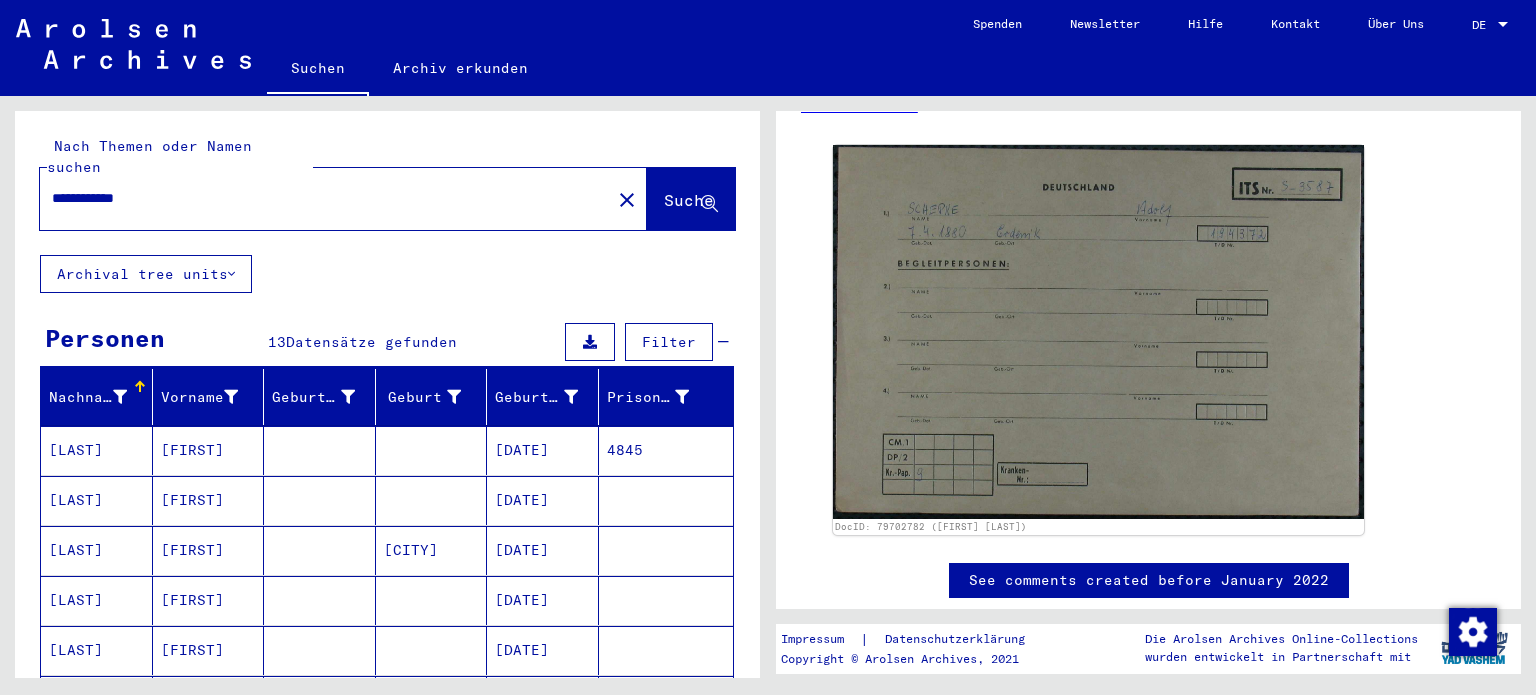drag, startPoint x: 160, startPoint y: 175, endPoint x: 25, endPoint y: 177, distance: 135.01482 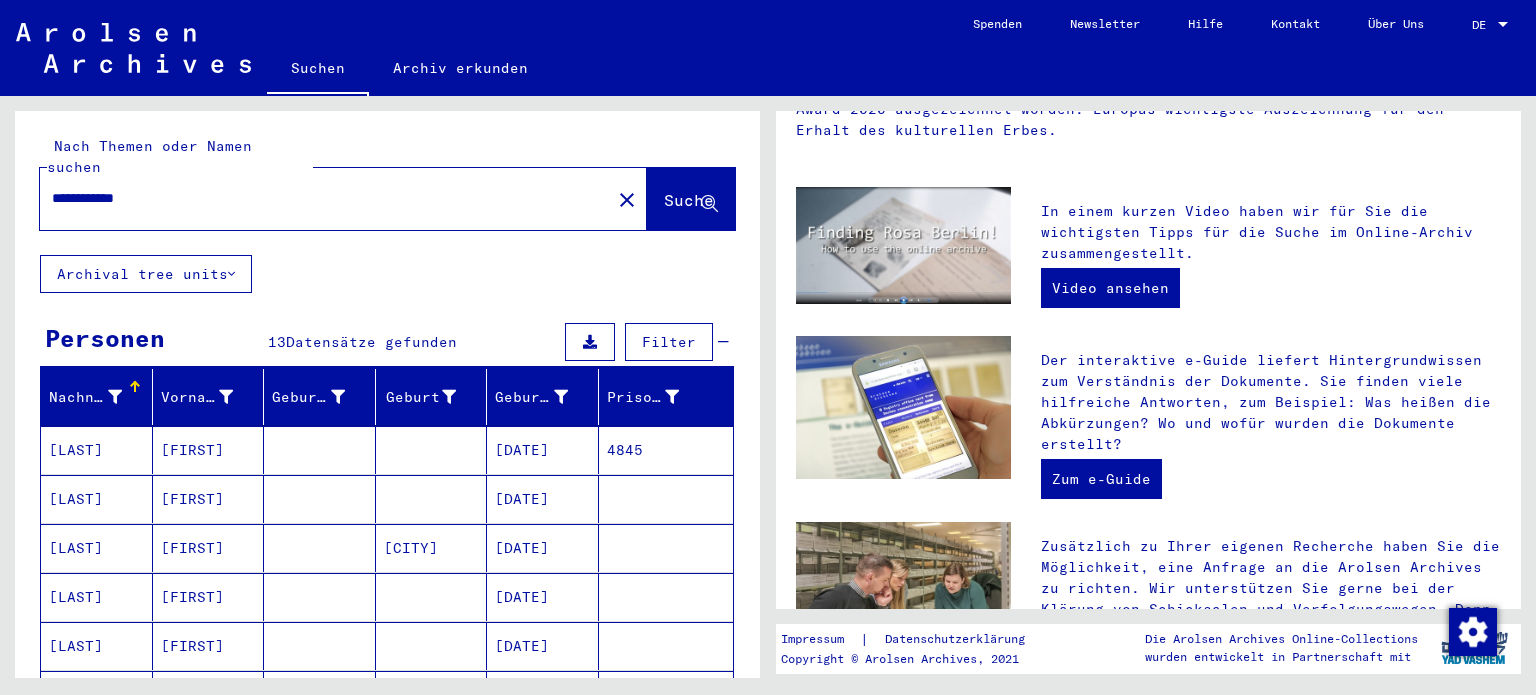 scroll, scrollTop: 0, scrollLeft: 0, axis: both 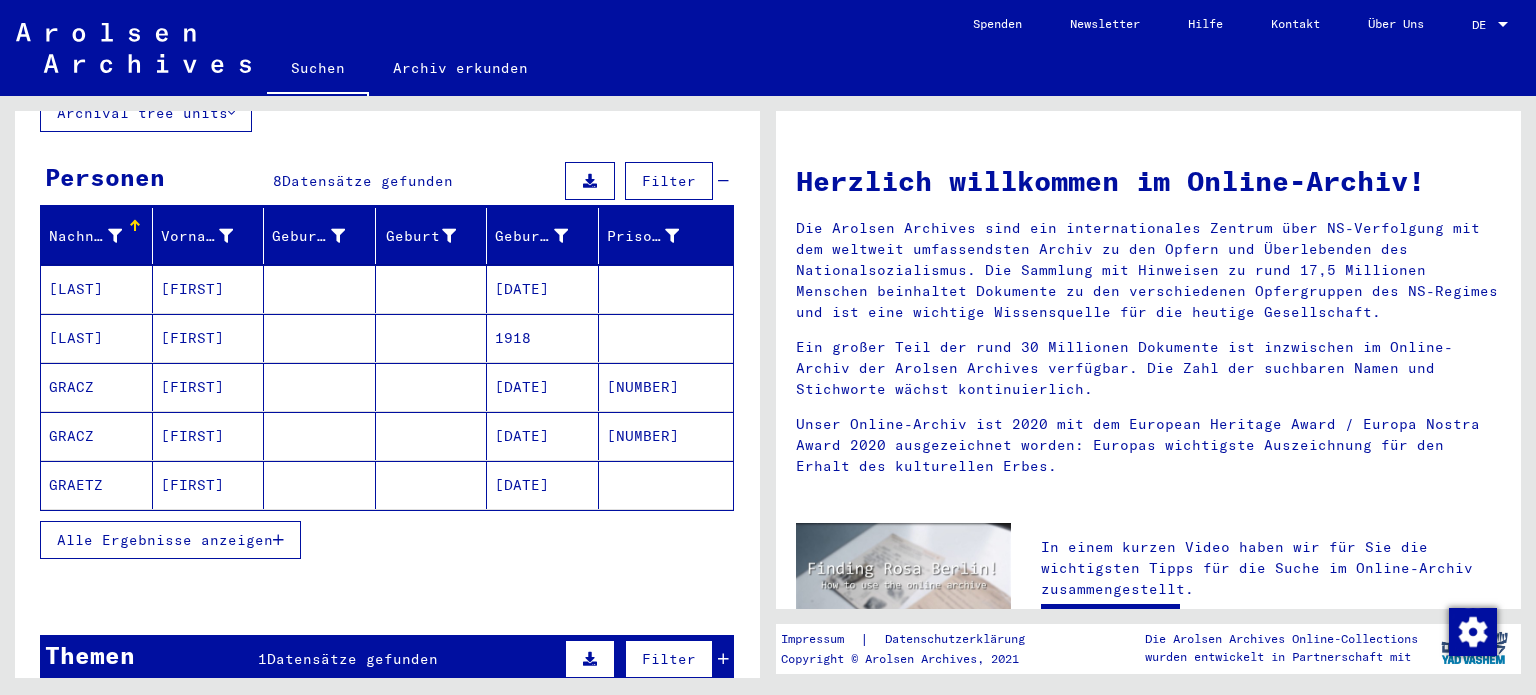 click on "[DATE]" at bounding box center (543, 436) 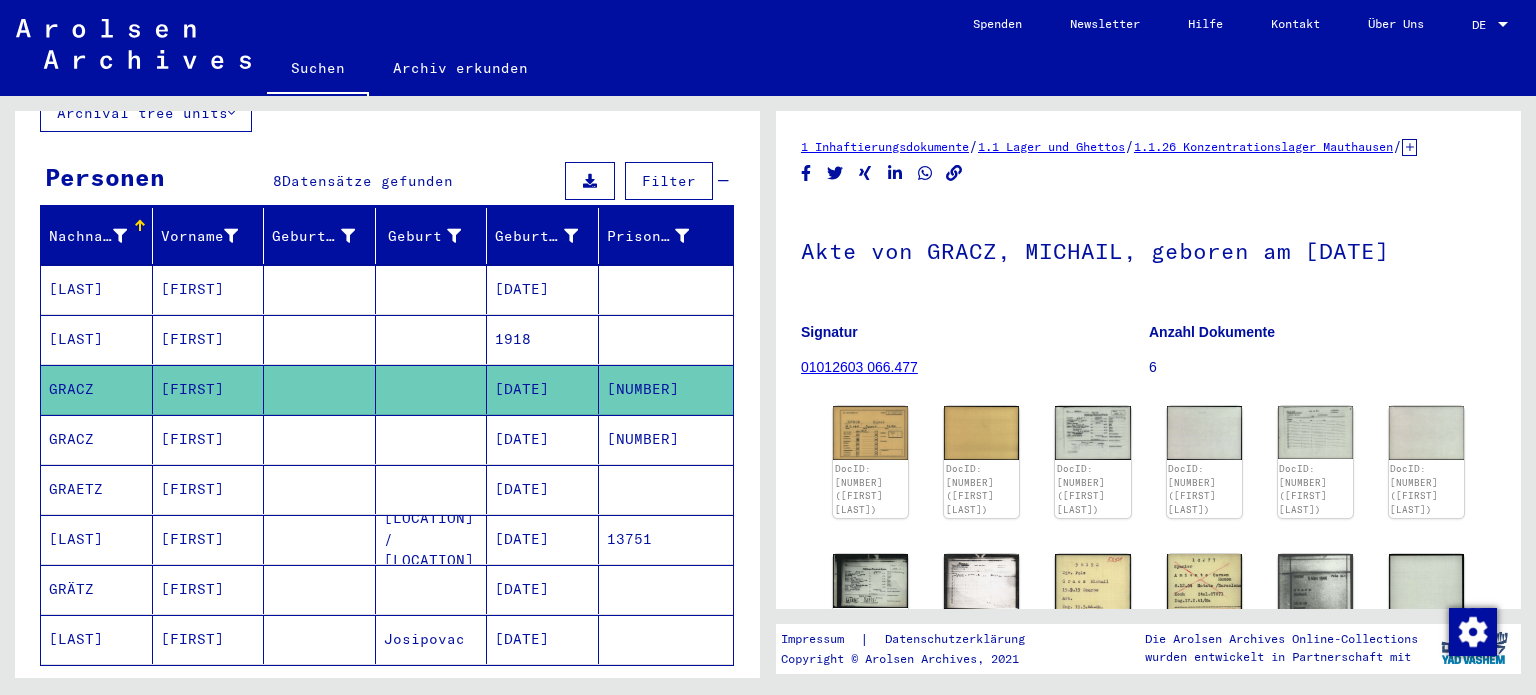 scroll, scrollTop: 0, scrollLeft: 0, axis: both 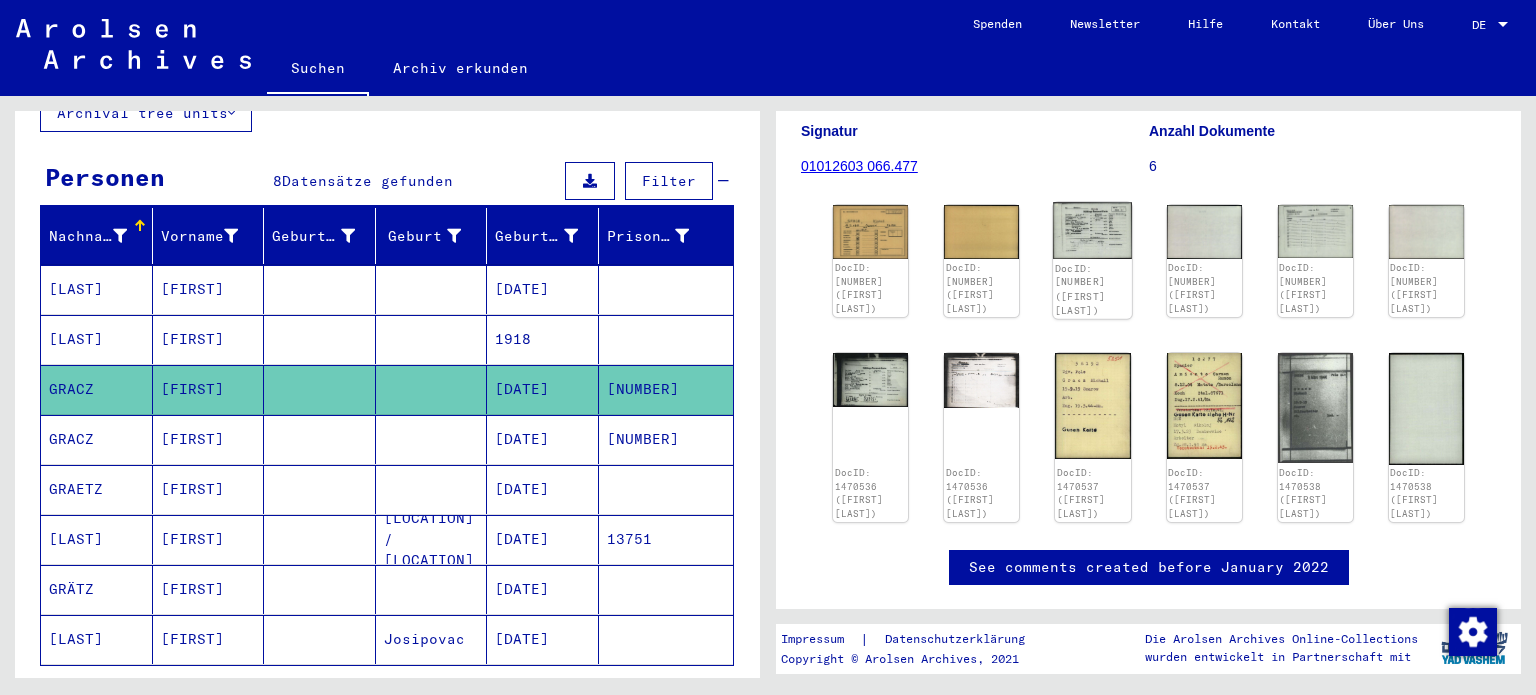 click 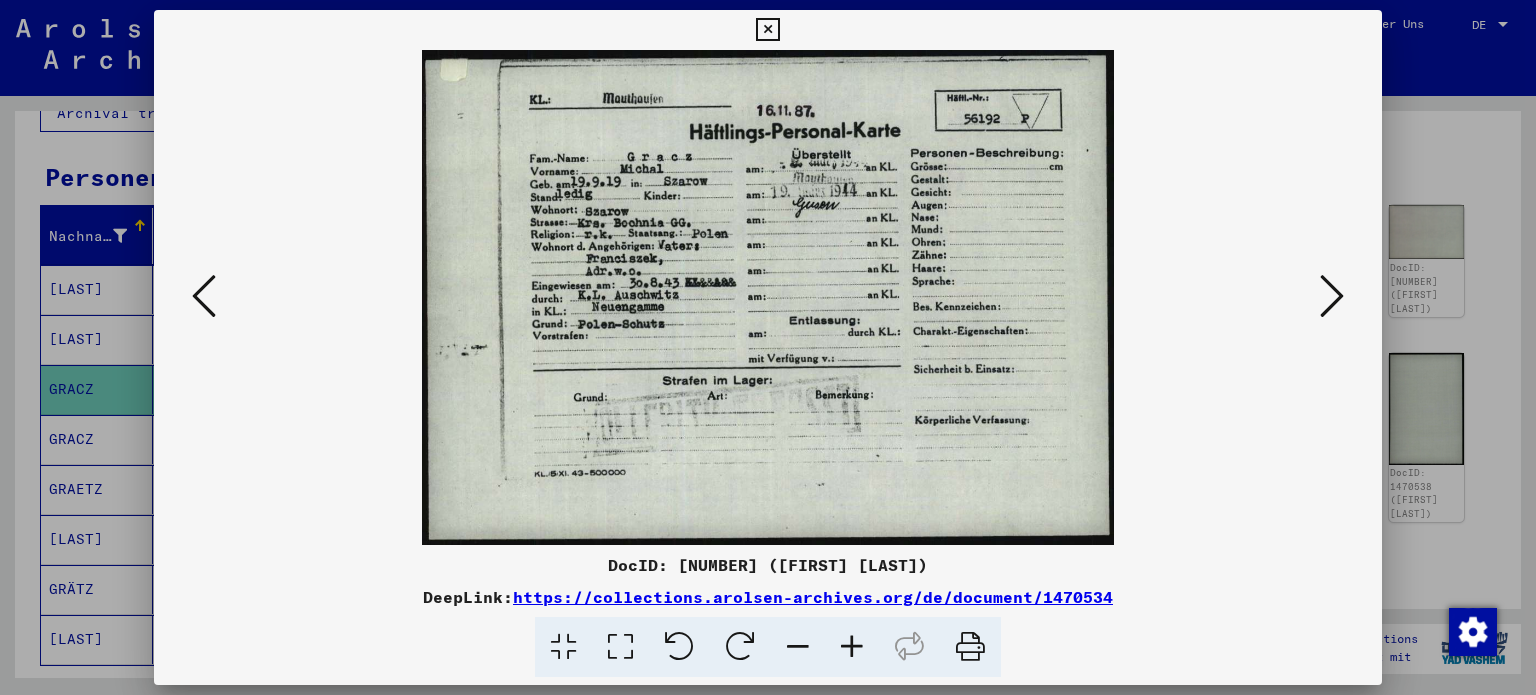 click at bounding box center (1332, 296) 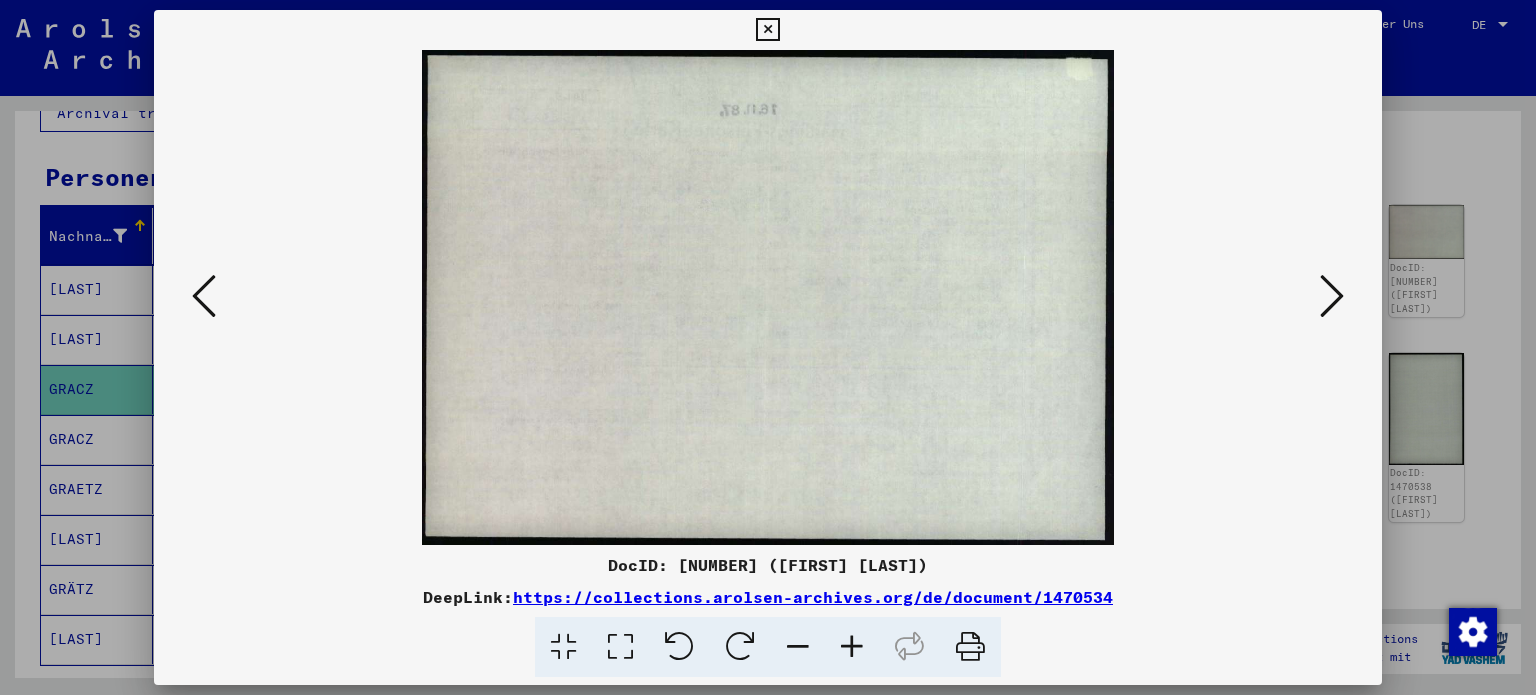 click at bounding box center (1332, 296) 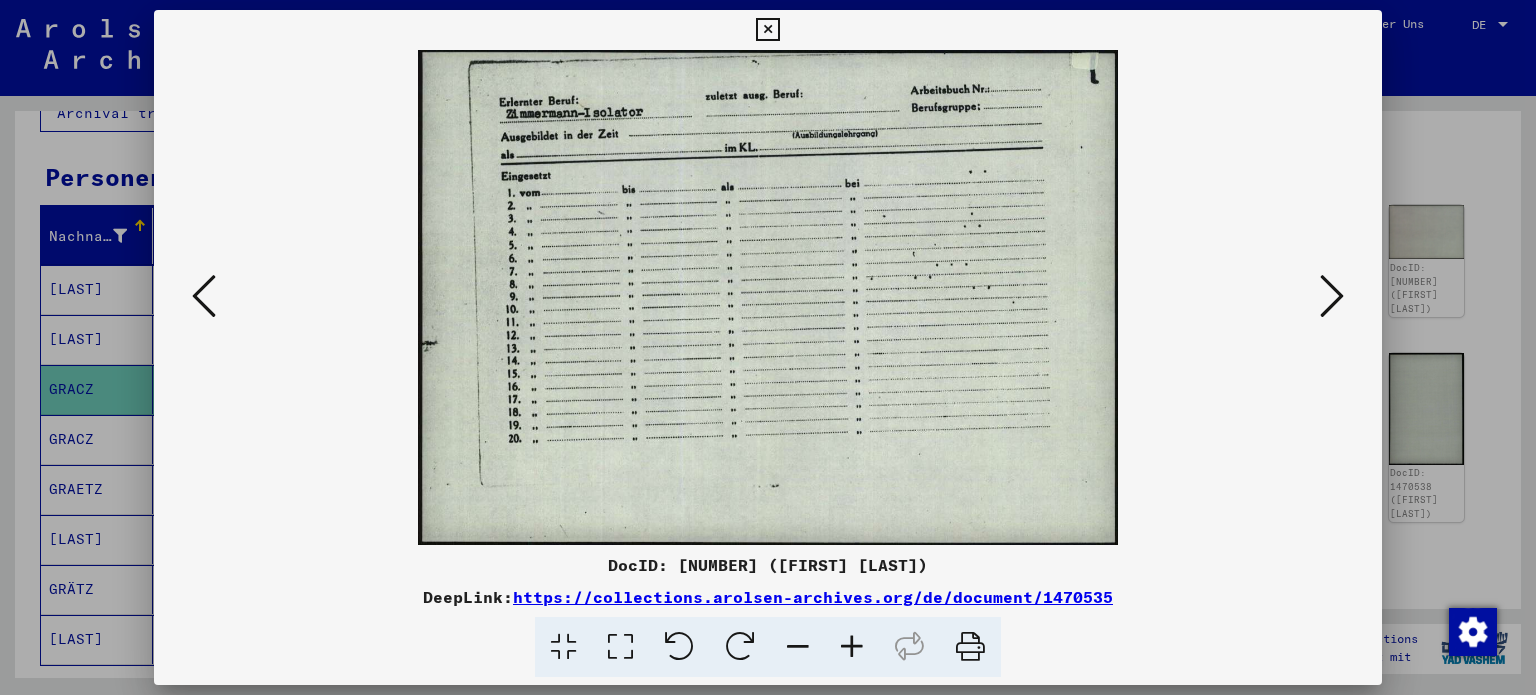 click at bounding box center [1332, 296] 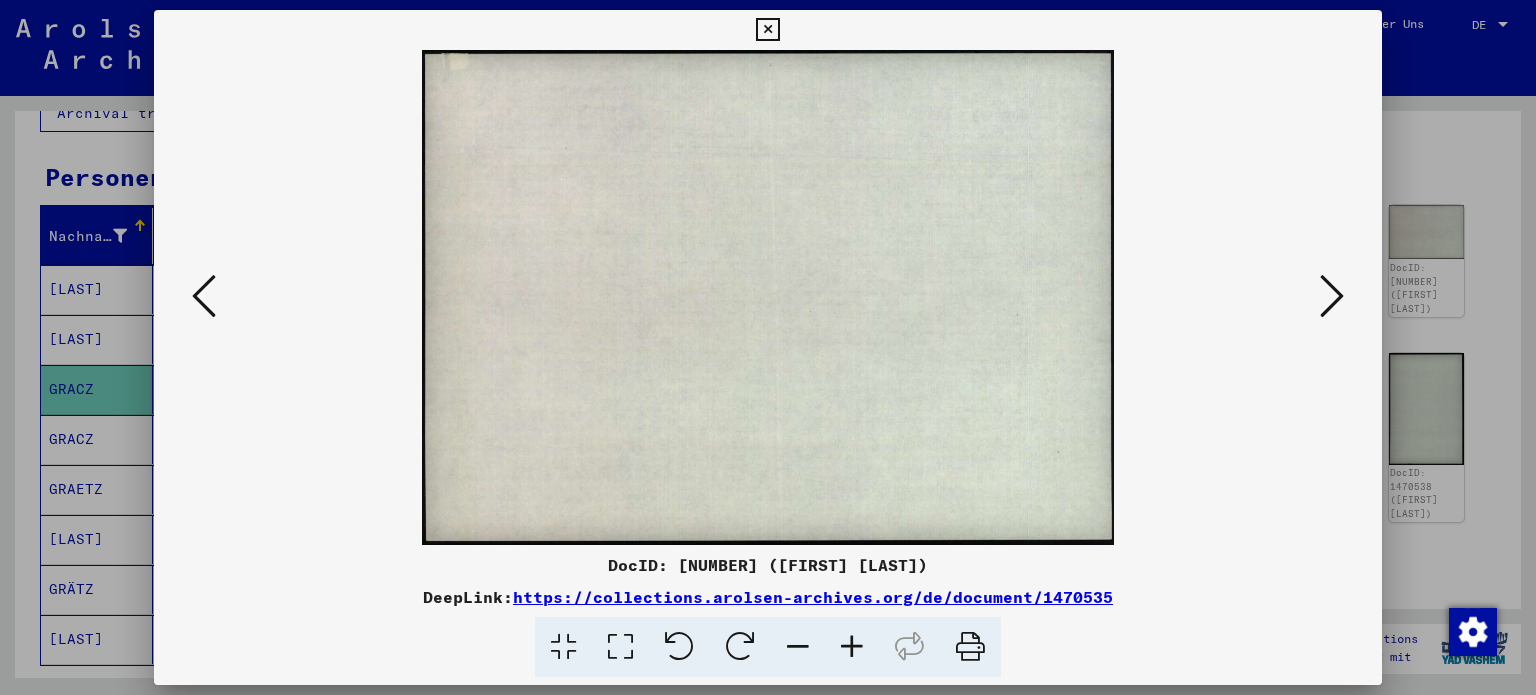 click at bounding box center [1332, 296] 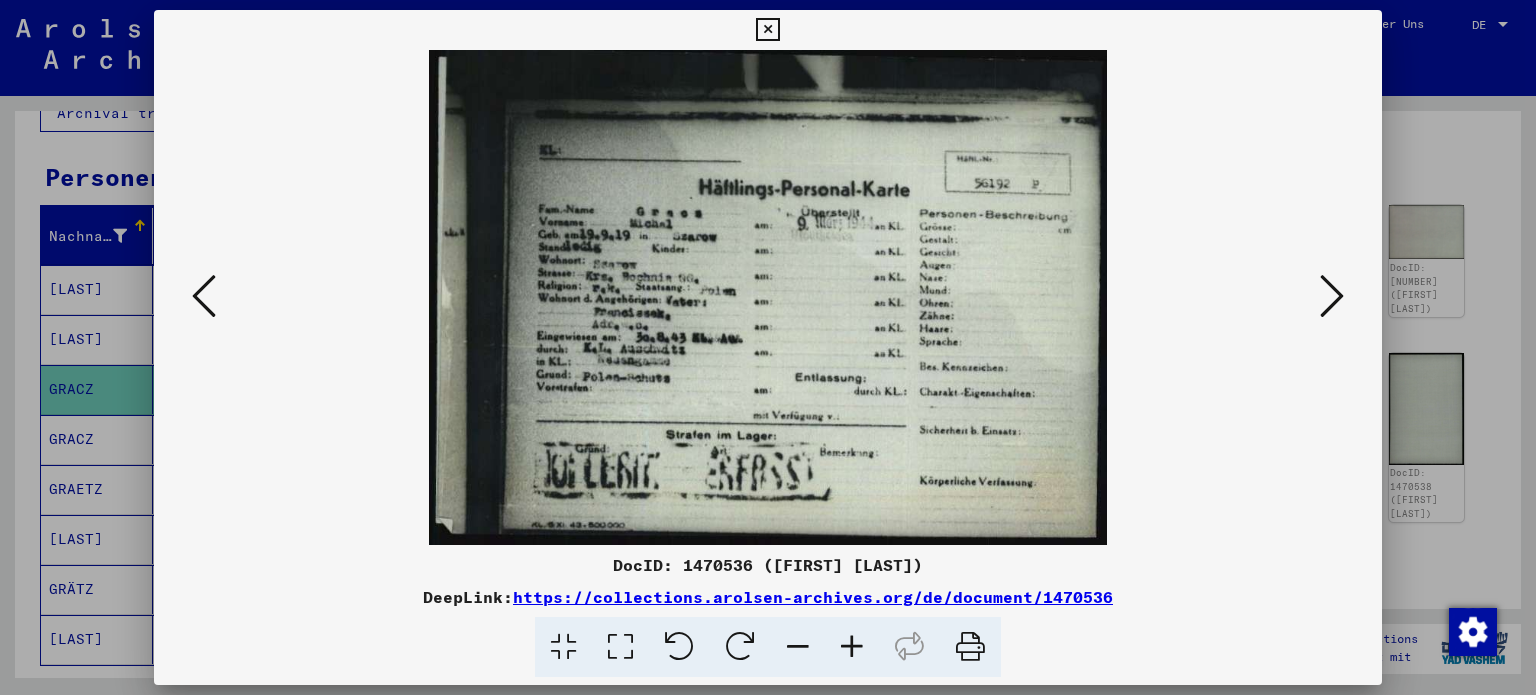 click at bounding box center [1332, 296] 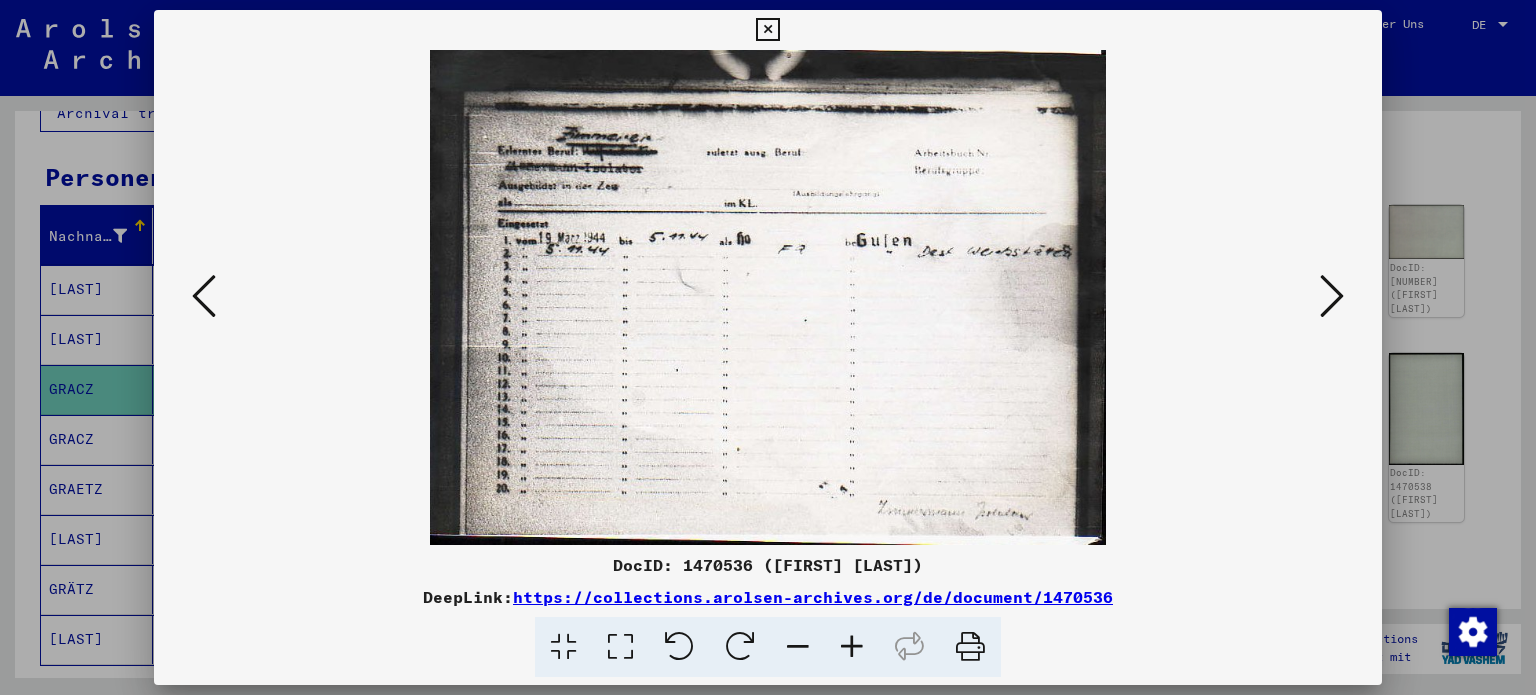 click at bounding box center (1332, 296) 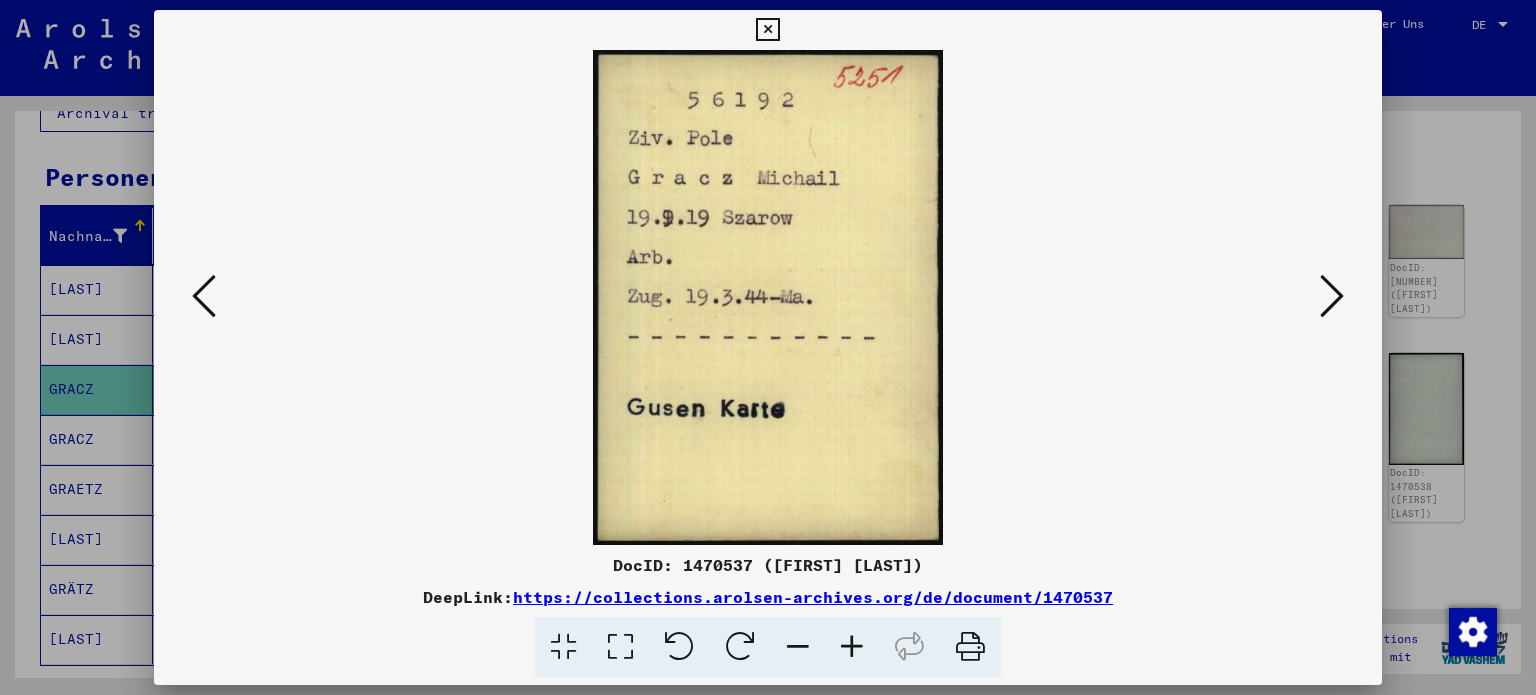 click at bounding box center [1332, 296] 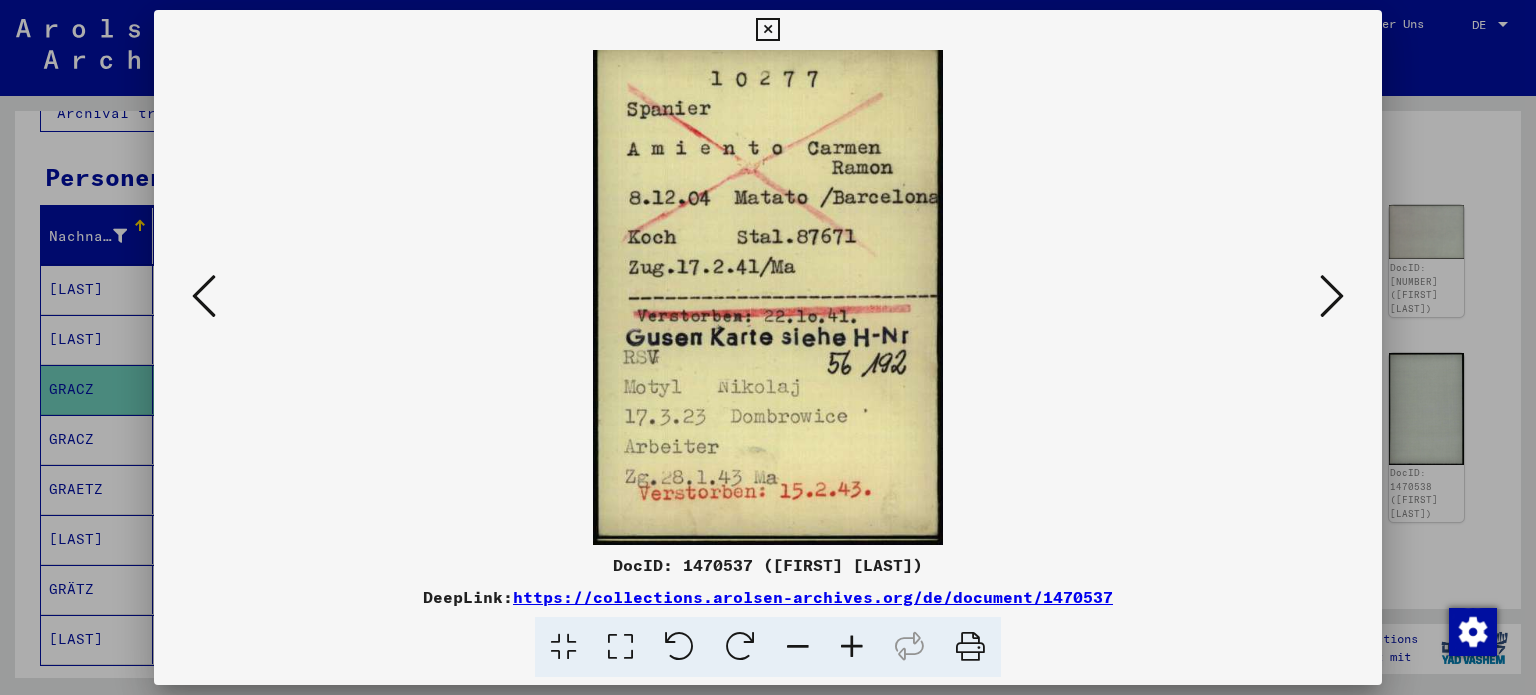 click at bounding box center [1332, 296] 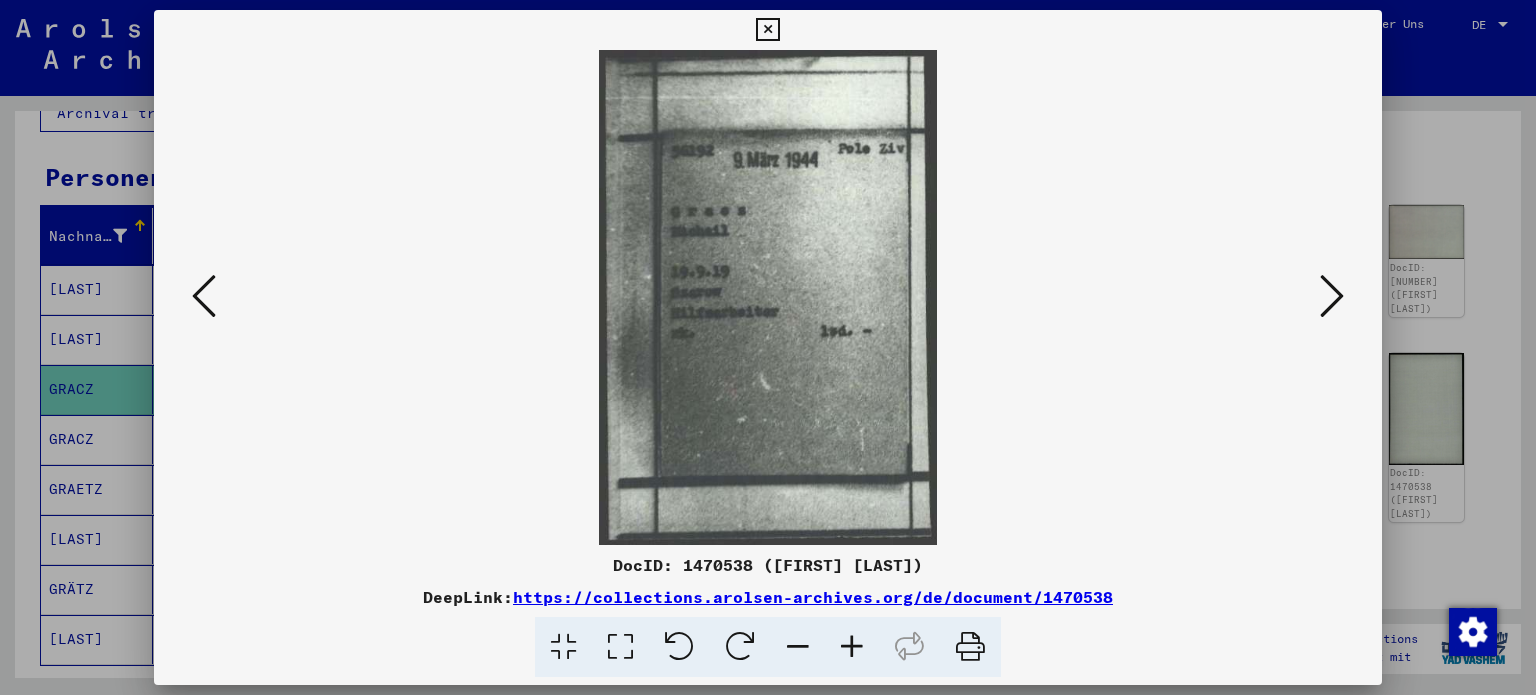click at bounding box center (1332, 296) 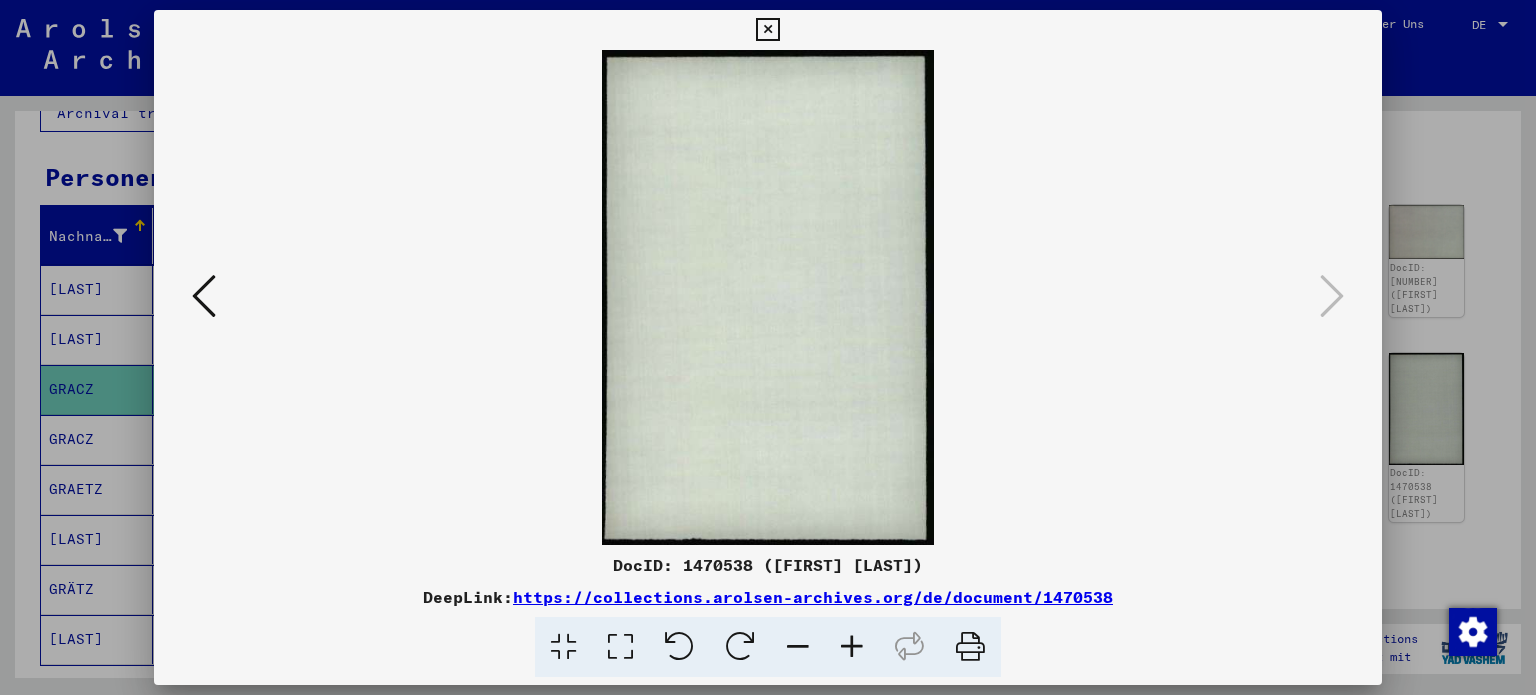click at bounding box center (767, 30) 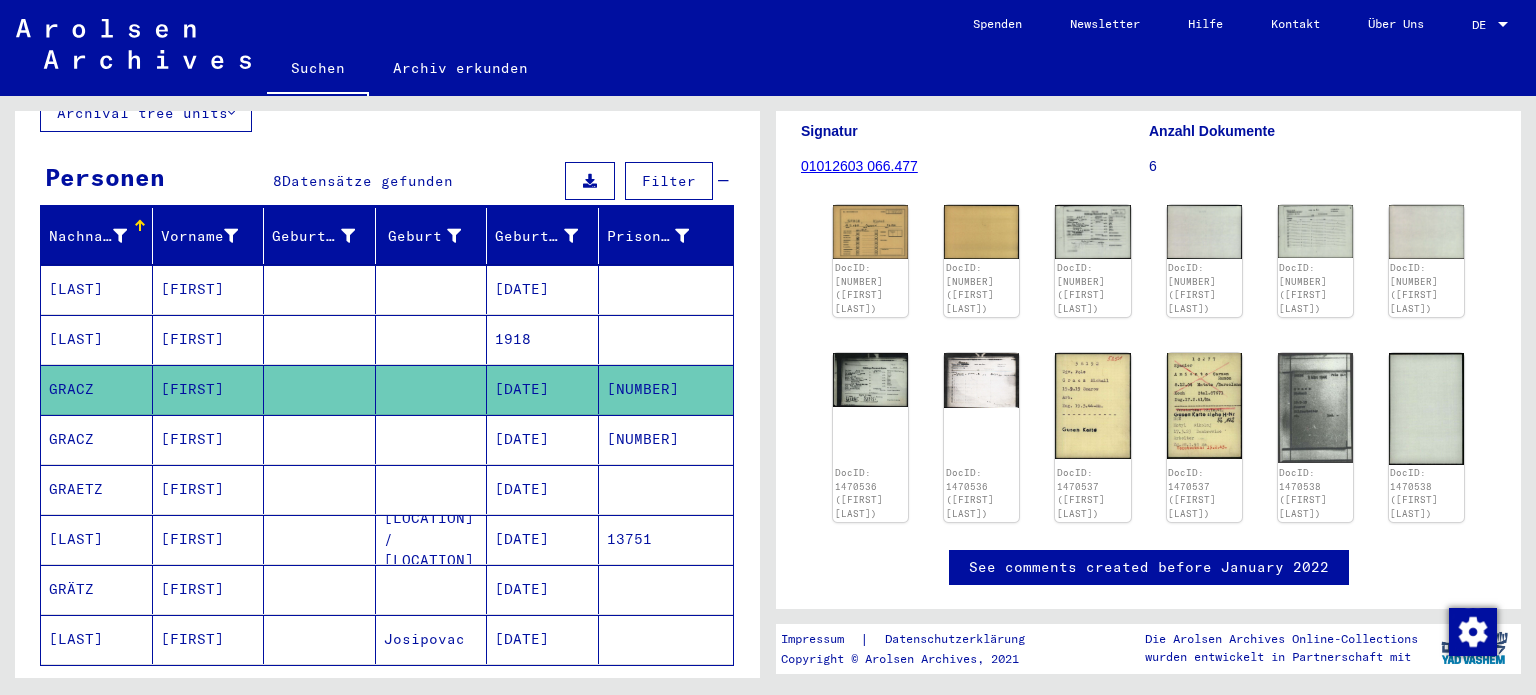 click at bounding box center (432, 489) 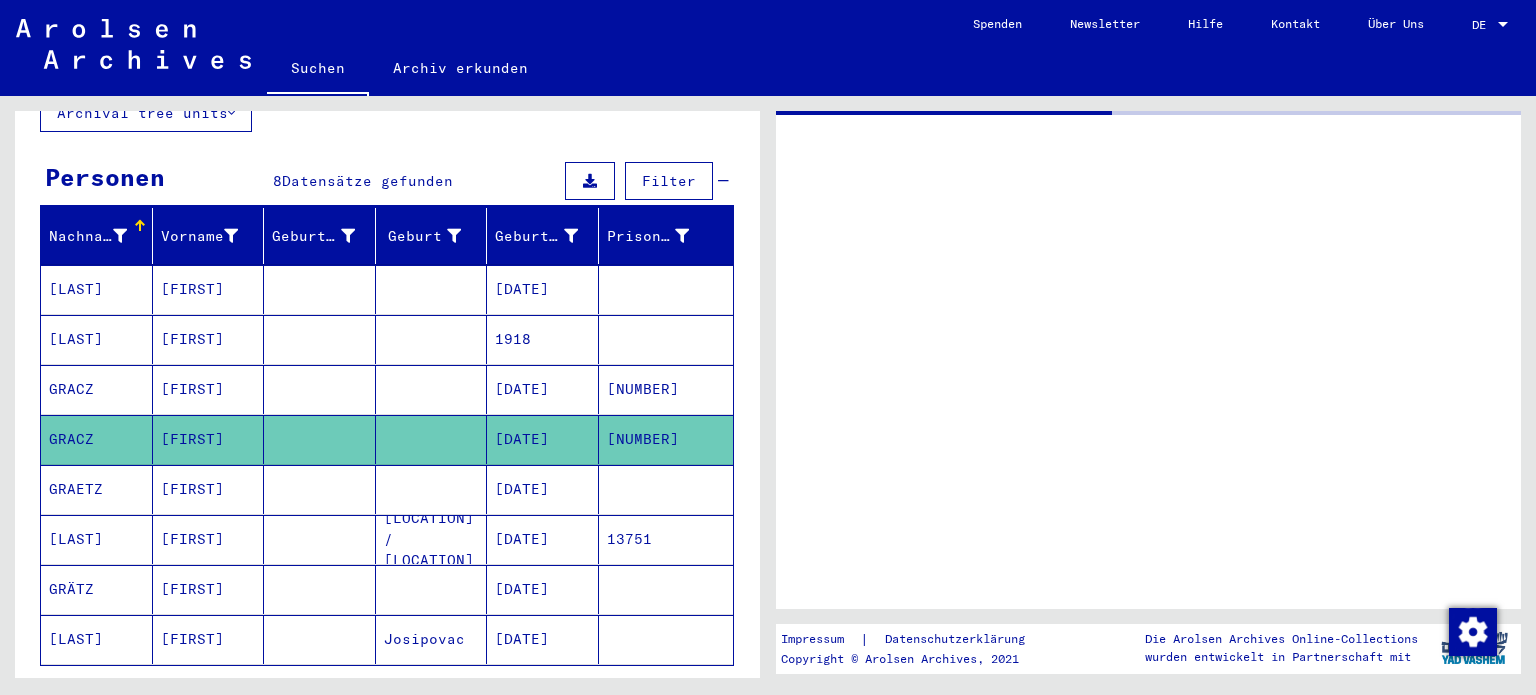 scroll, scrollTop: 0, scrollLeft: 0, axis: both 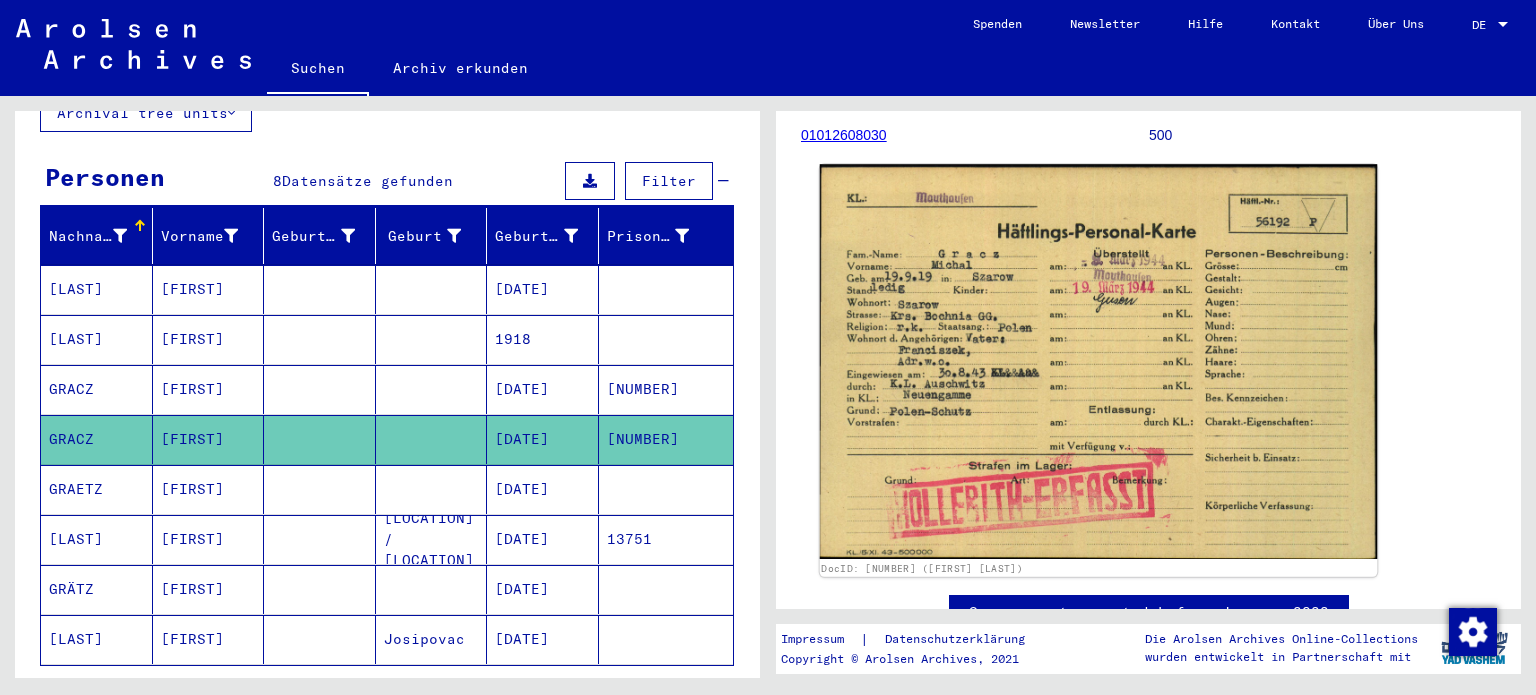 click 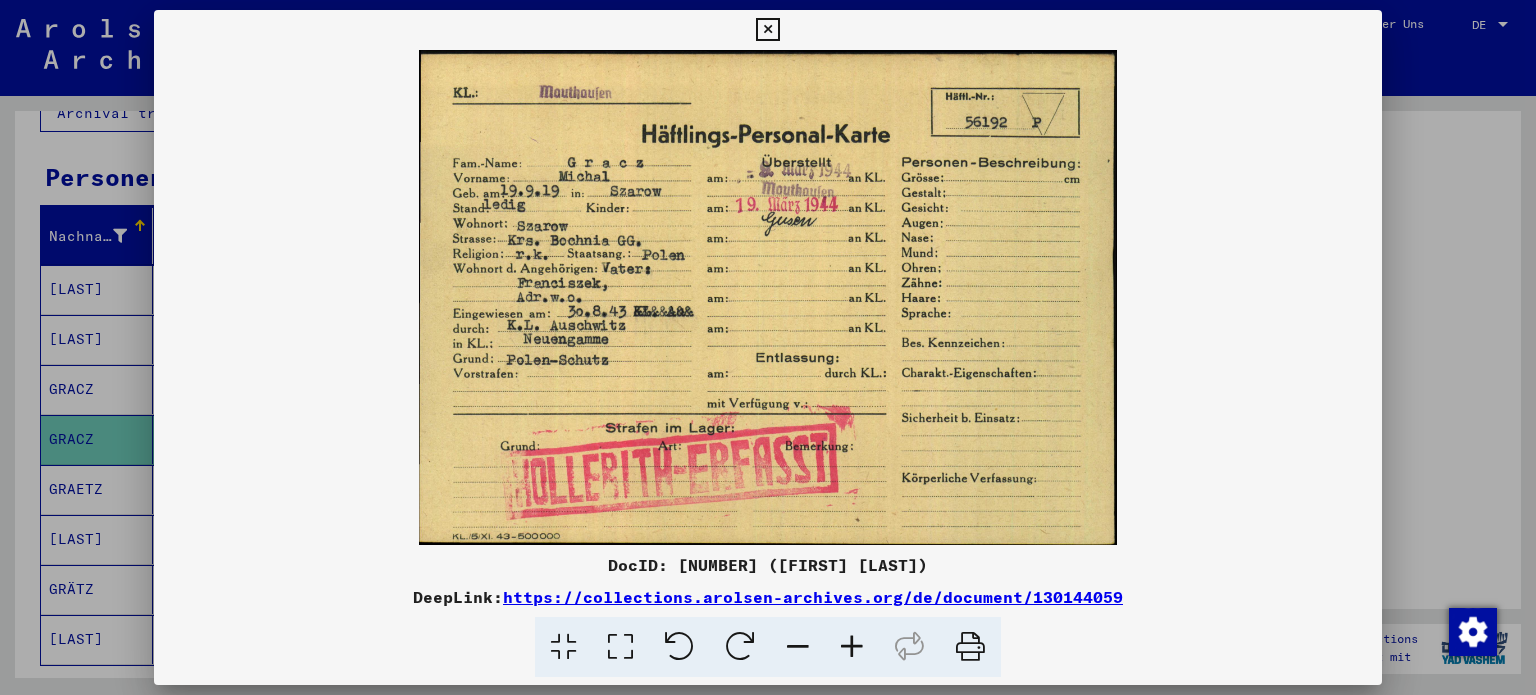 click at bounding box center (768, 347) 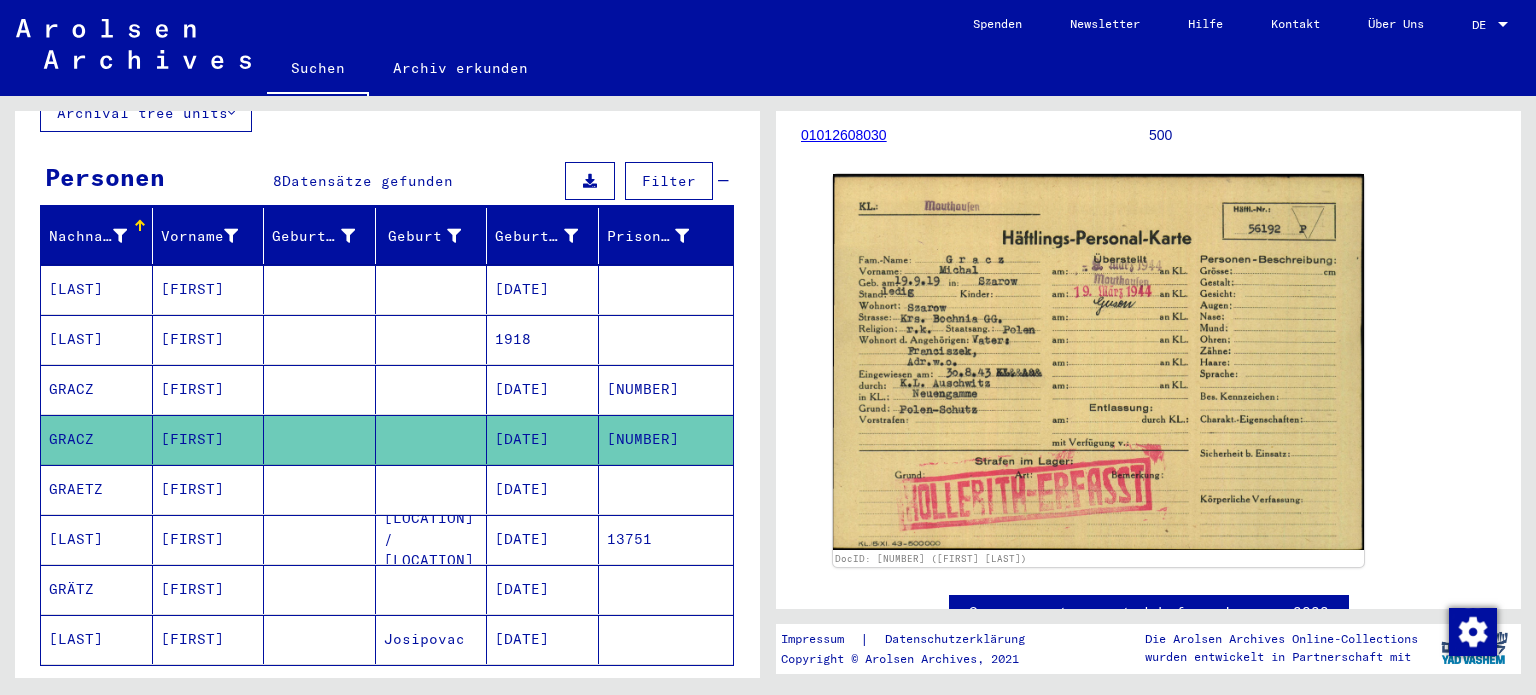 click at bounding box center (320, 439) 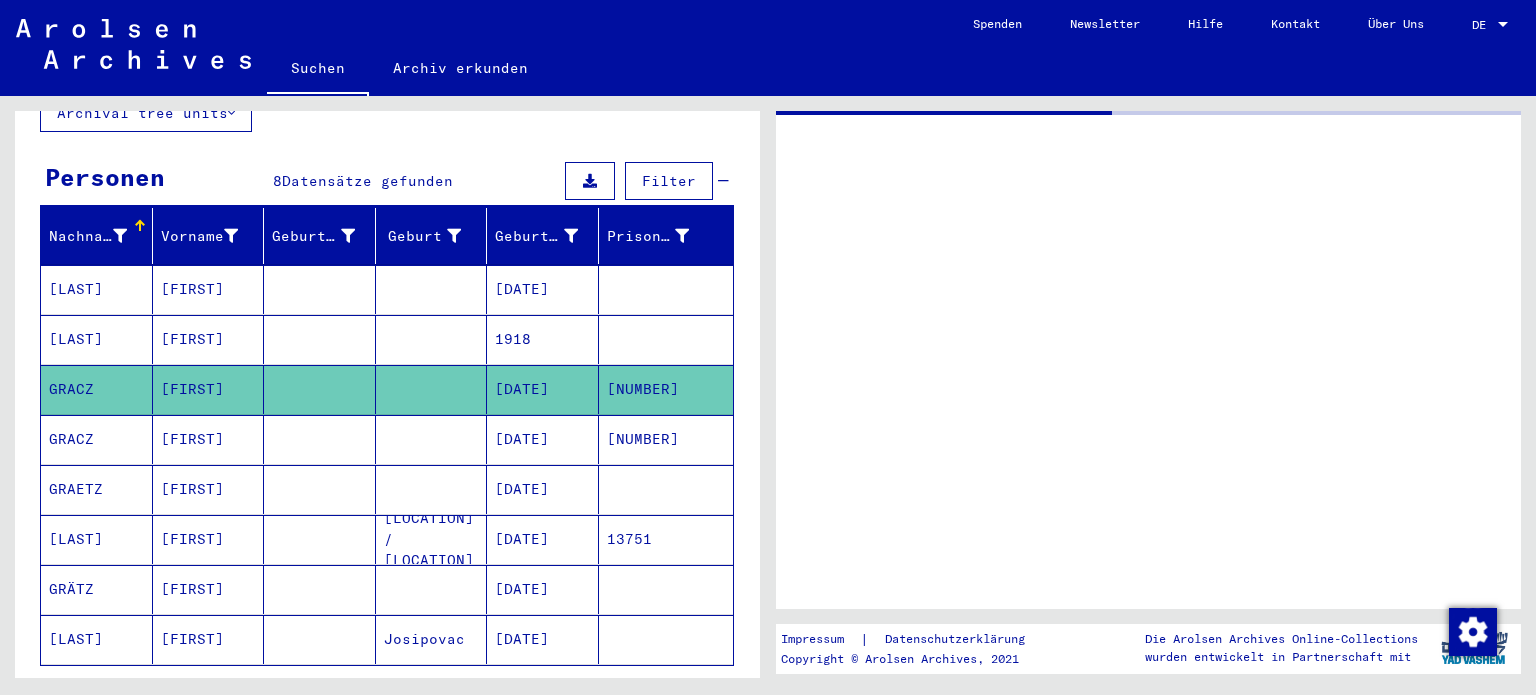 scroll, scrollTop: 0, scrollLeft: 0, axis: both 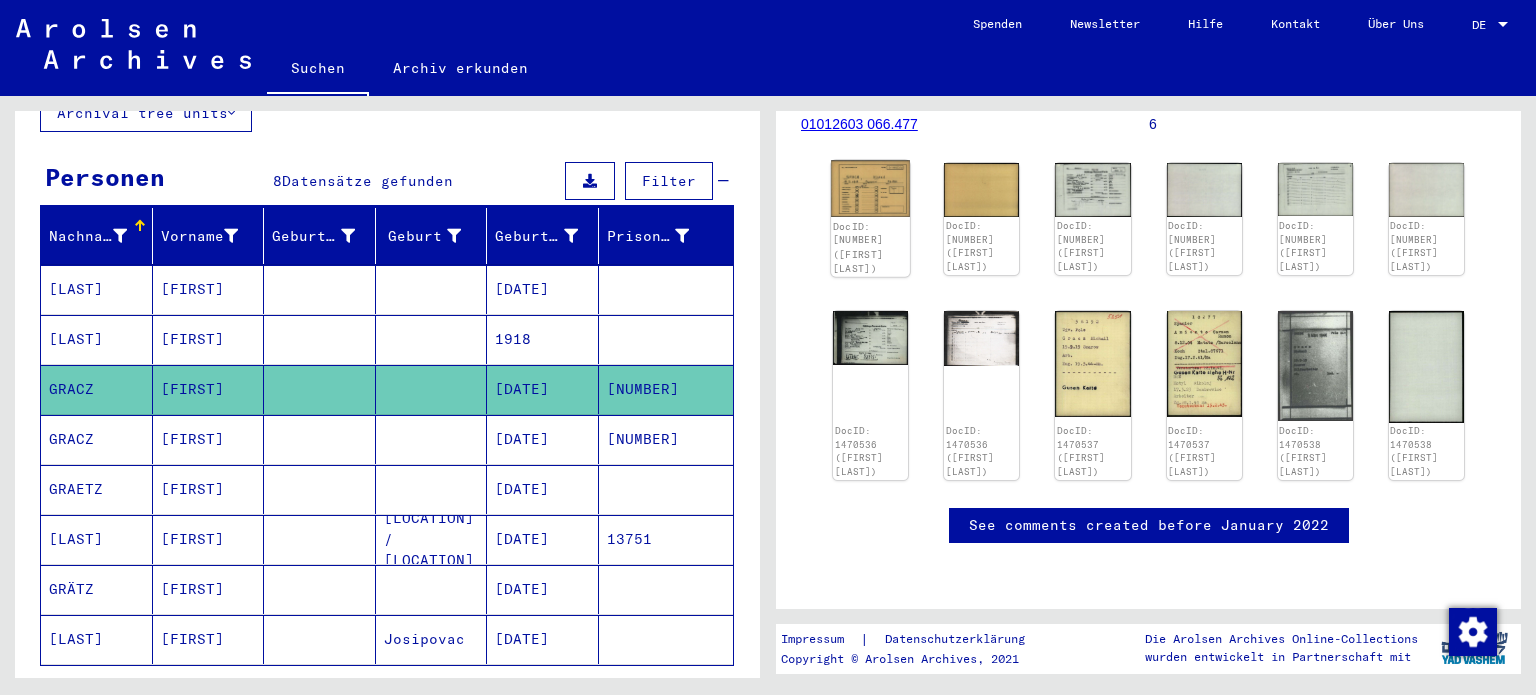 click 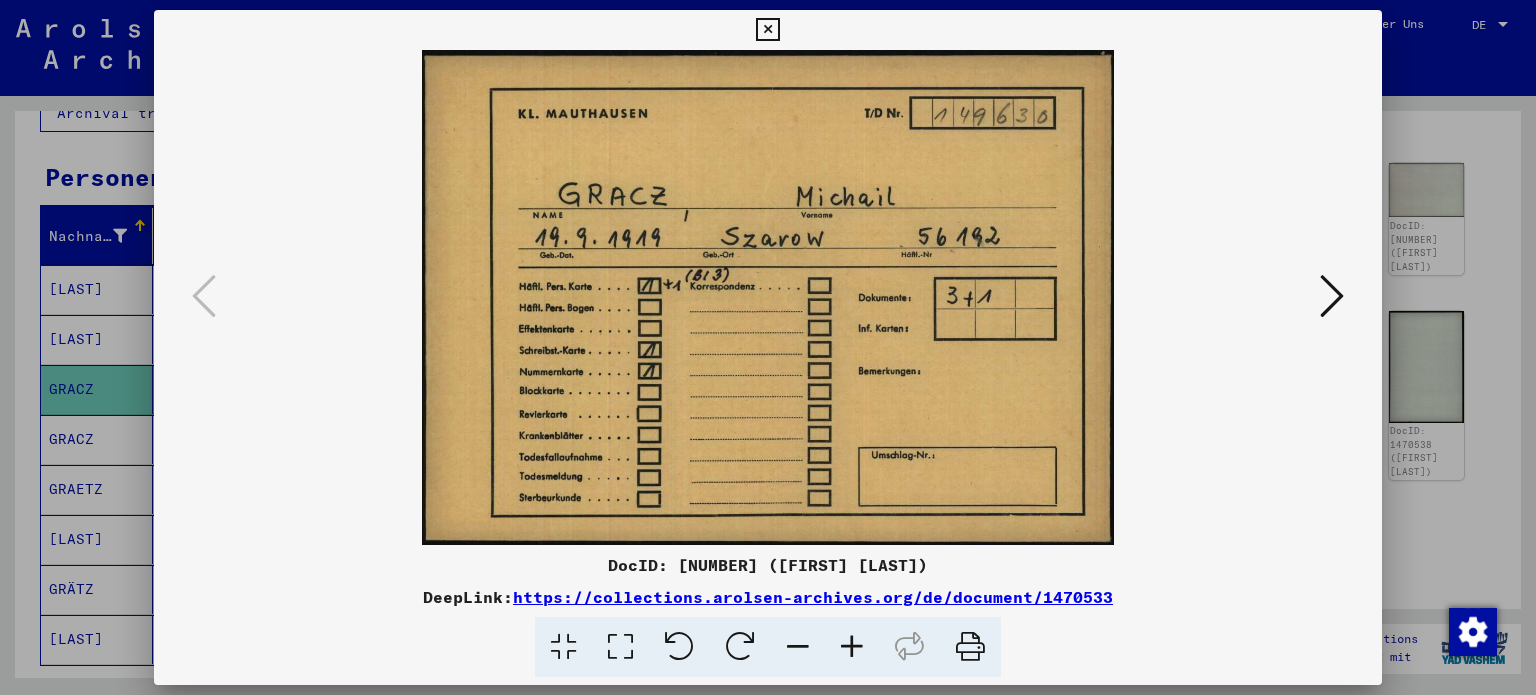 click at bounding box center [1332, 296] 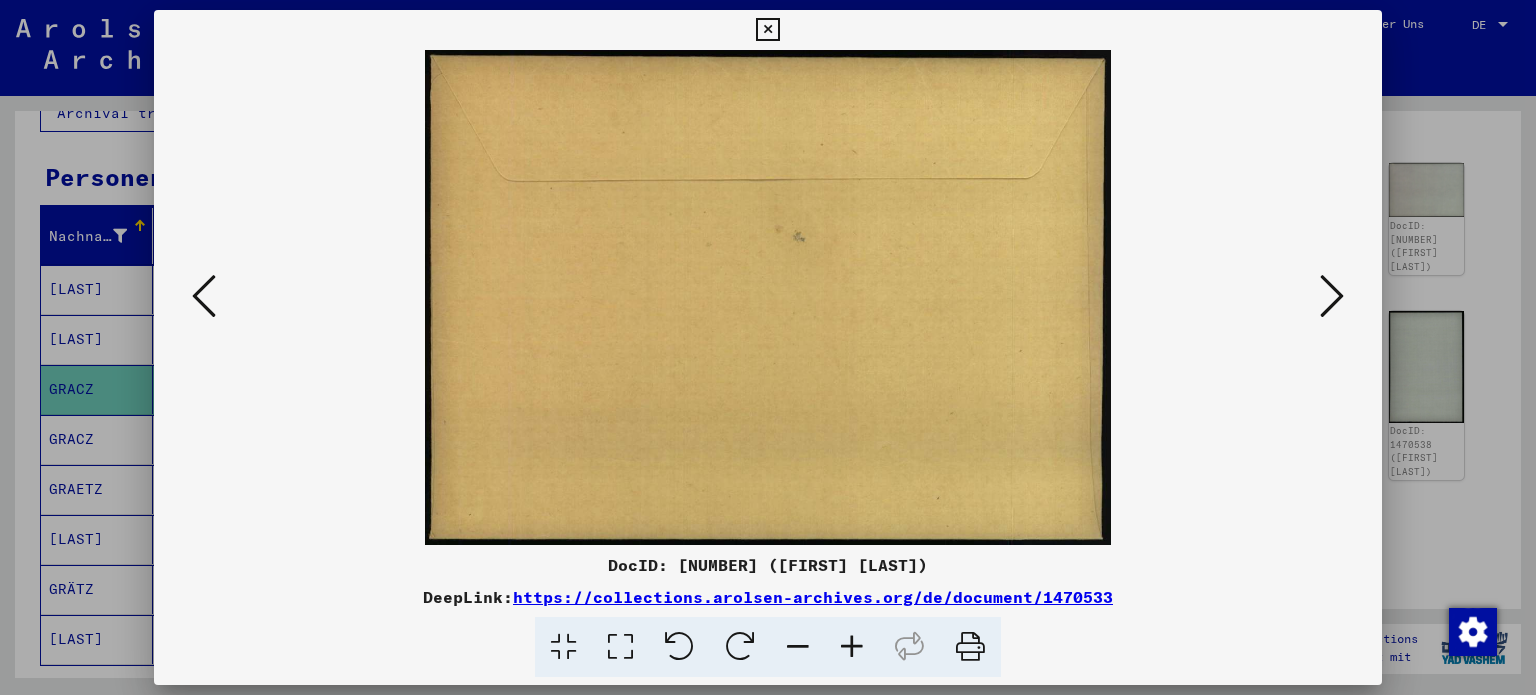 click at bounding box center [1332, 296] 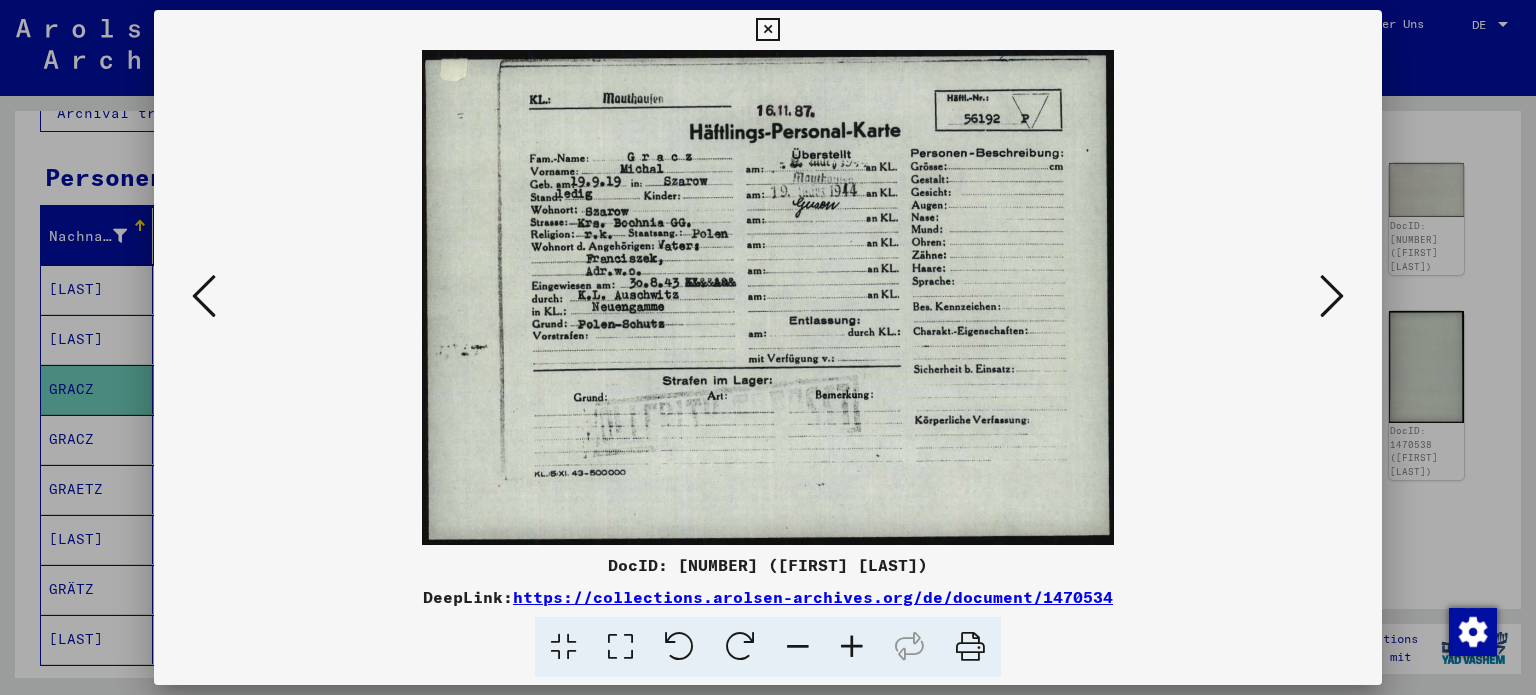 click at bounding box center [1332, 296] 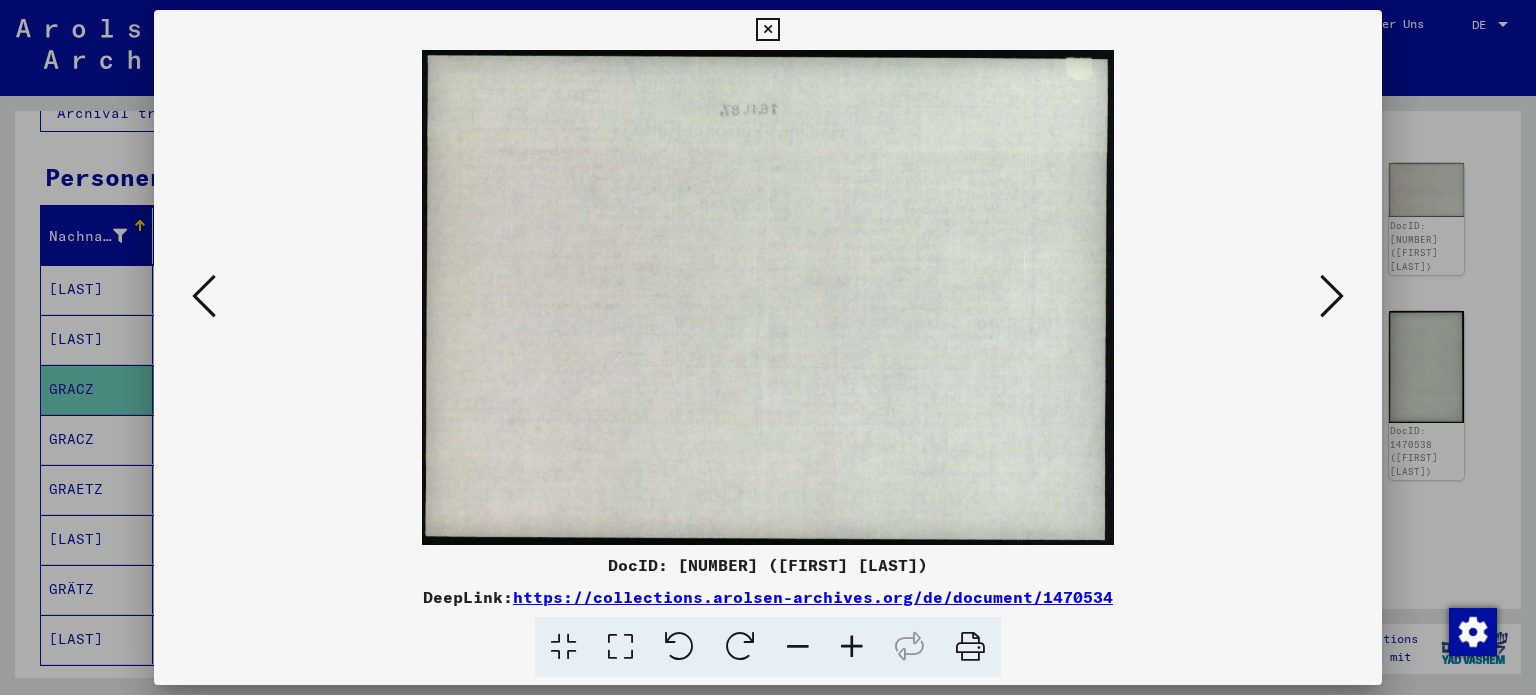 click at bounding box center [1332, 296] 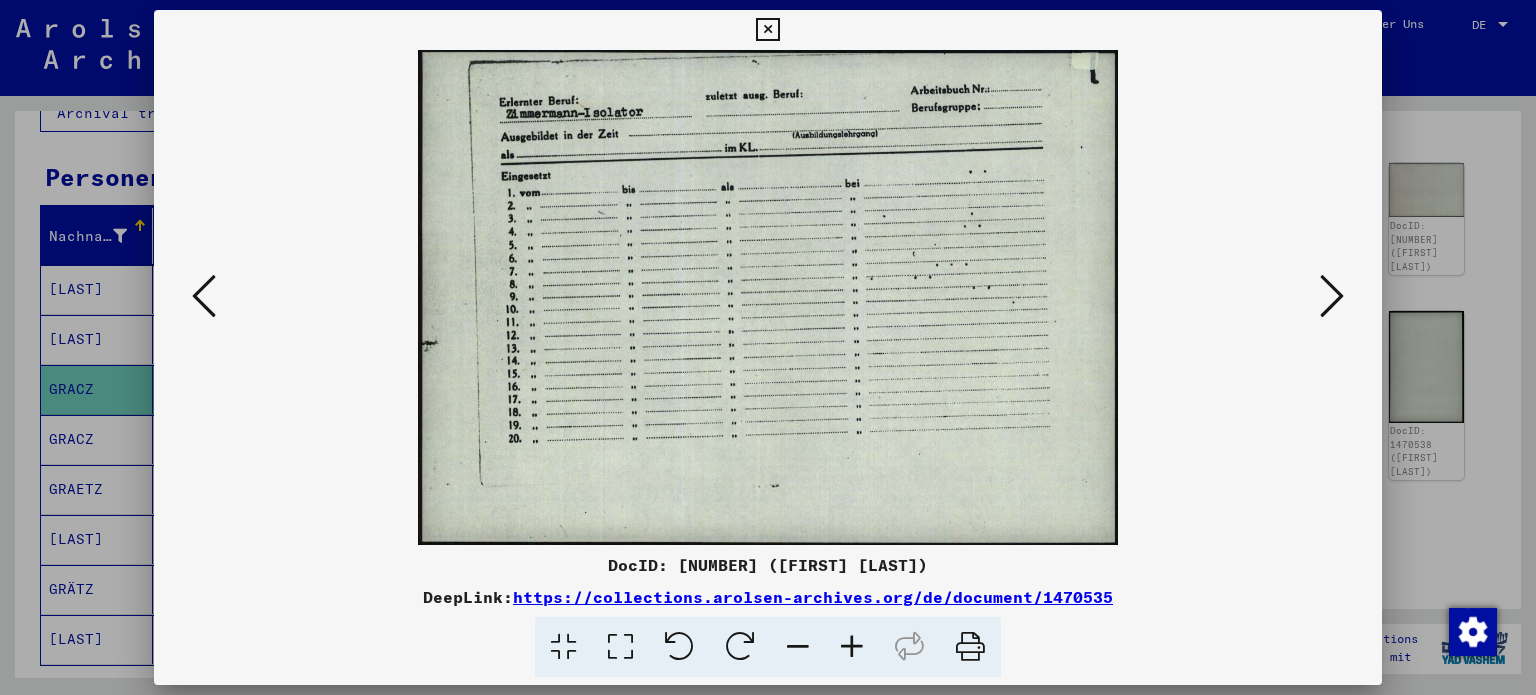 click at bounding box center [1332, 296] 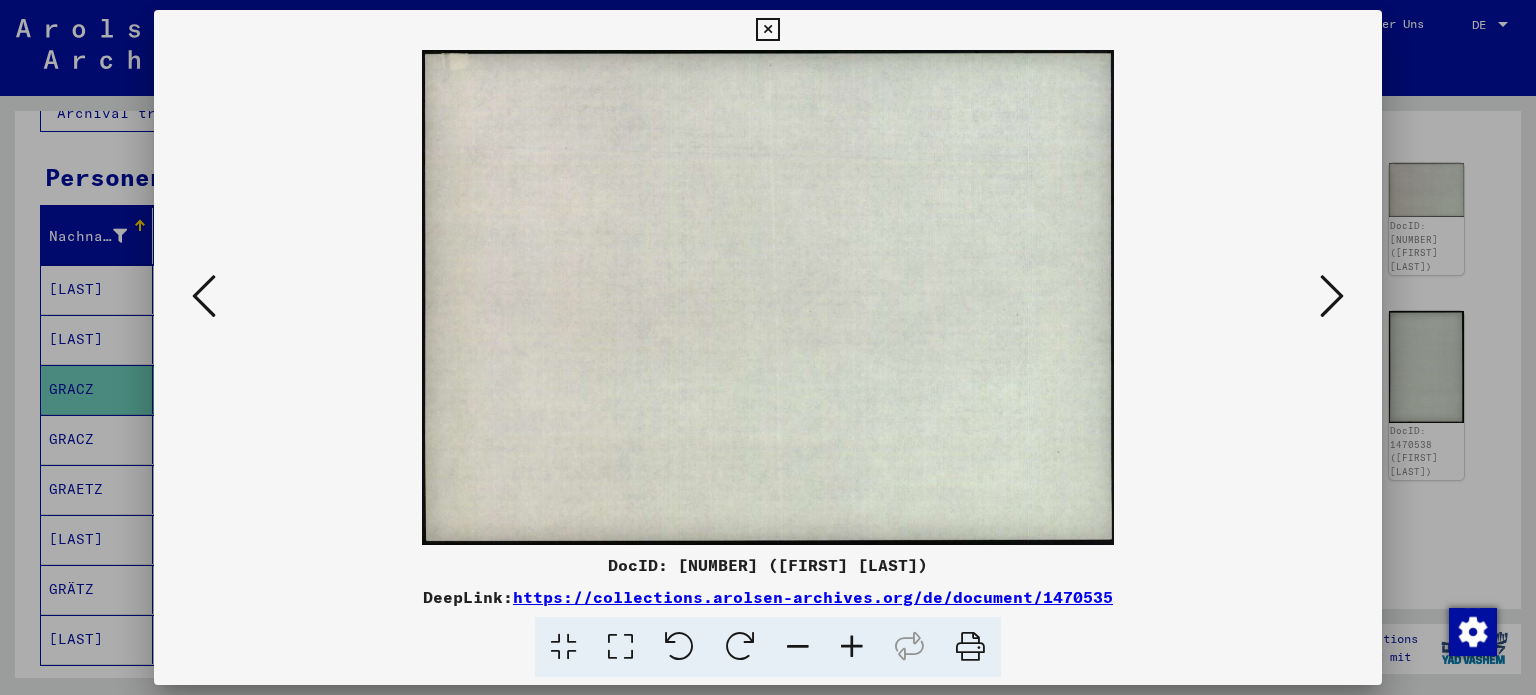 click at bounding box center (1332, 296) 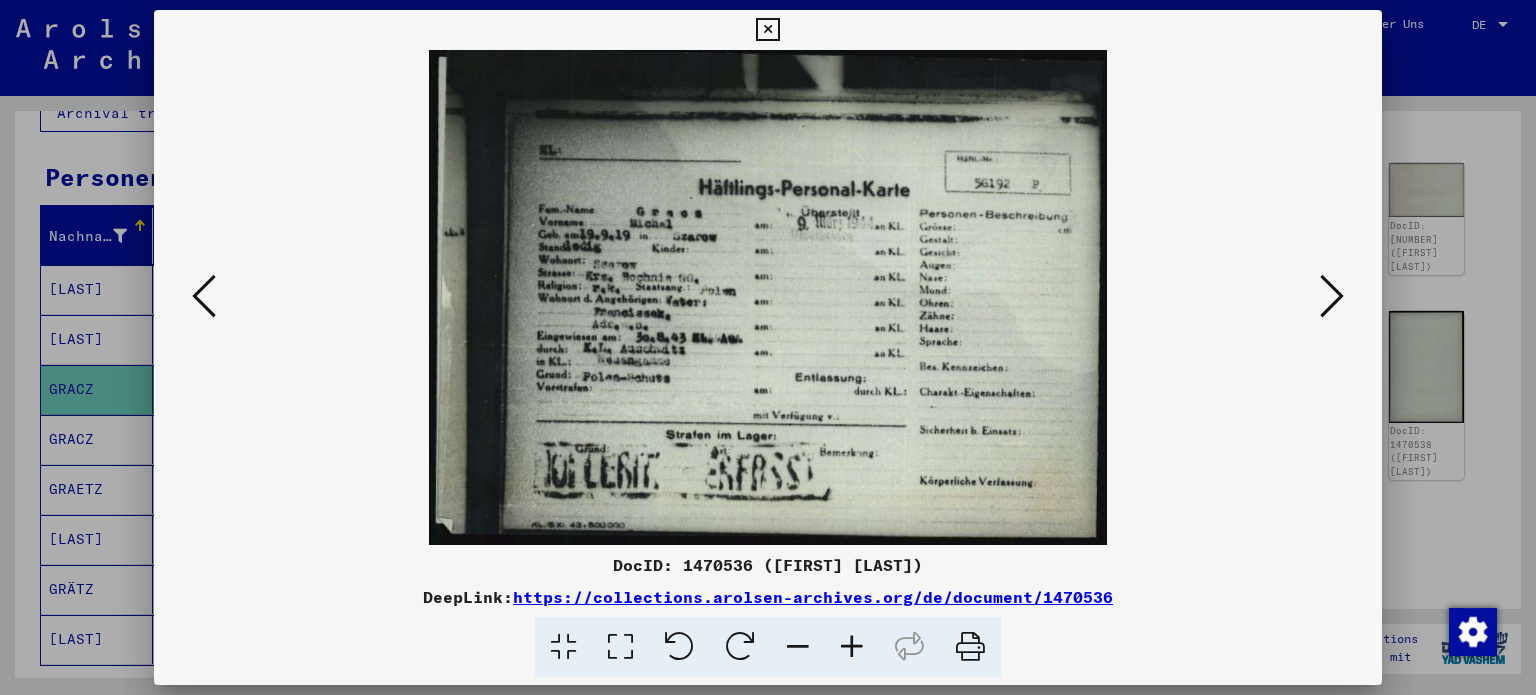 click at bounding box center [1332, 296] 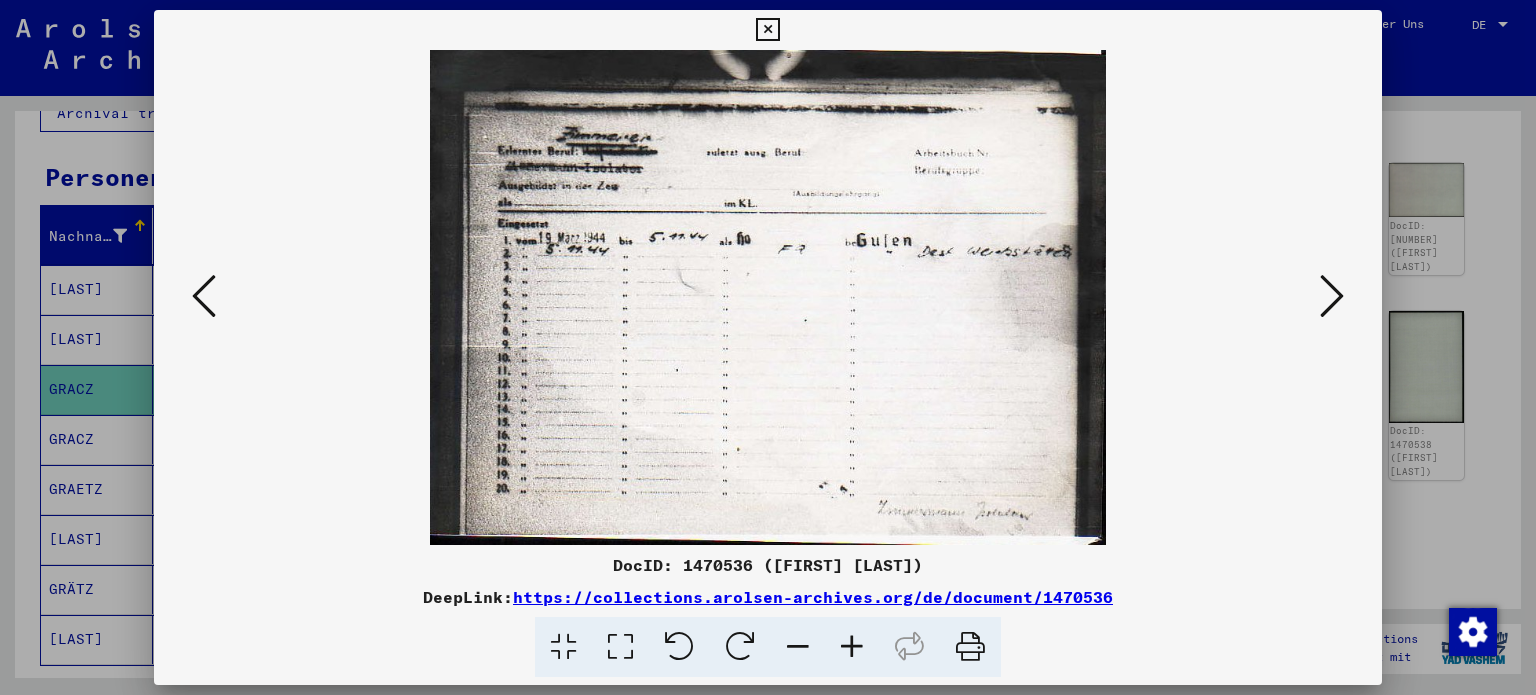 click at bounding box center [1332, 296] 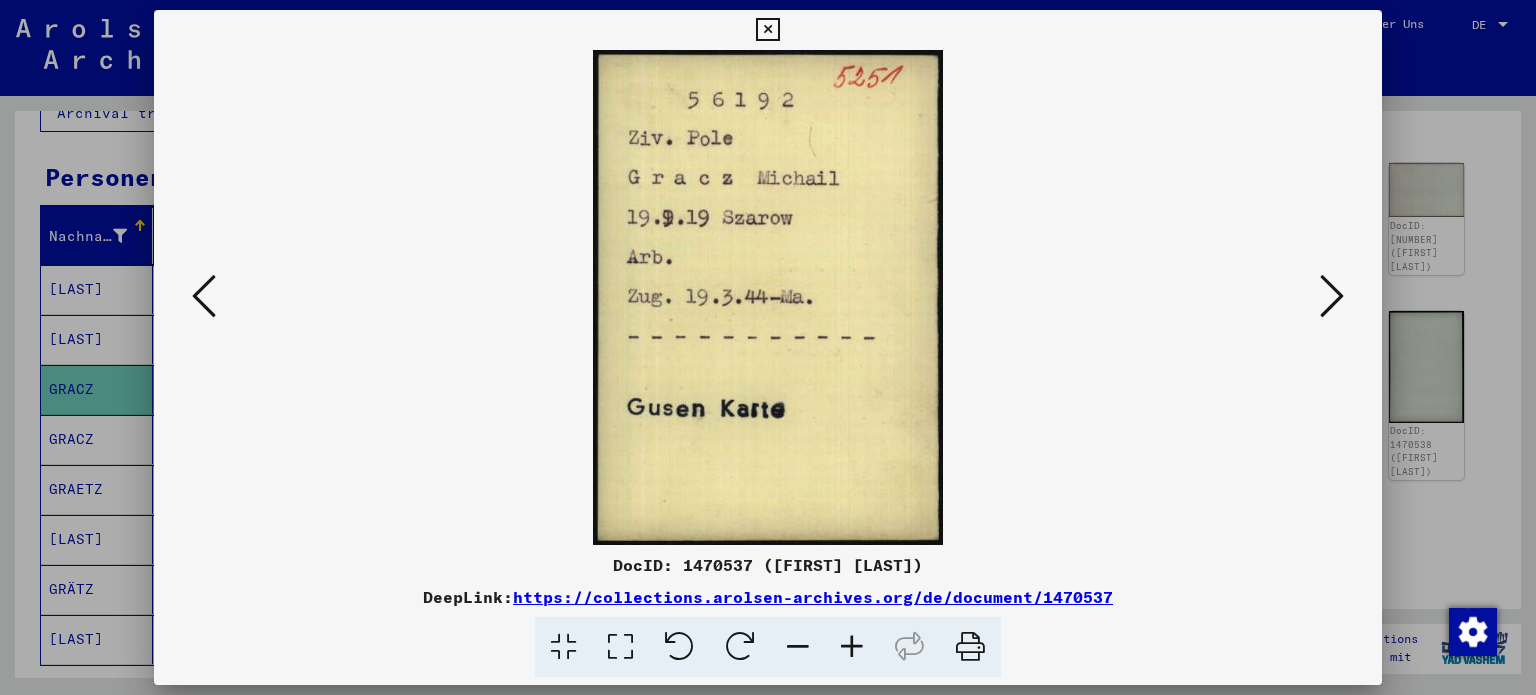 click at bounding box center [1332, 296] 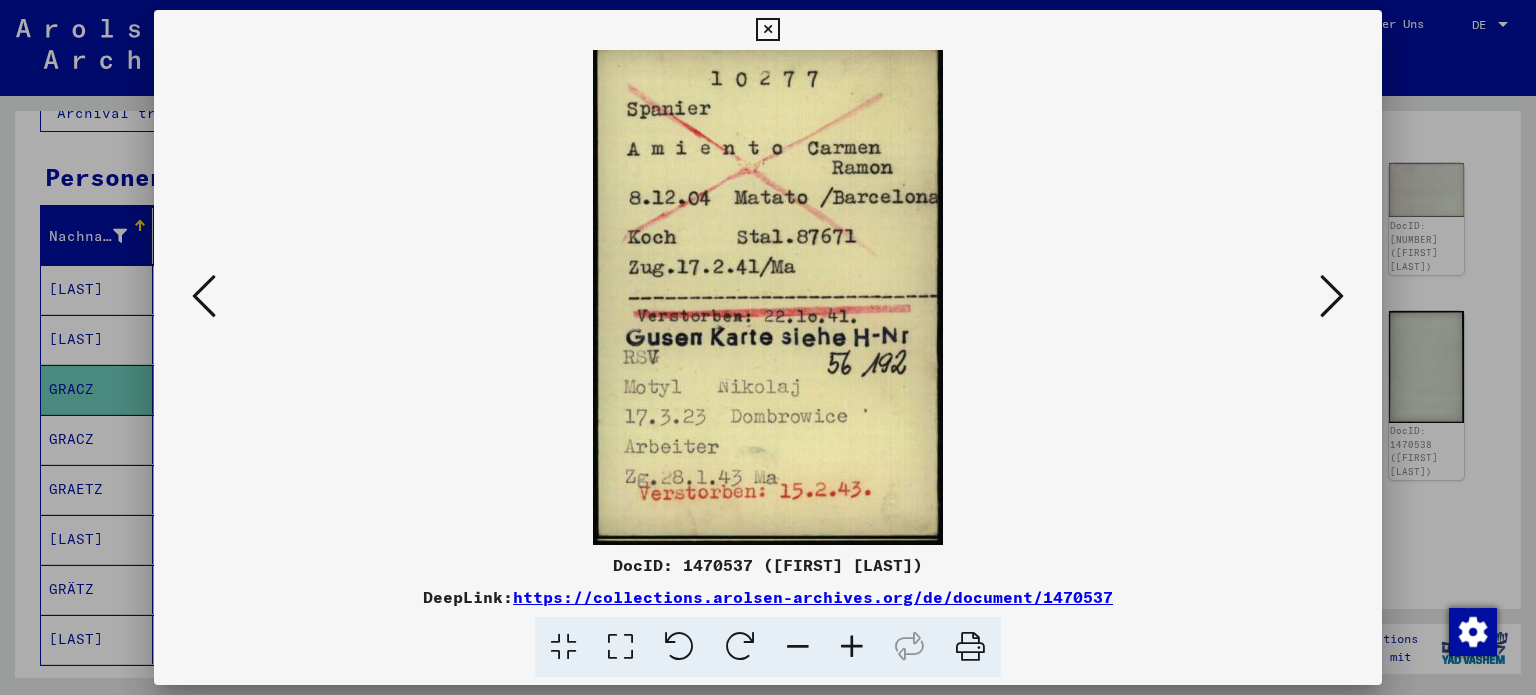 click at bounding box center [1332, 296] 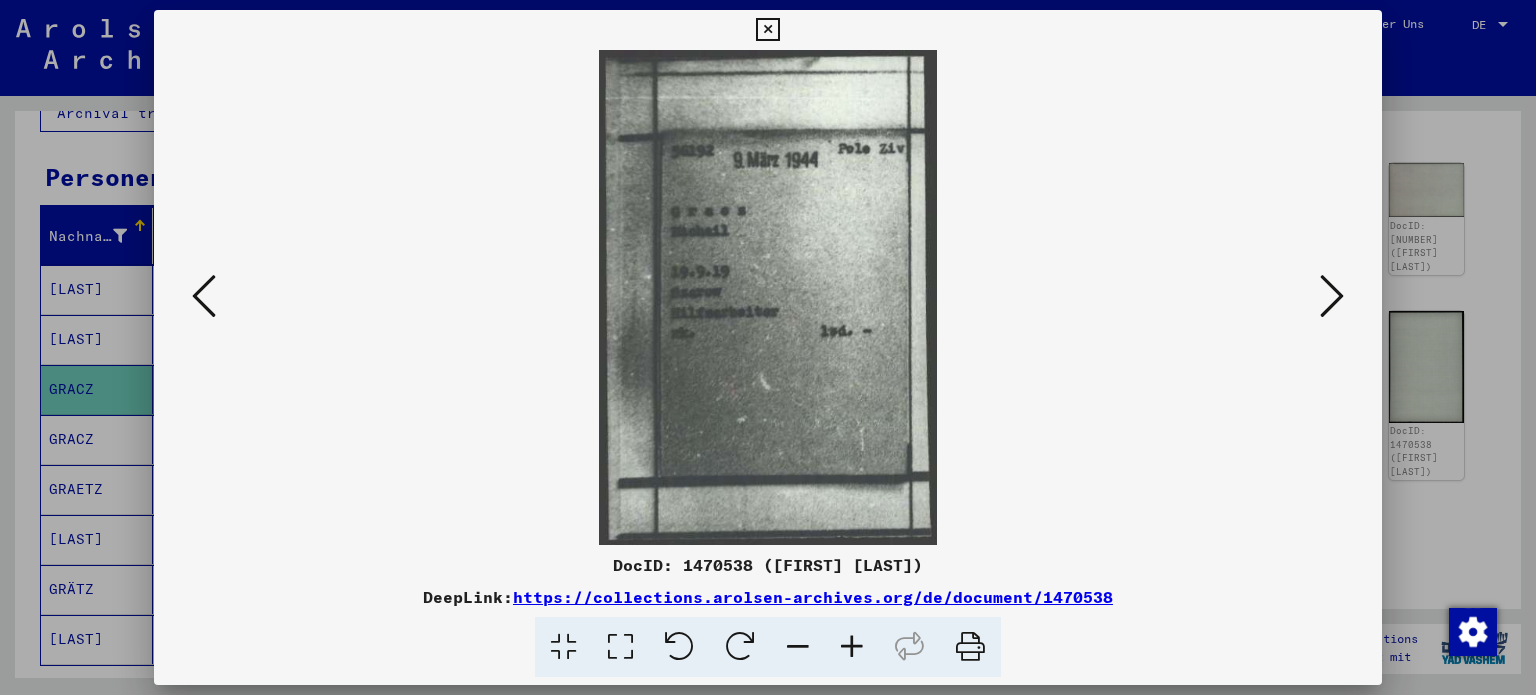 click at bounding box center (1332, 296) 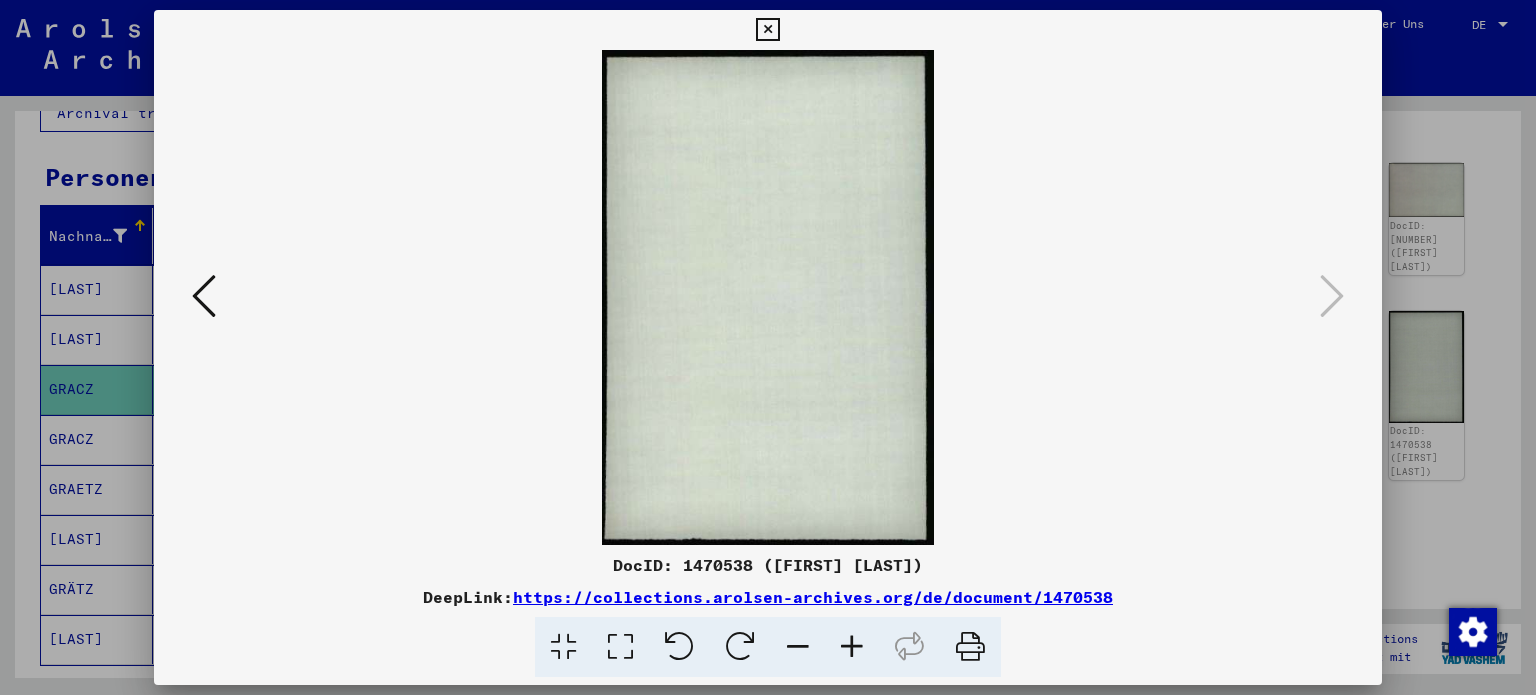 click on "**********" at bounding box center (768, 347) 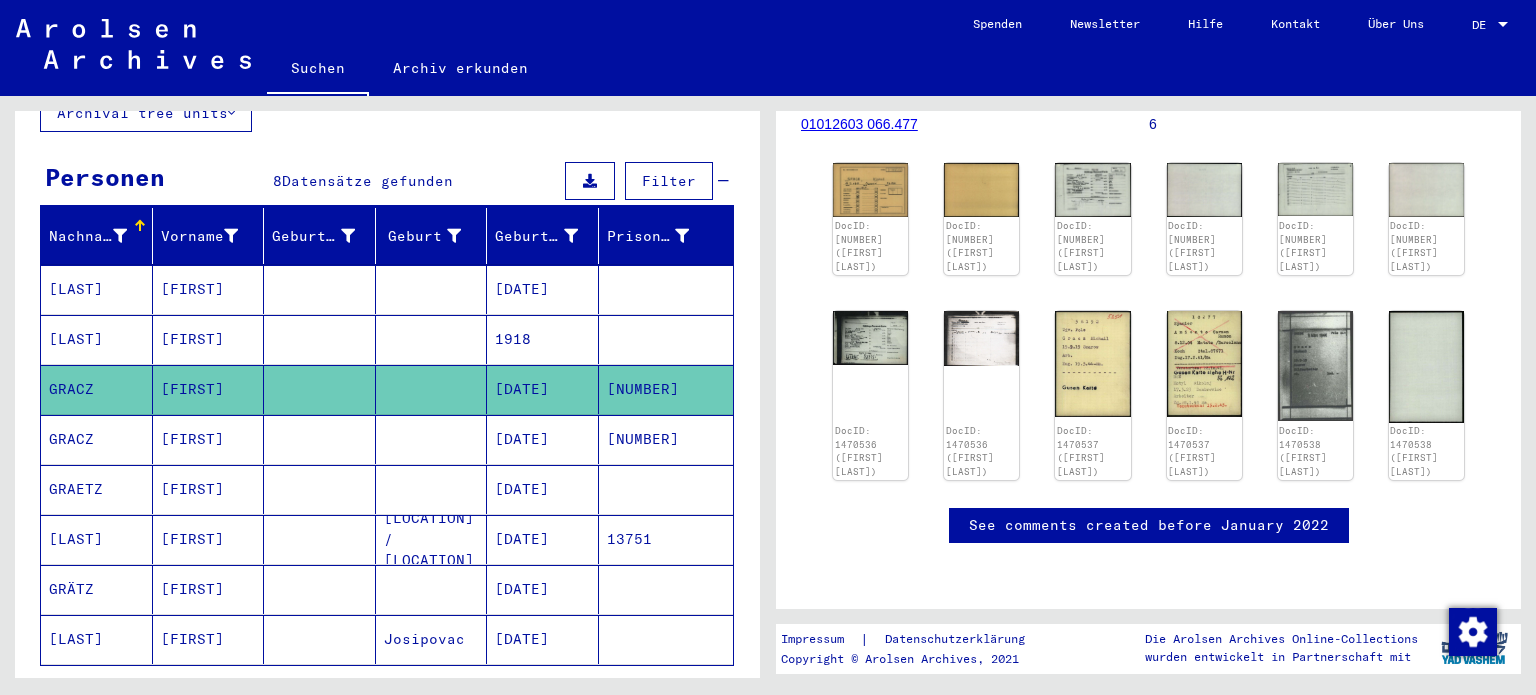 scroll, scrollTop: 0, scrollLeft: 0, axis: both 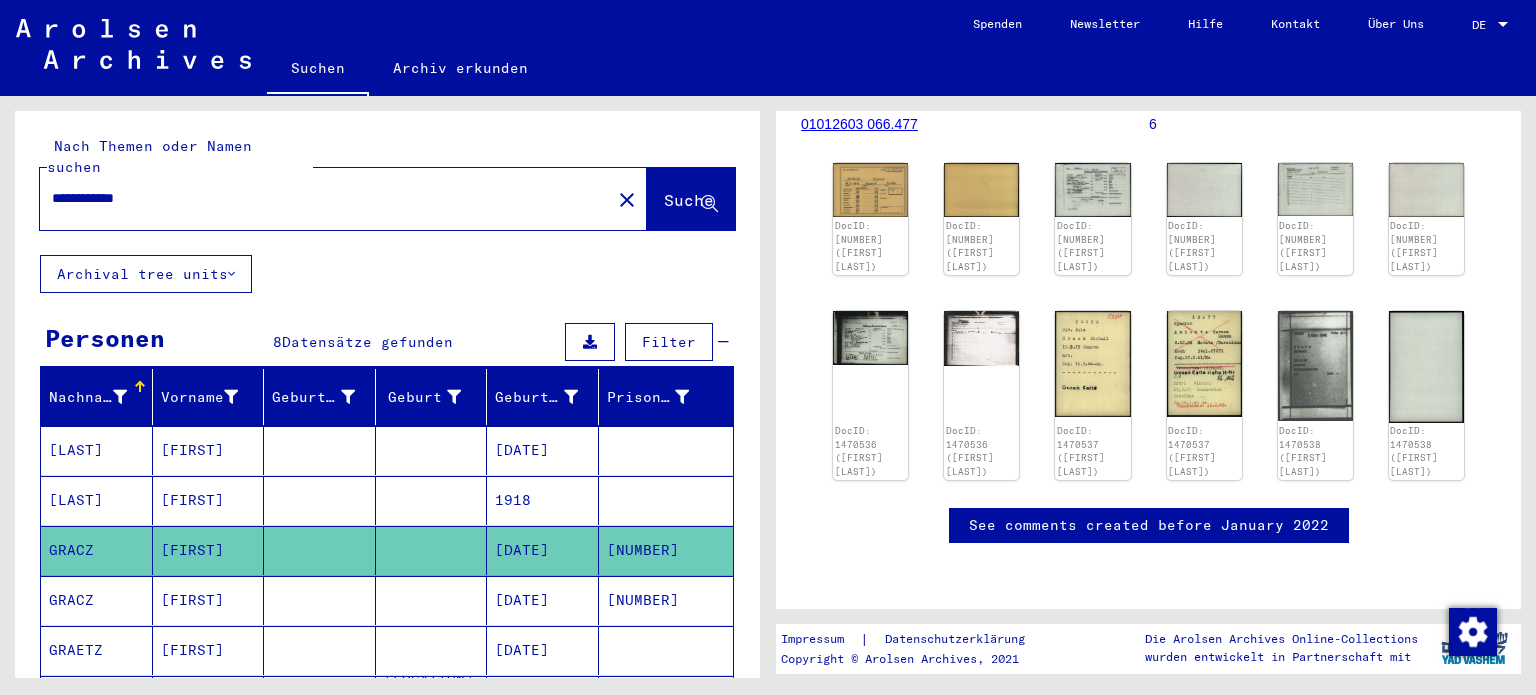 drag, startPoint x: 173, startPoint y: 174, endPoint x: 0, endPoint y: 182, distance: 173.18488 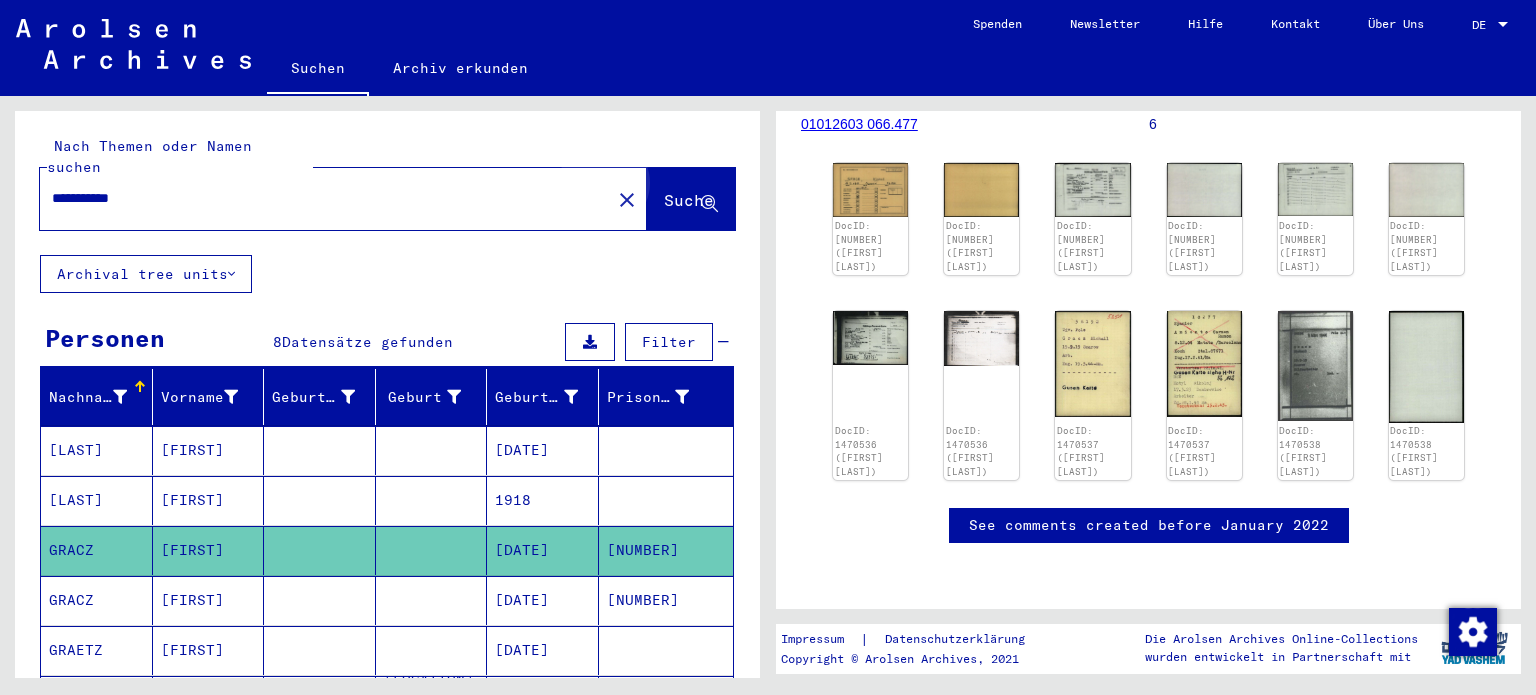 click on "Suche" 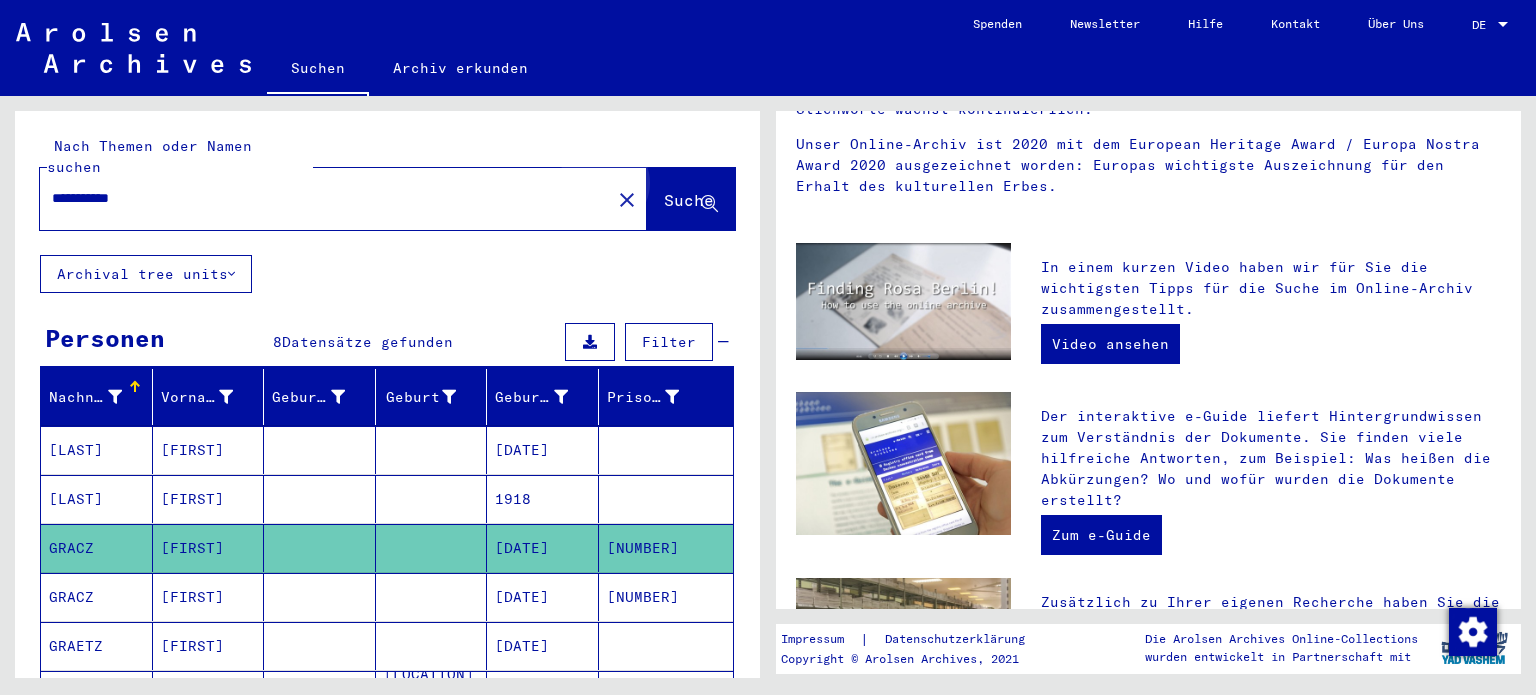 scroll, scrollTop: 0, scrollLeft: 0, axis: both 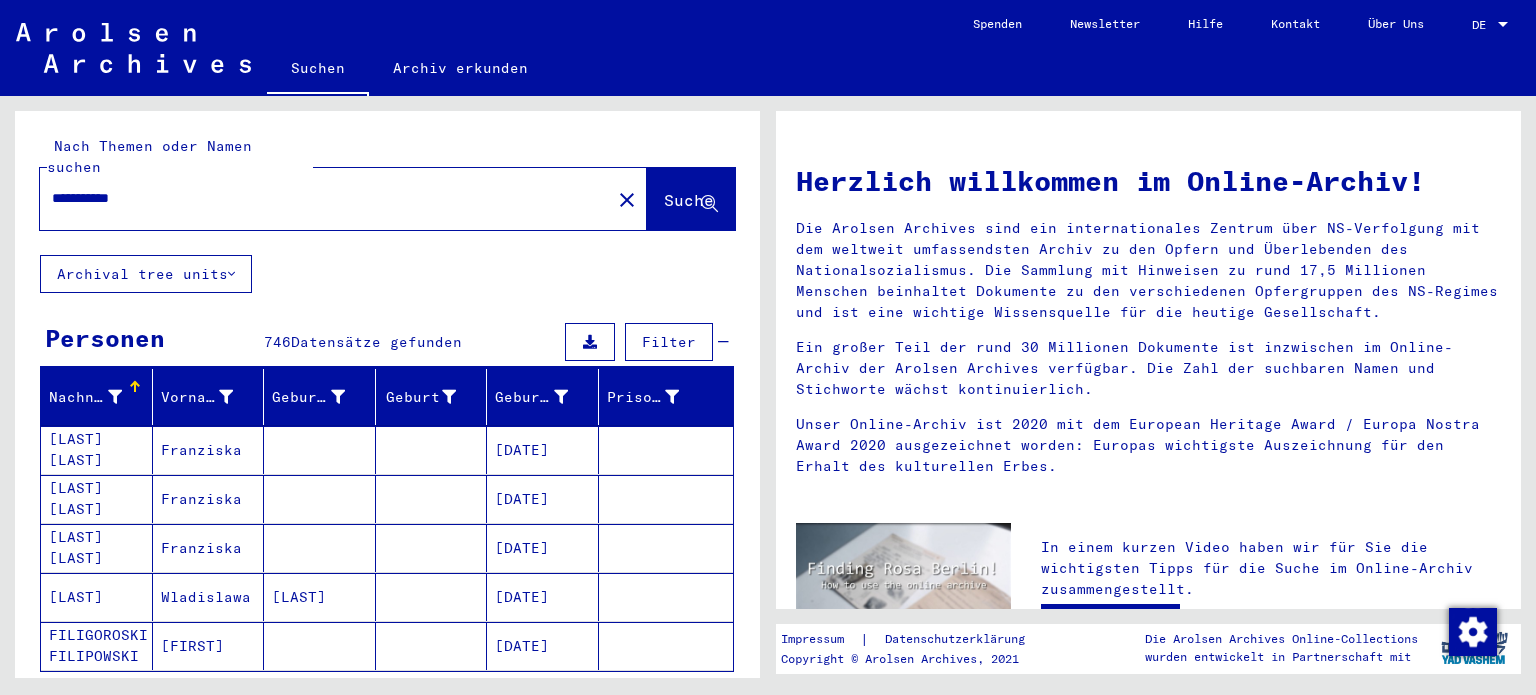 click on "**********" at bounding box center (319, 198) 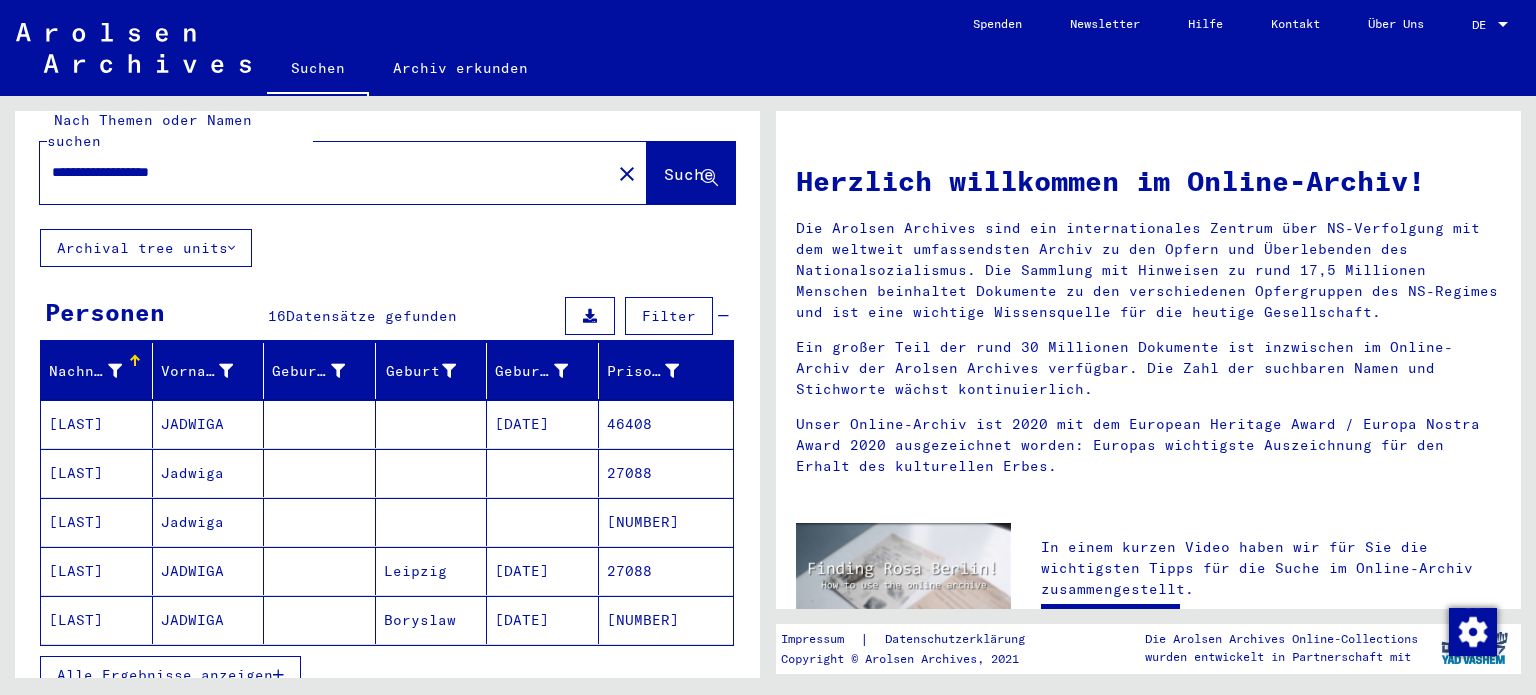 scroll, scrollTop: 63, scrollLeft: 0, axis: vertical 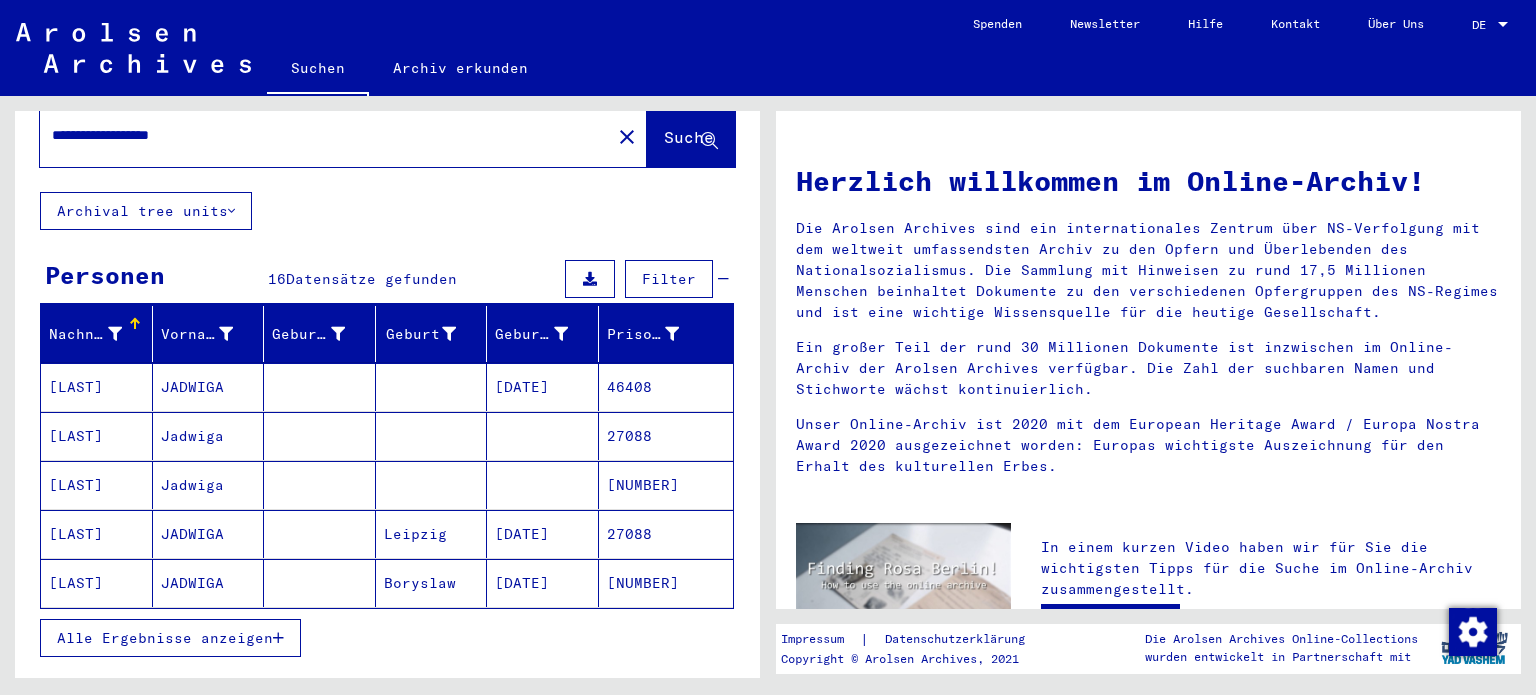 click at bounding box center [432, 436] 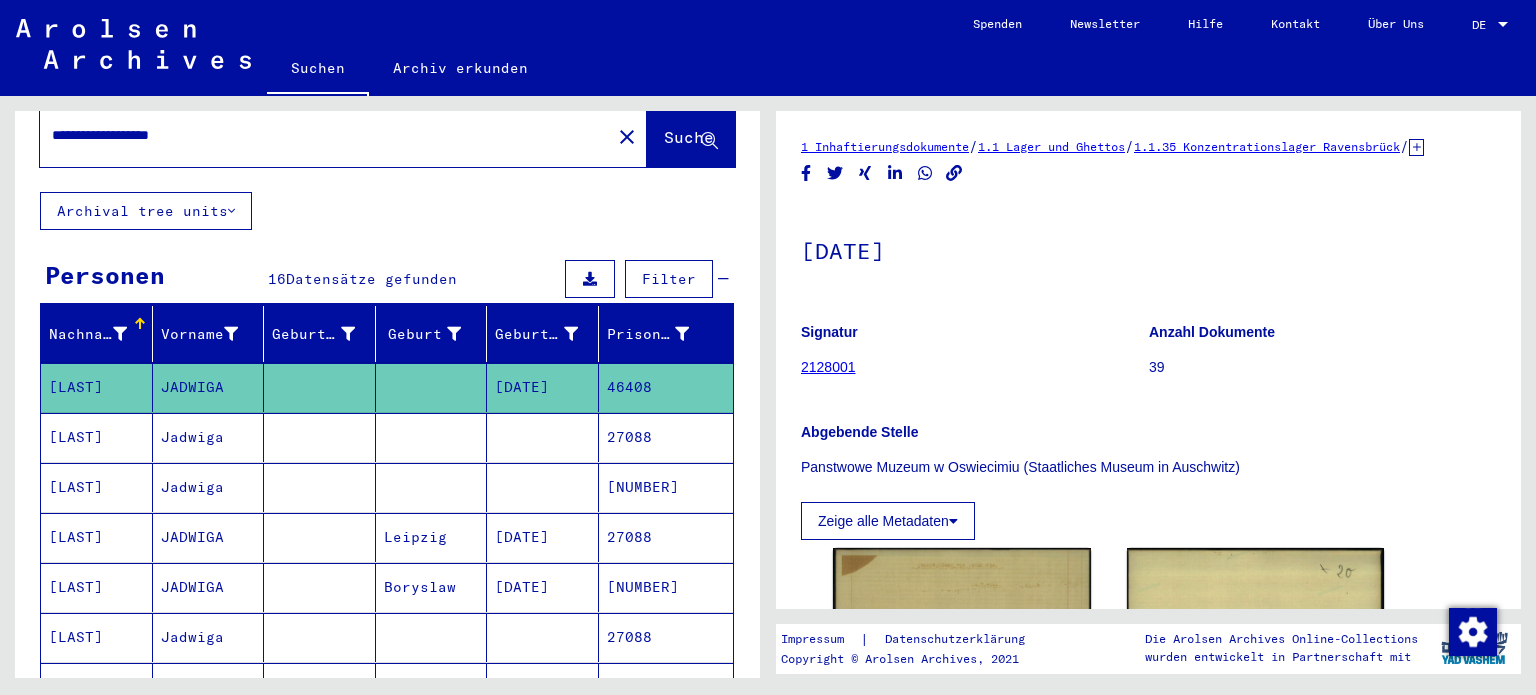 scroll, scrollTop: 0, scrollLeft: 0, axis: both 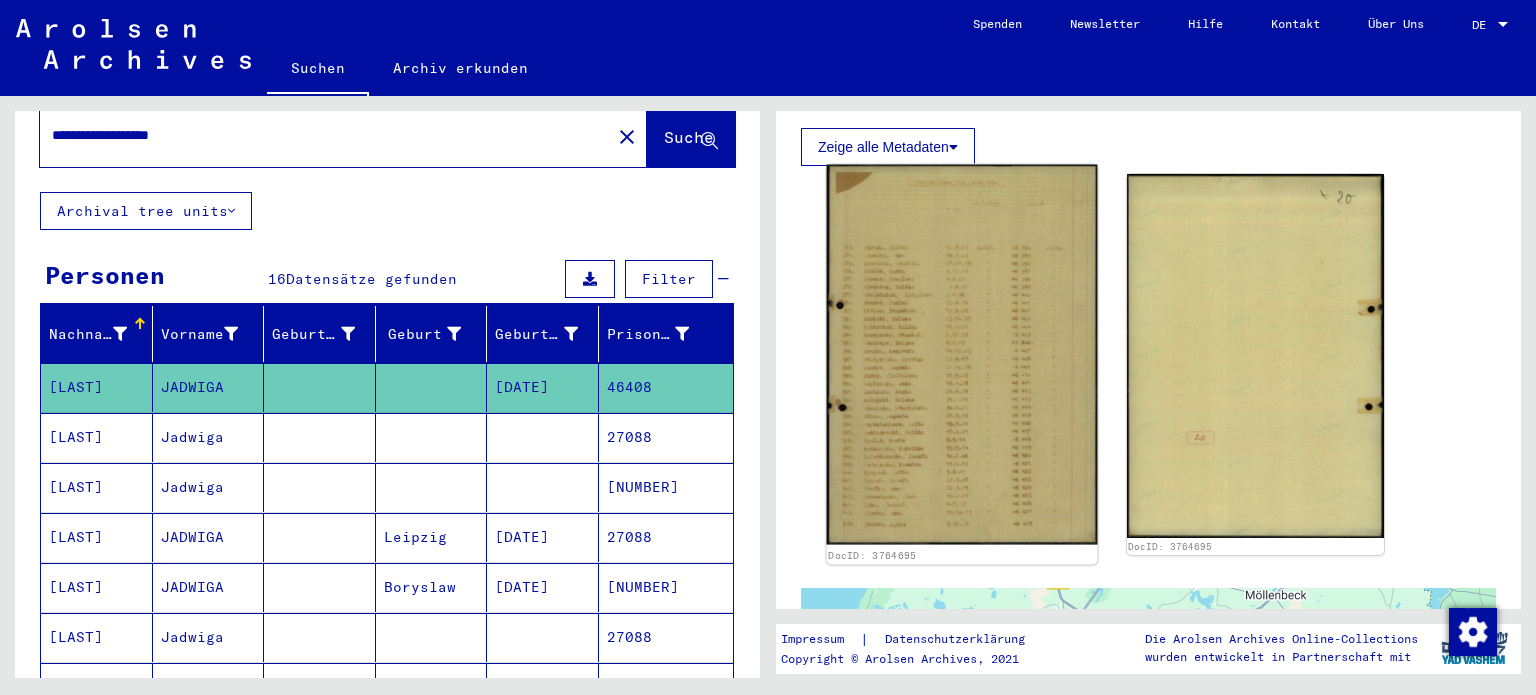 click 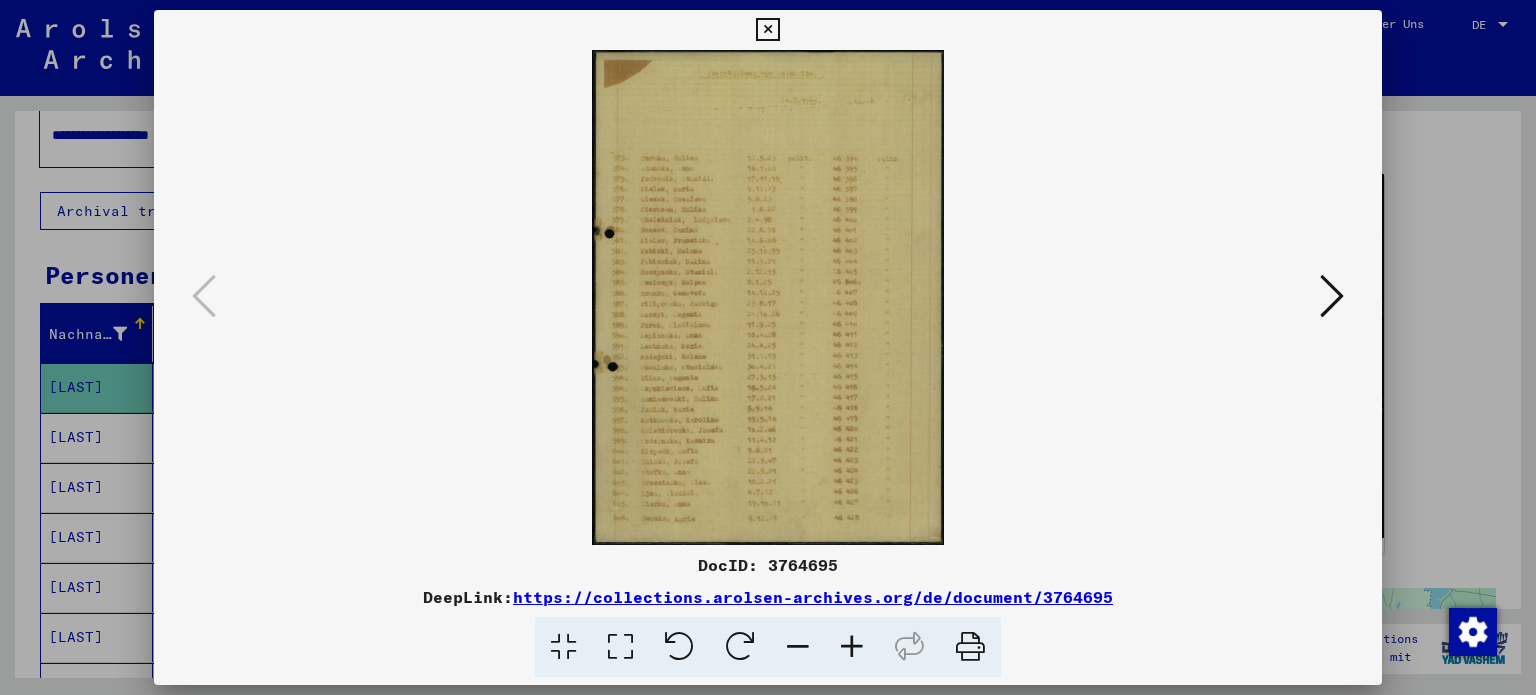 click at bounding box center [767, 30] 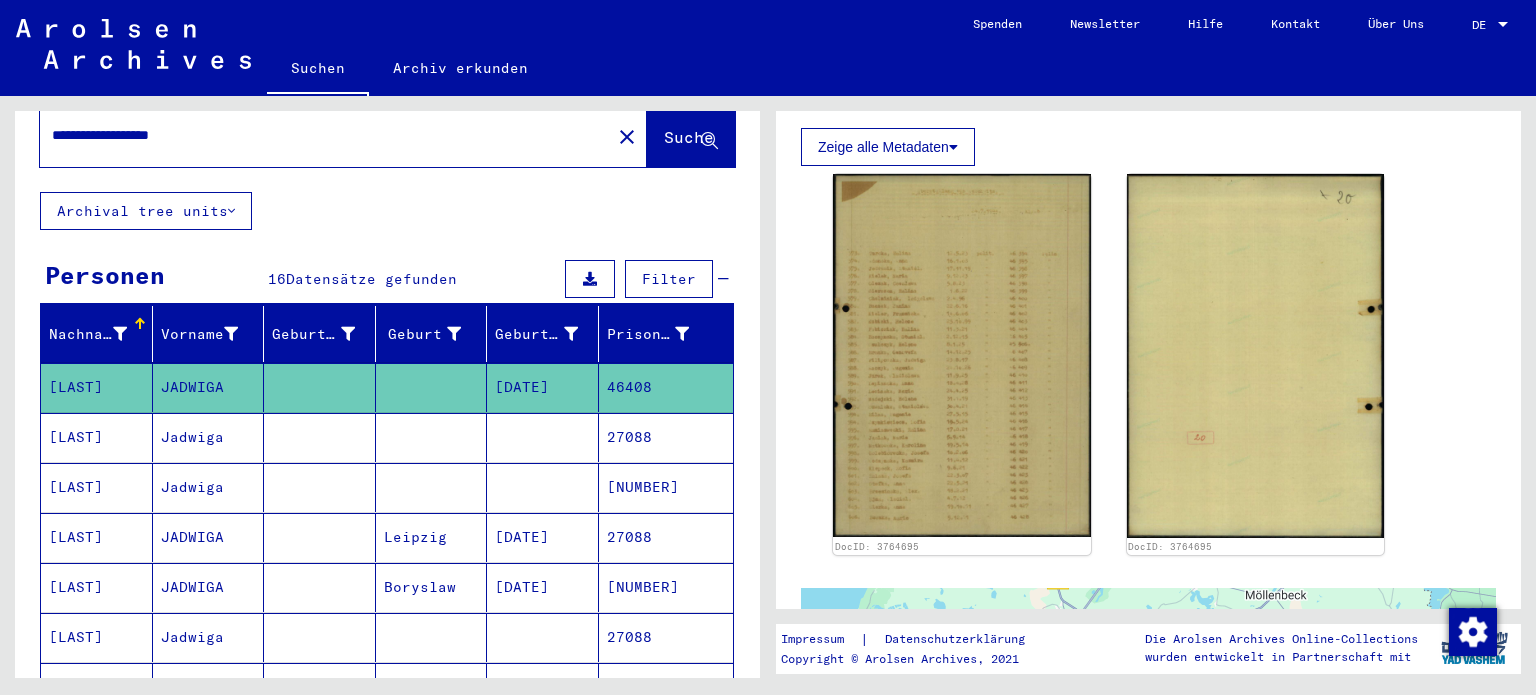 click at bounding box center (543, 537) 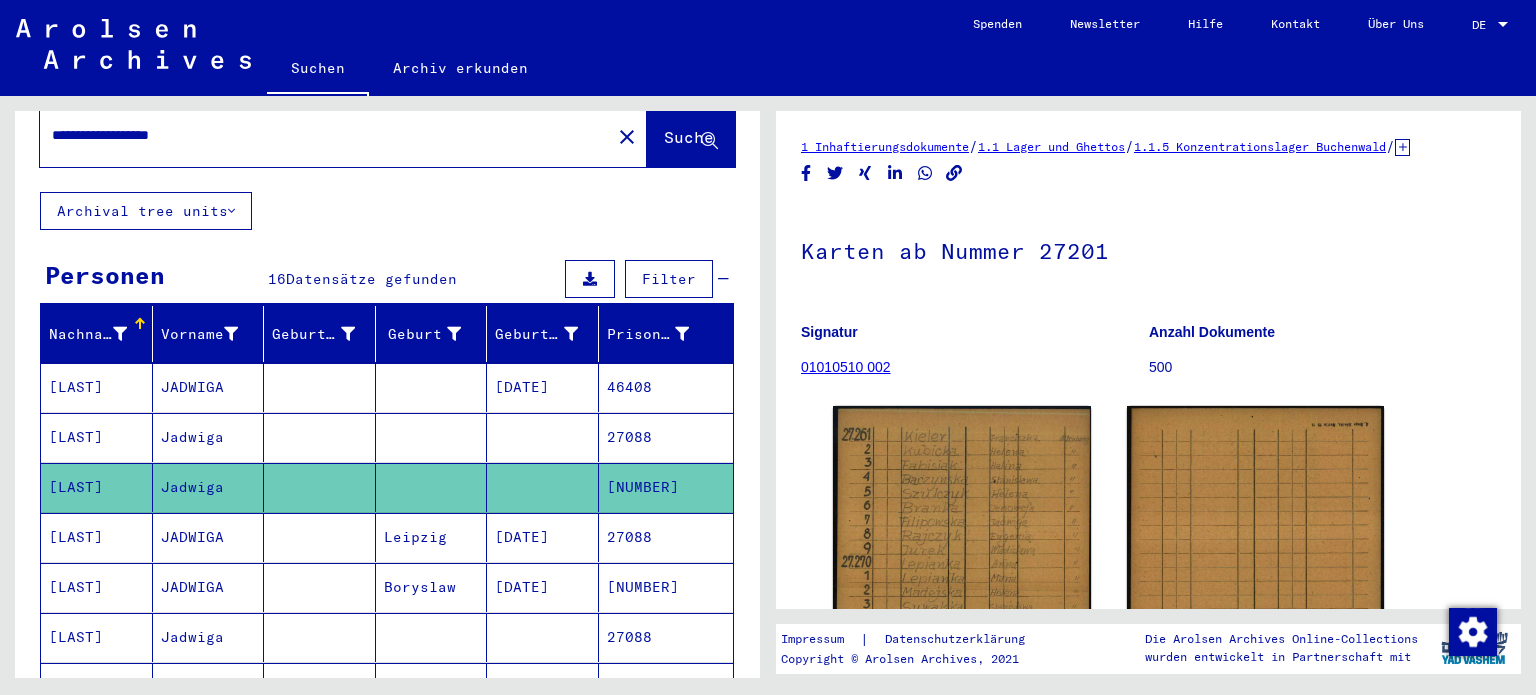 scroll, scrollTop: 0, scrollLeft: 0, axis: both 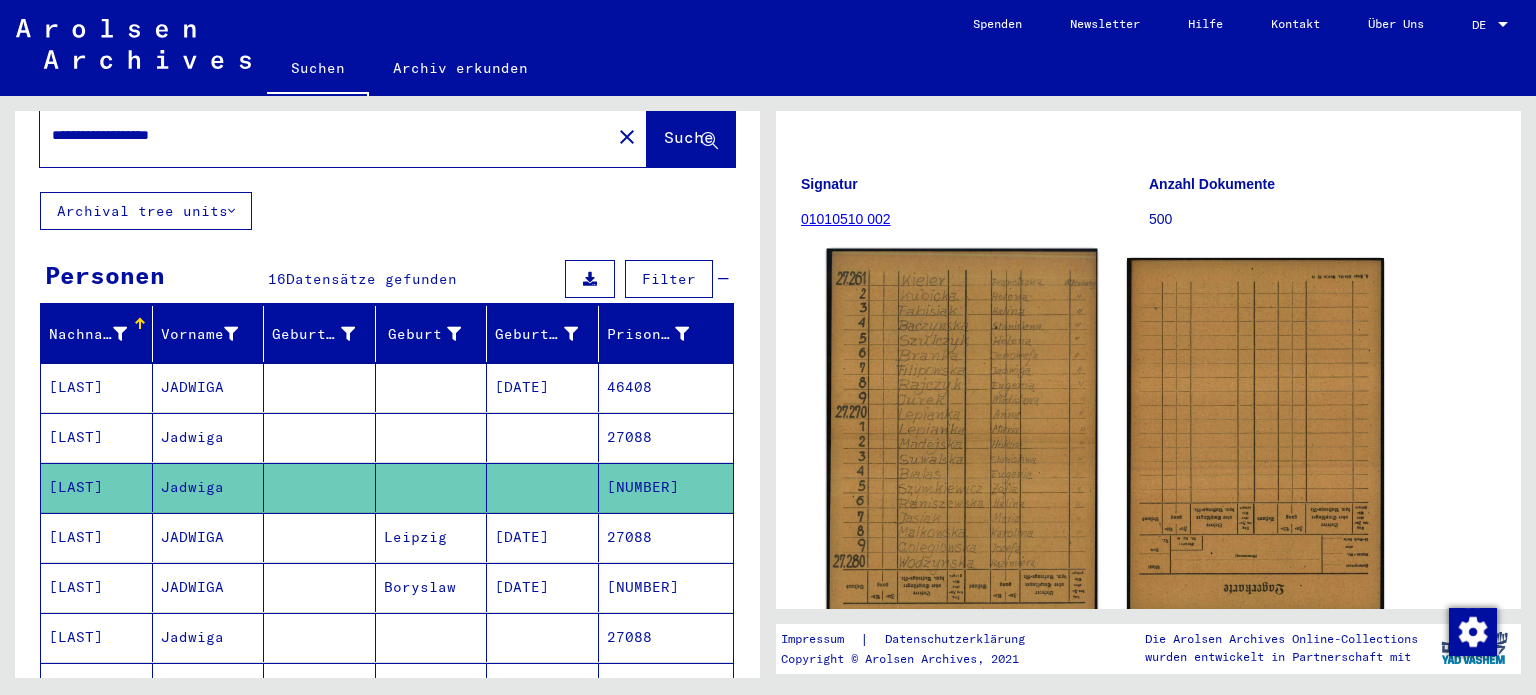 click 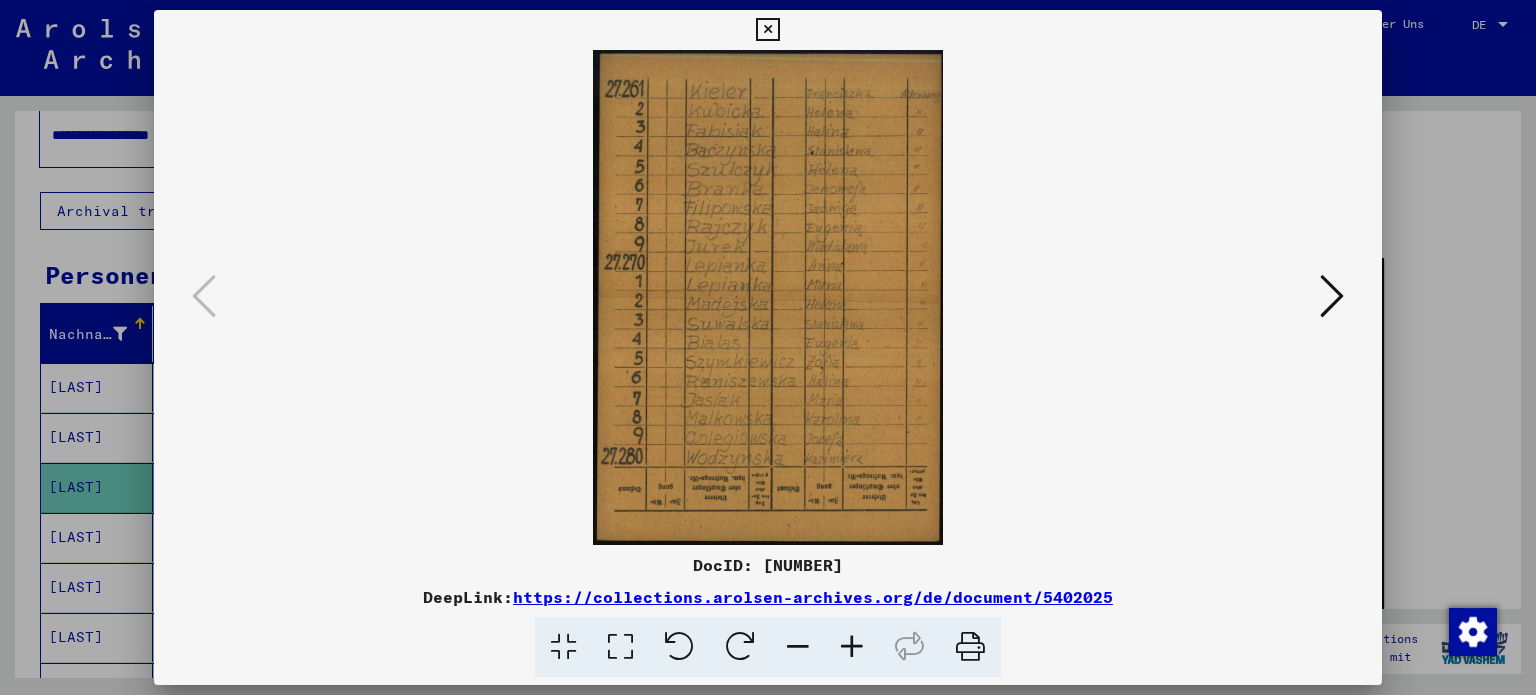 click at bounding box center [1332, 296] 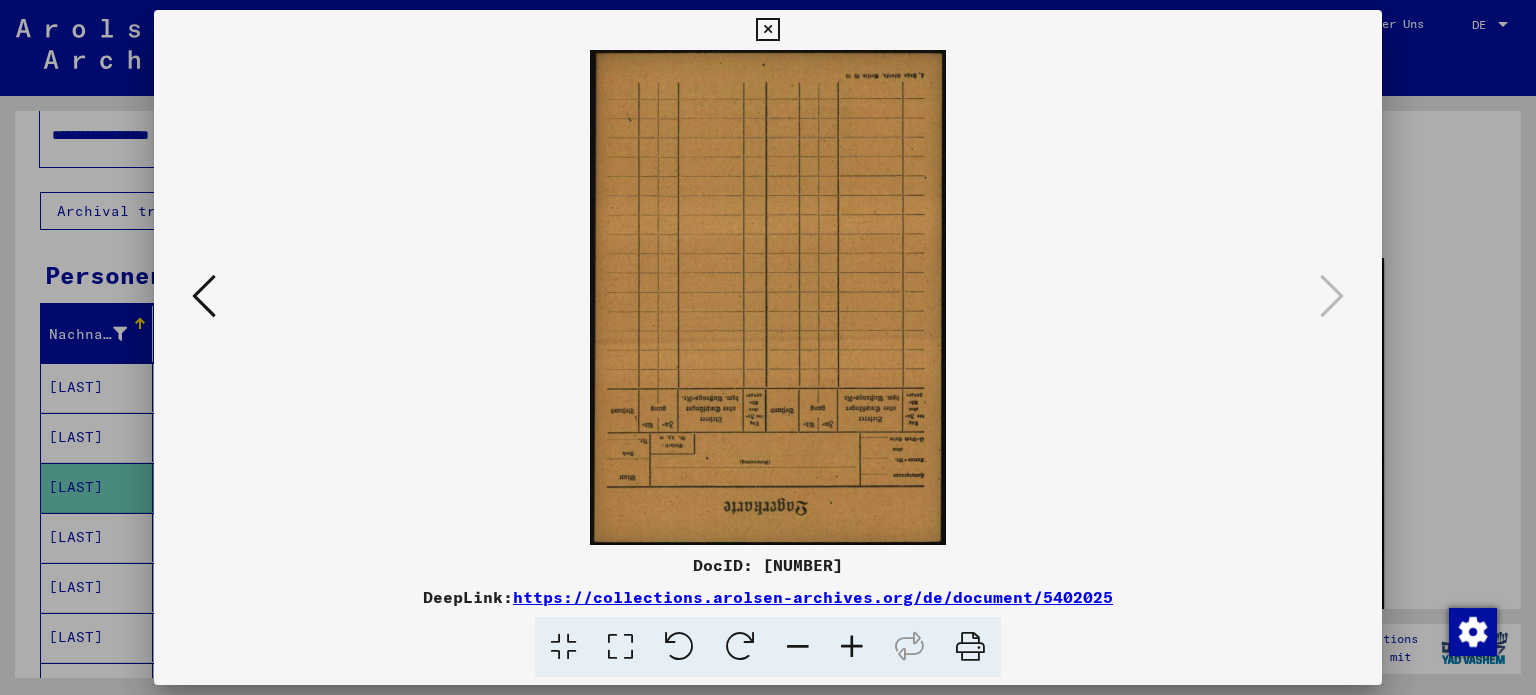 click at bounding box center [767, 30] 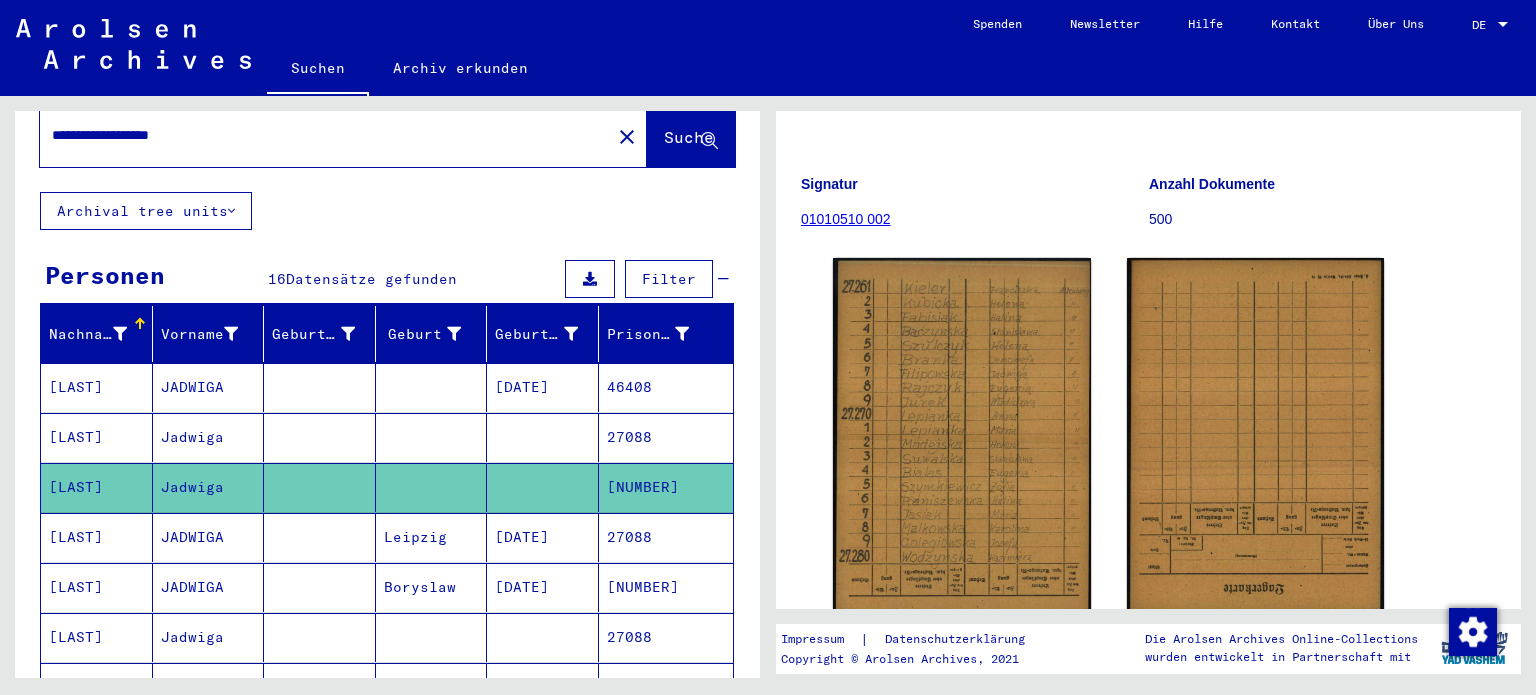click on "Leipzig" at bounding box center (432, 587) 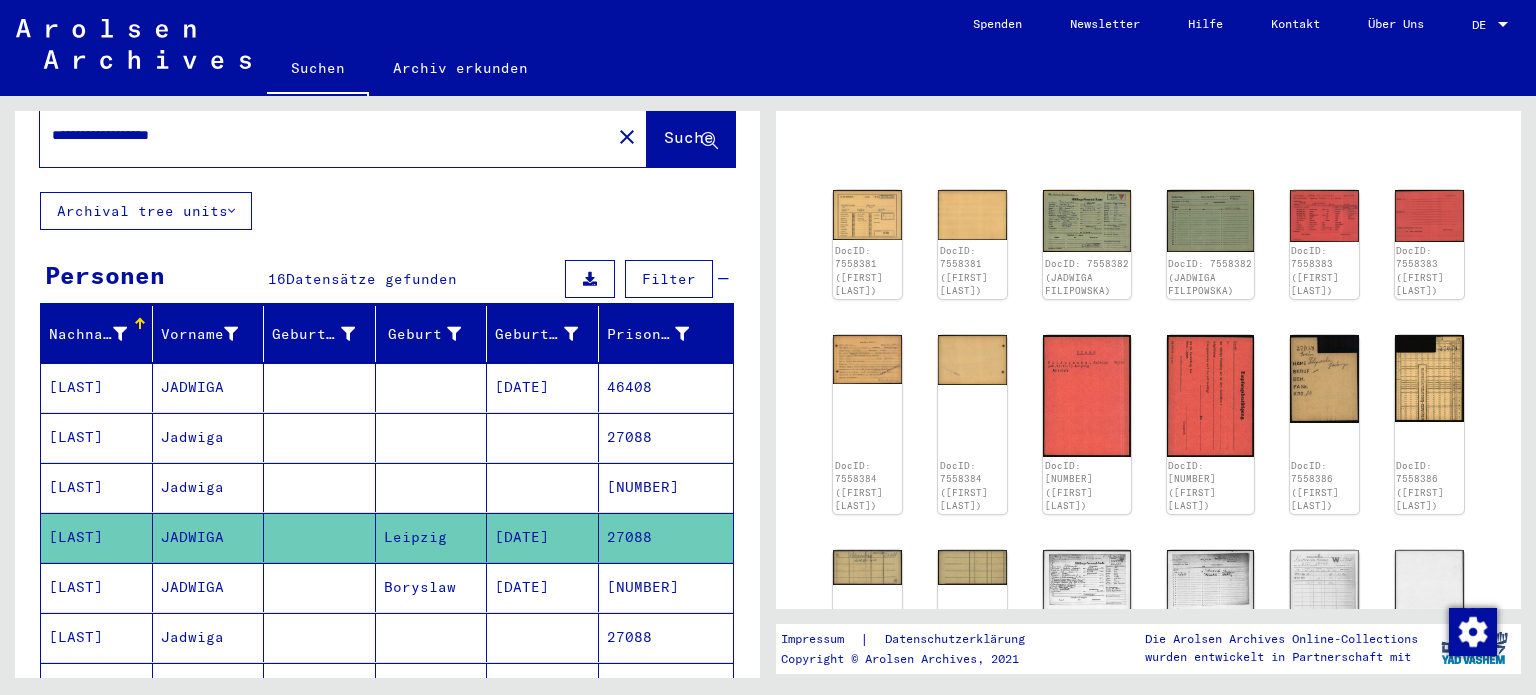 scroll, scrollTop: 156, scrollLeft: 0, axis: vertical 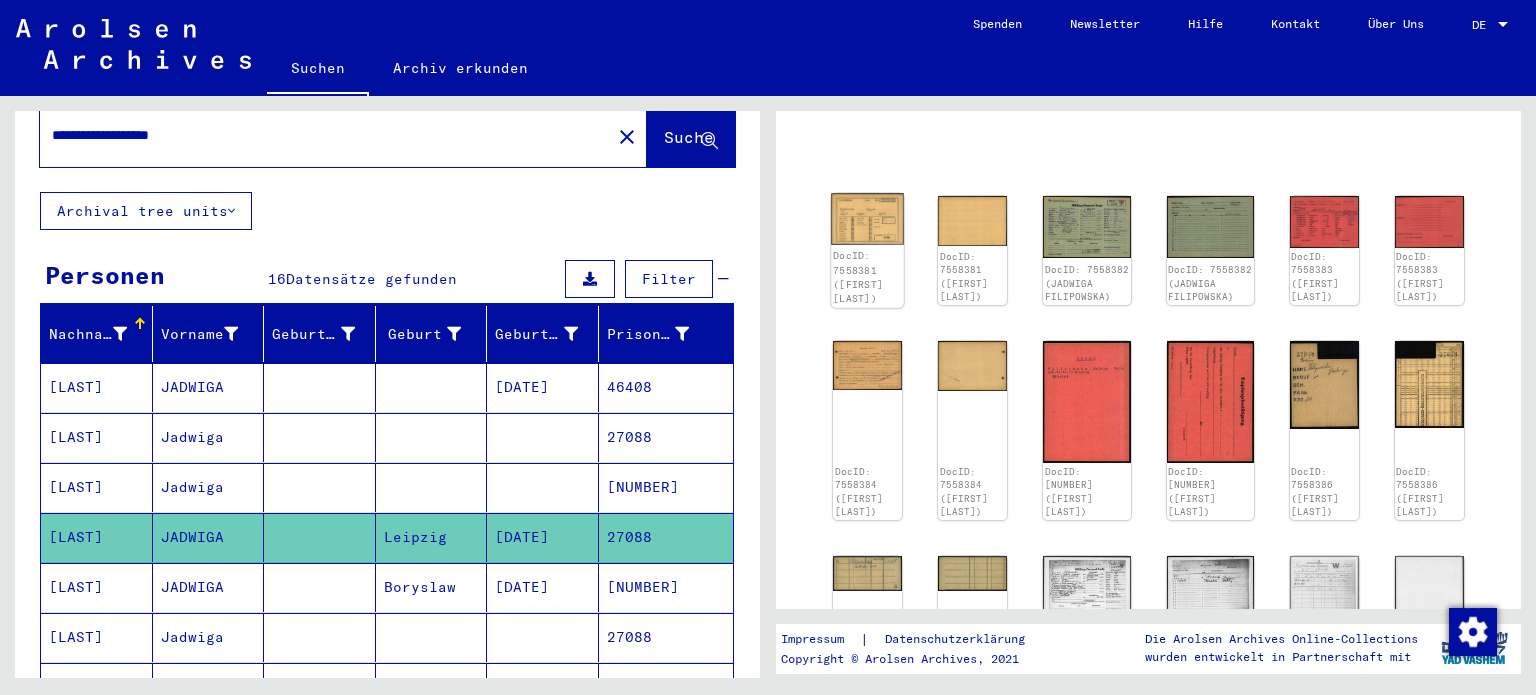 click 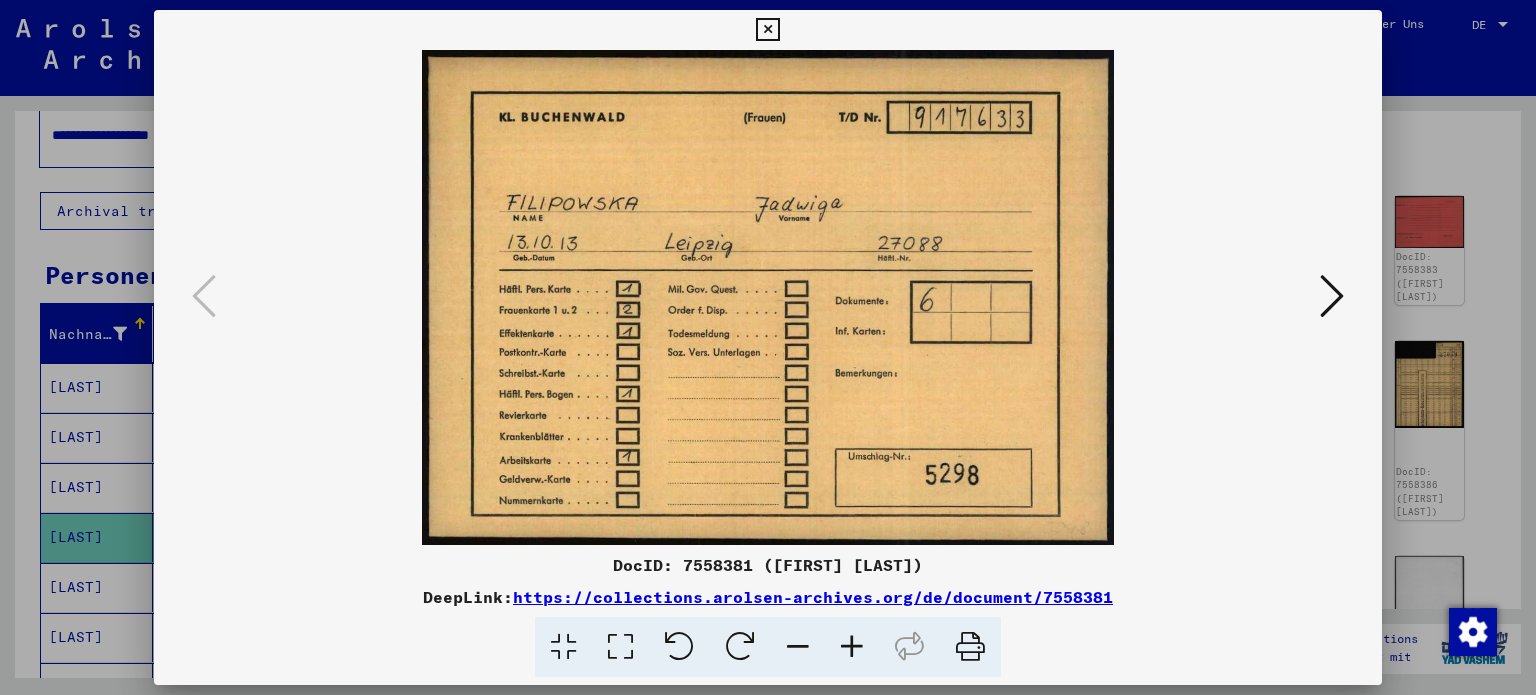click at bounding box center [1332, 296] 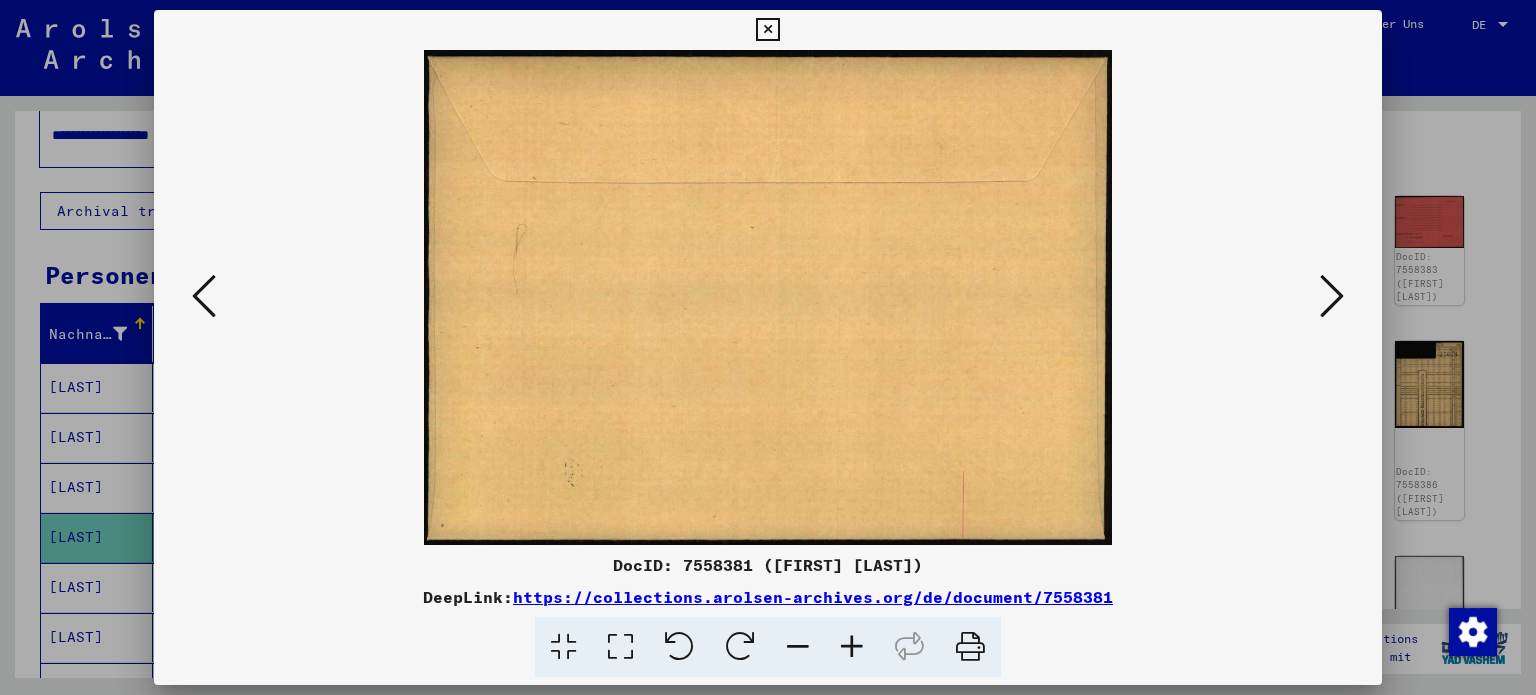 click at bounding box center (1332, 296) 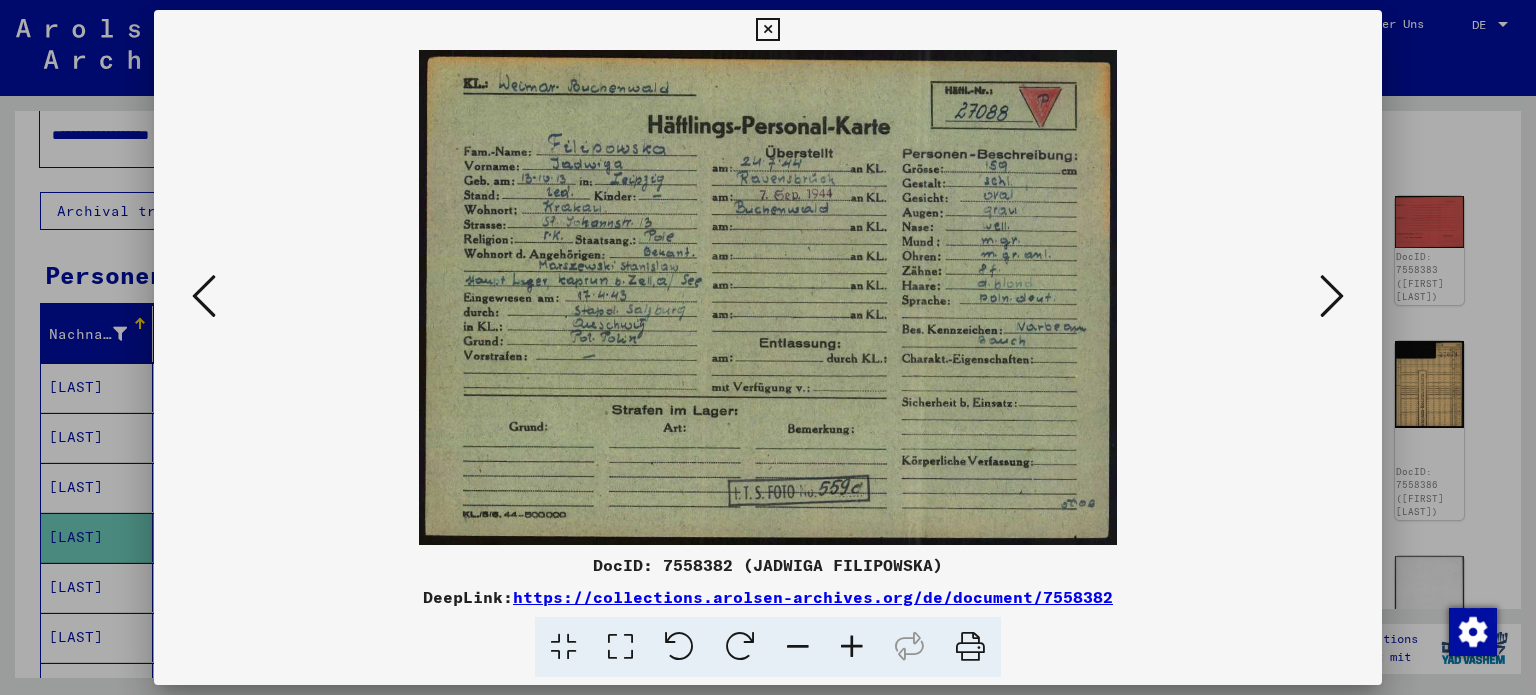 click at bounding box center [1332, 296] 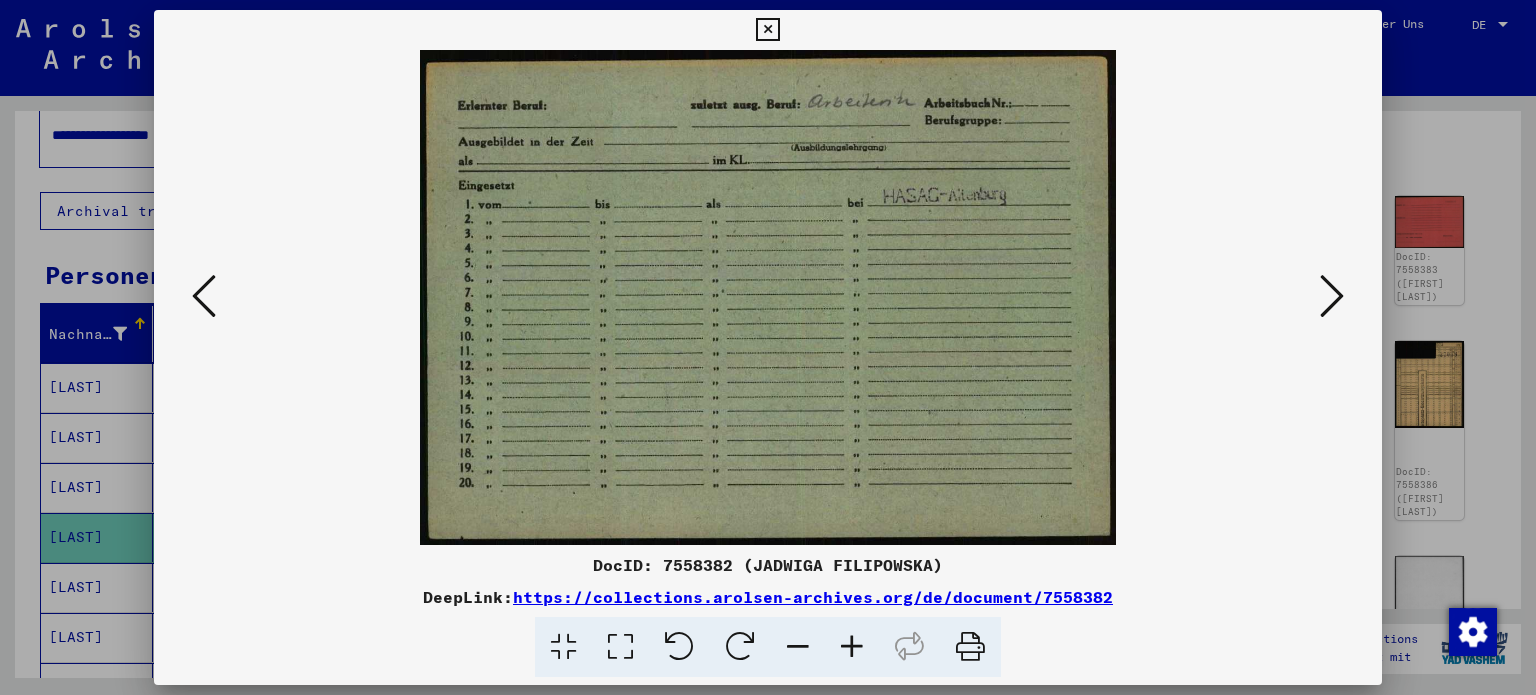 click at bounding box center (1332, 296) 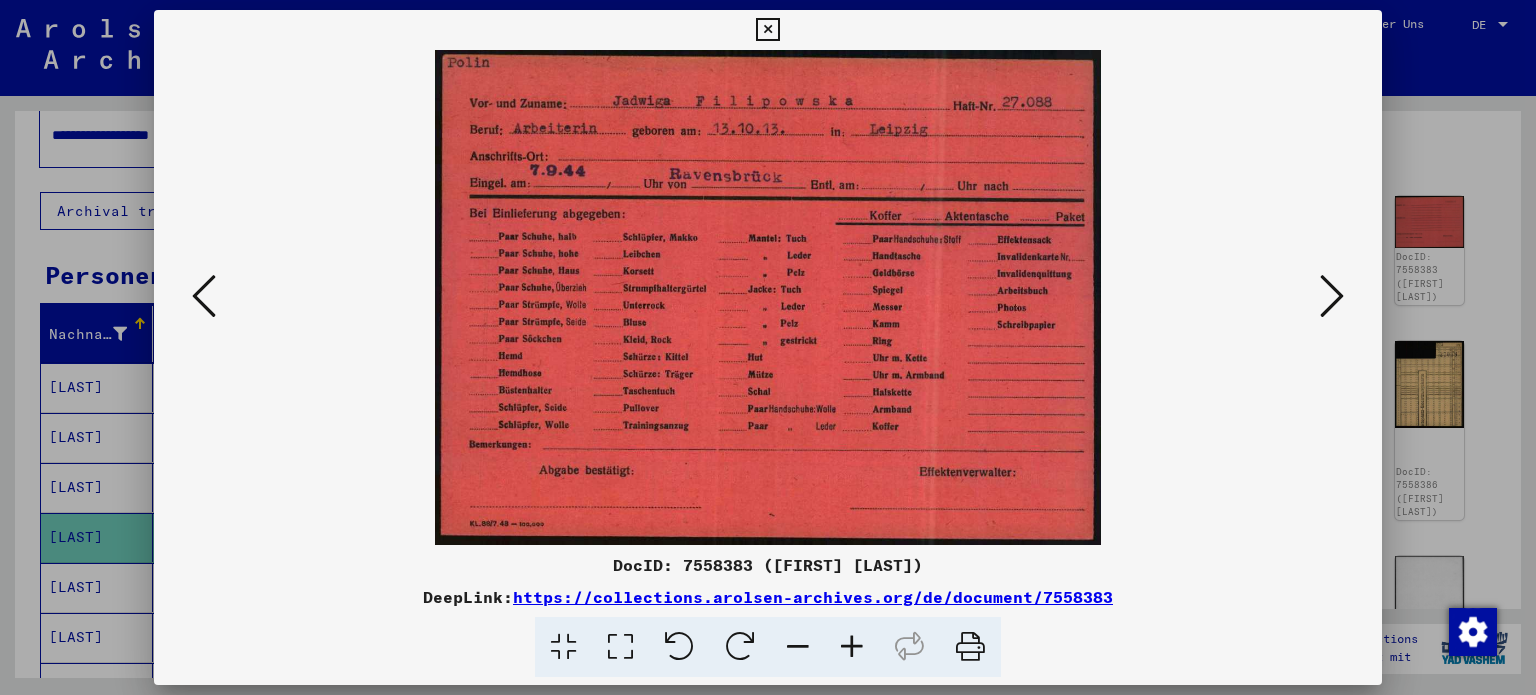 click at bounding box center [1332, 296] 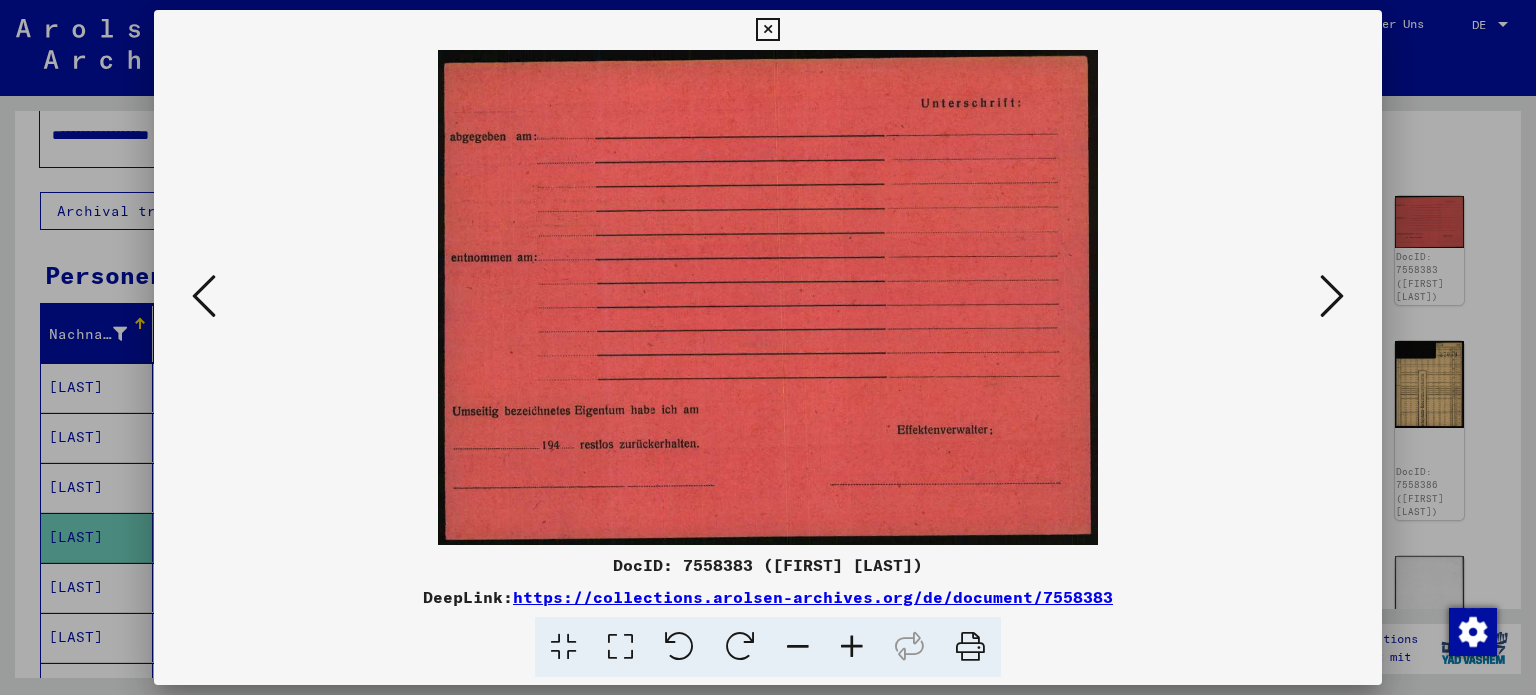 click at bounding box center [1332, 296] 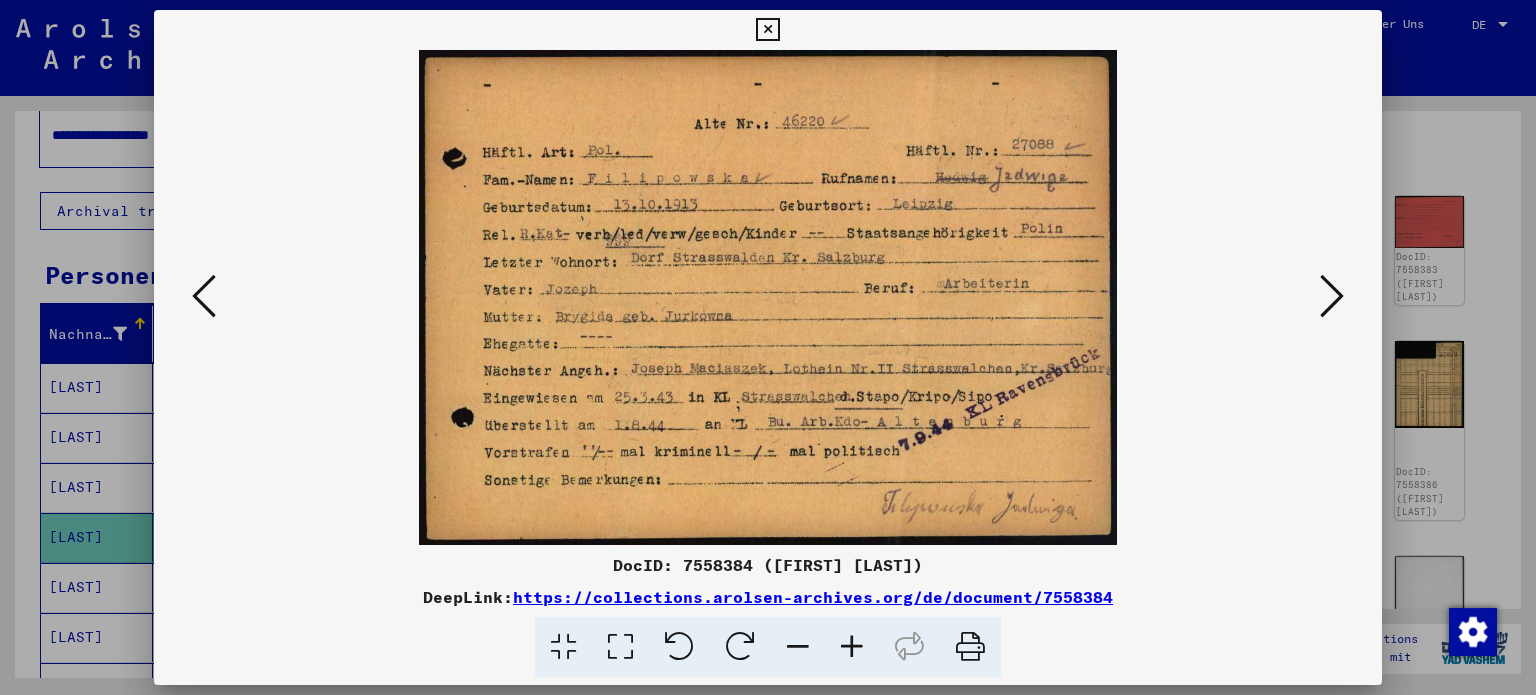 click at bounding box center [1332, 296] 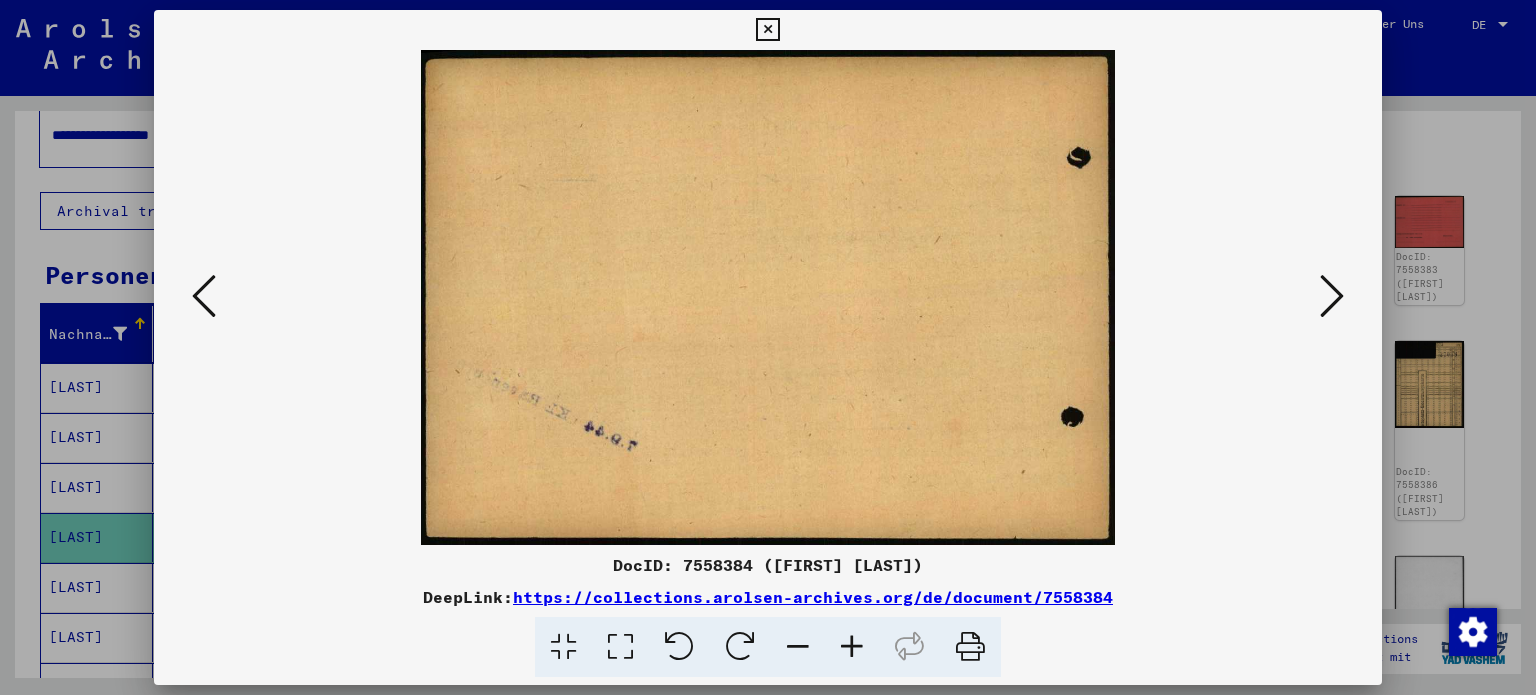 click at bounding box center [1332, 296] 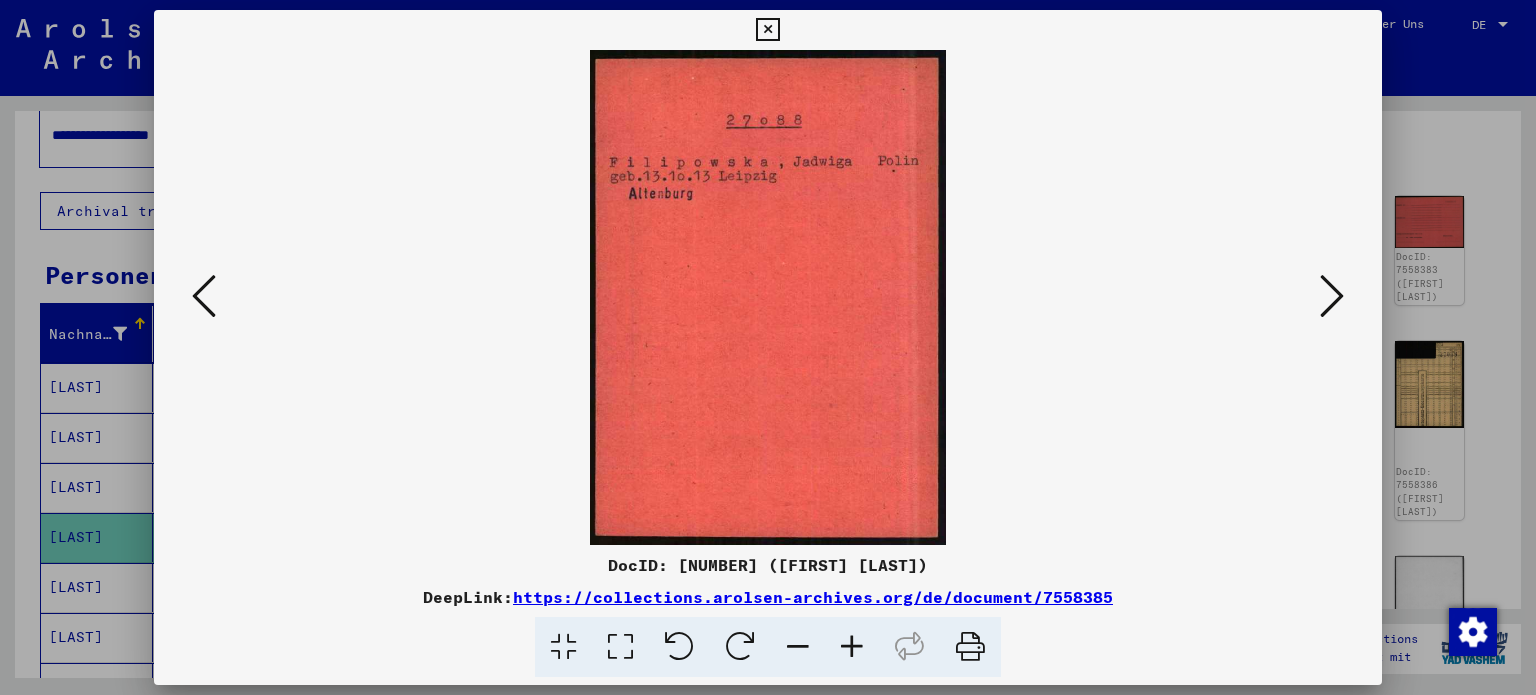click at bounding box center [1332, 296] 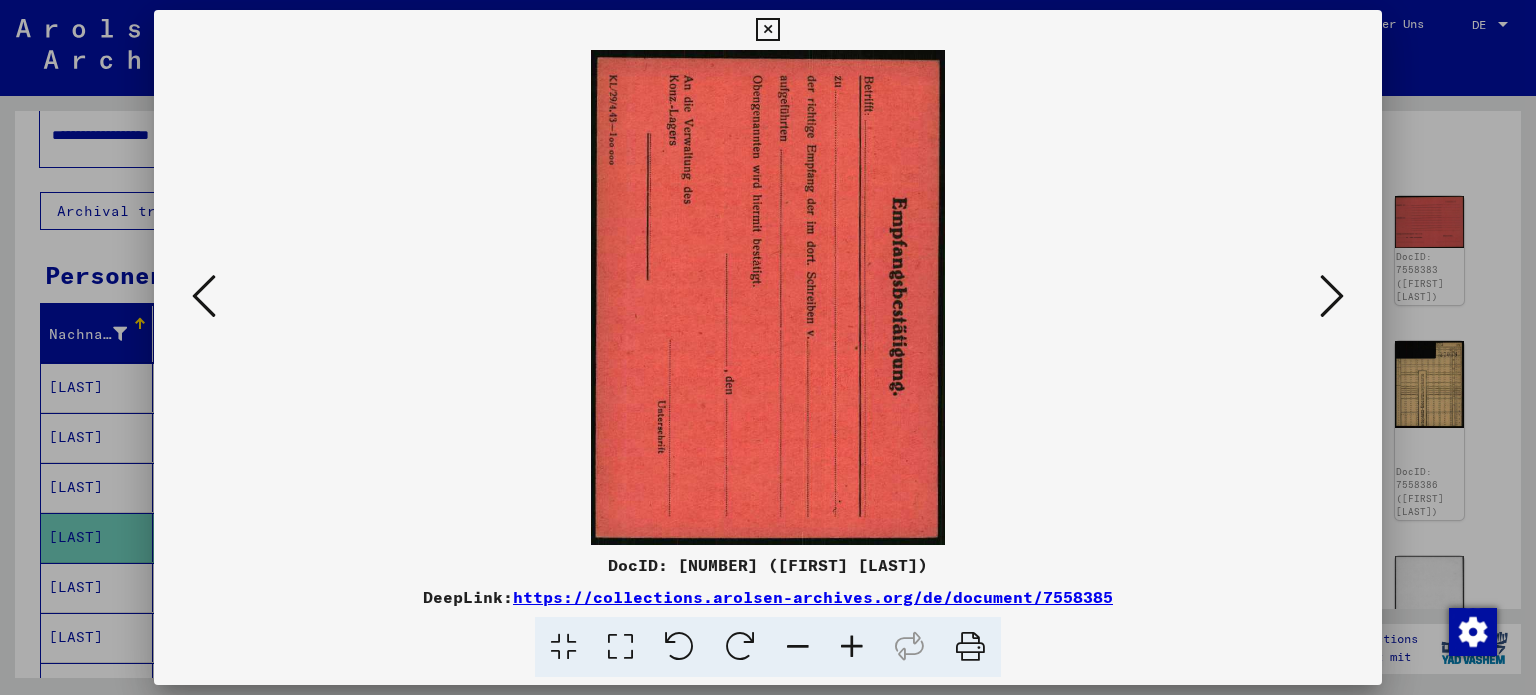 click at bounding box center [1332, 296] 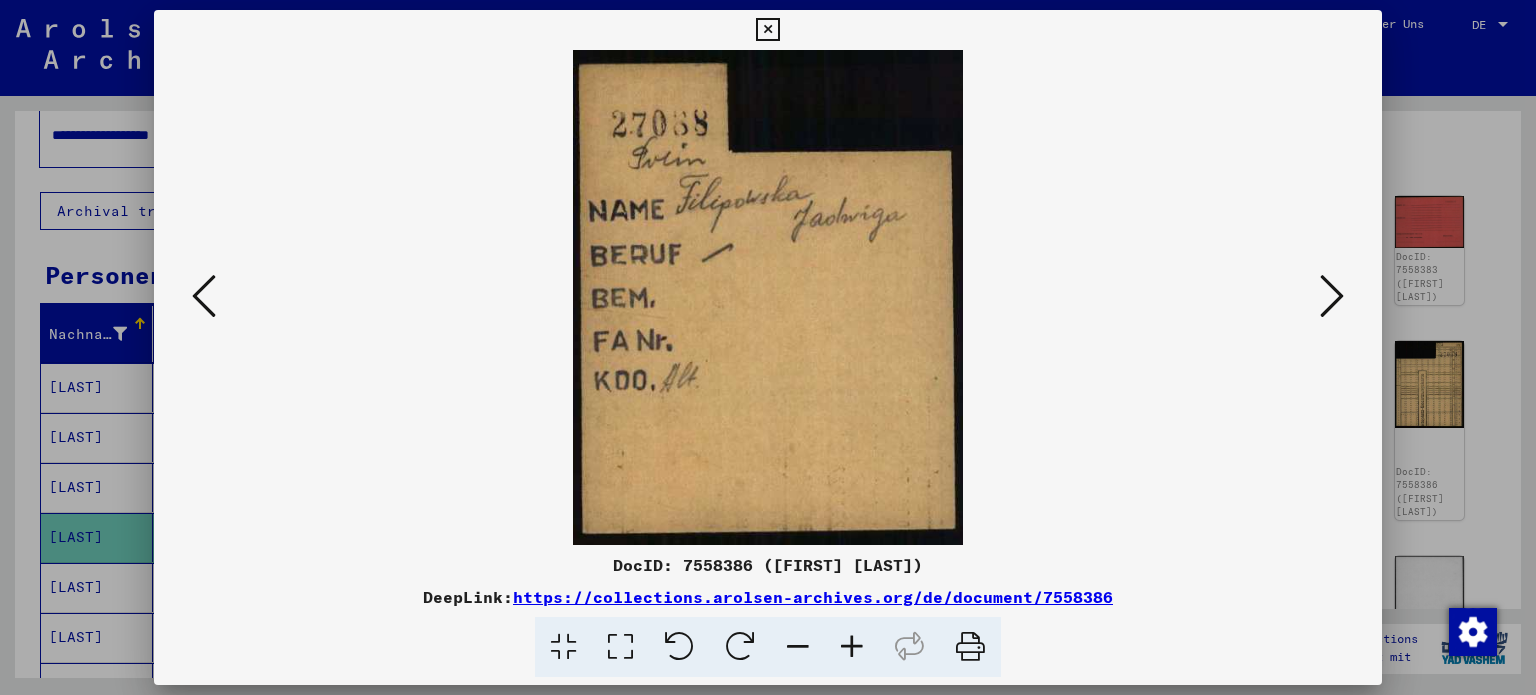 click at bounding box center [1332, 296] 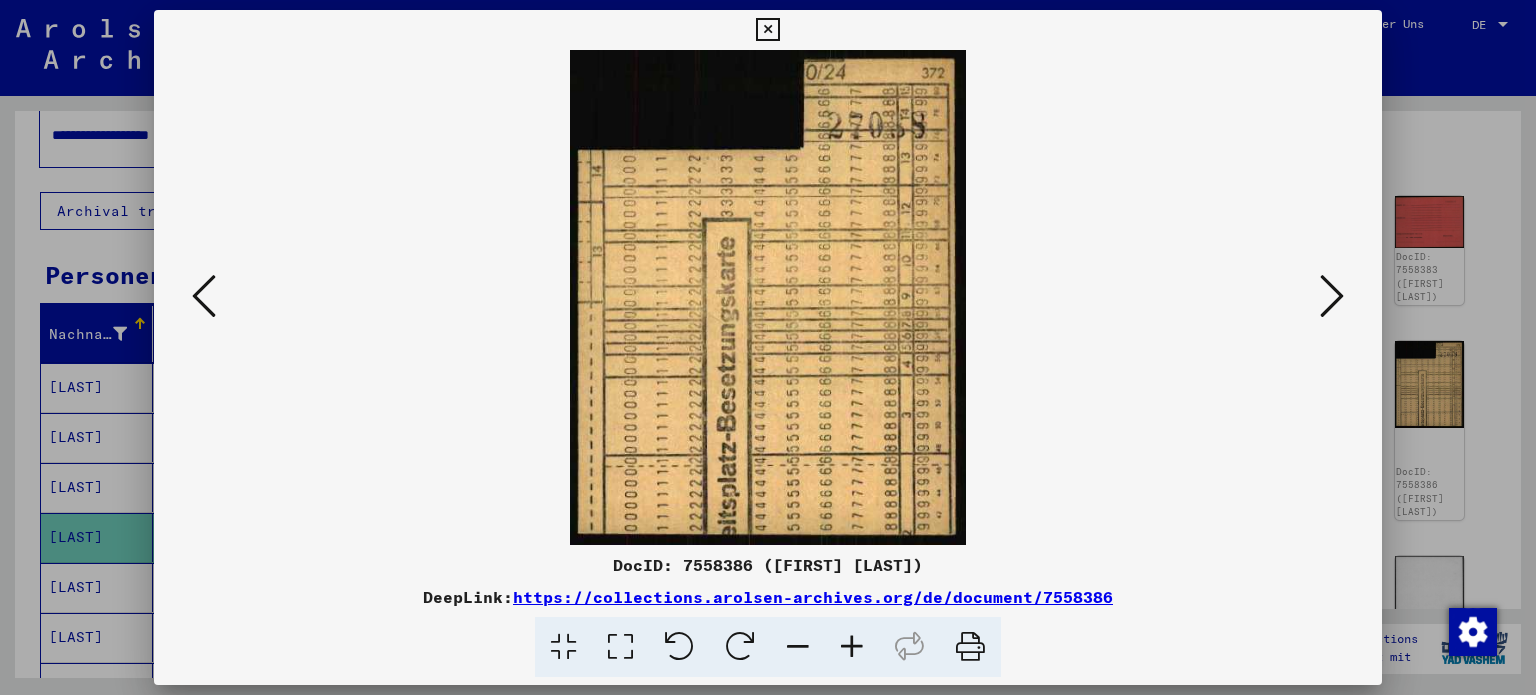 click at bounding box center [1332, 296] 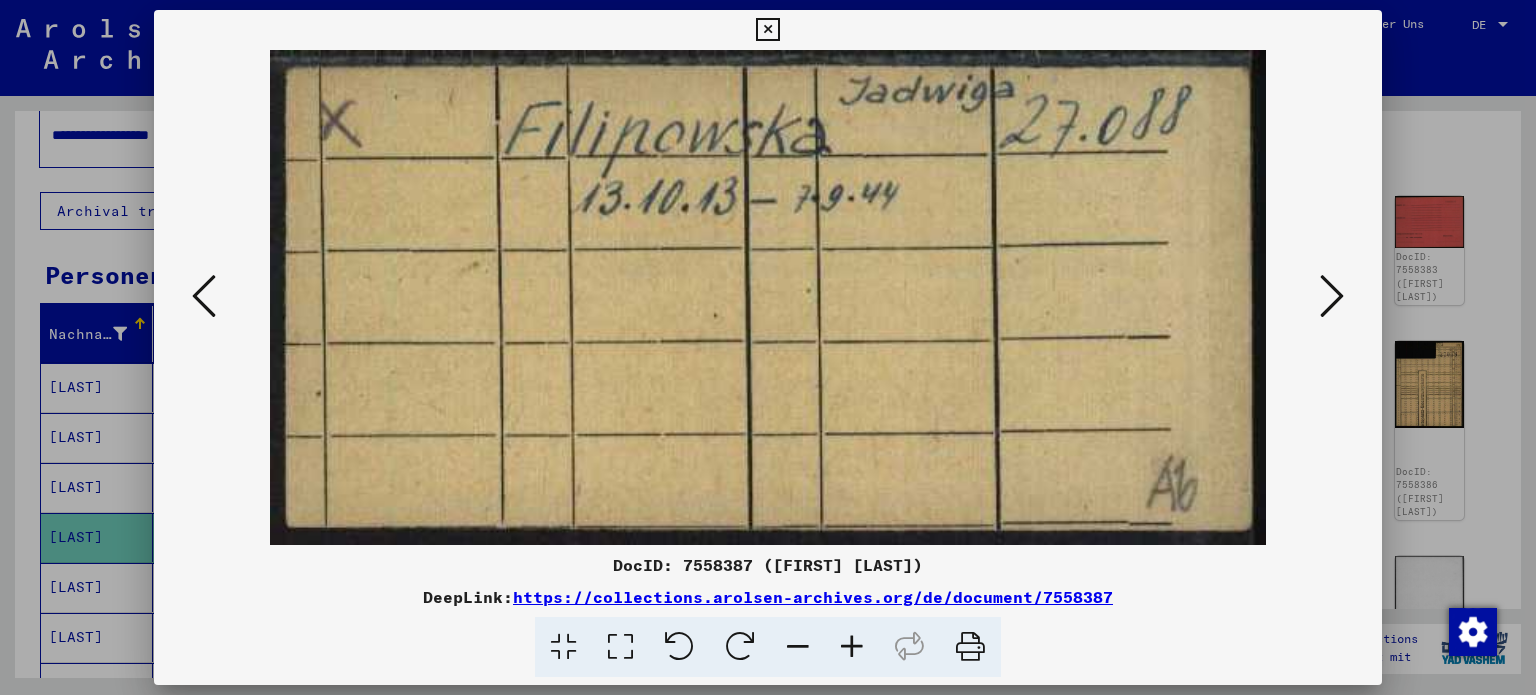 click at bounding box center [1332, 296] 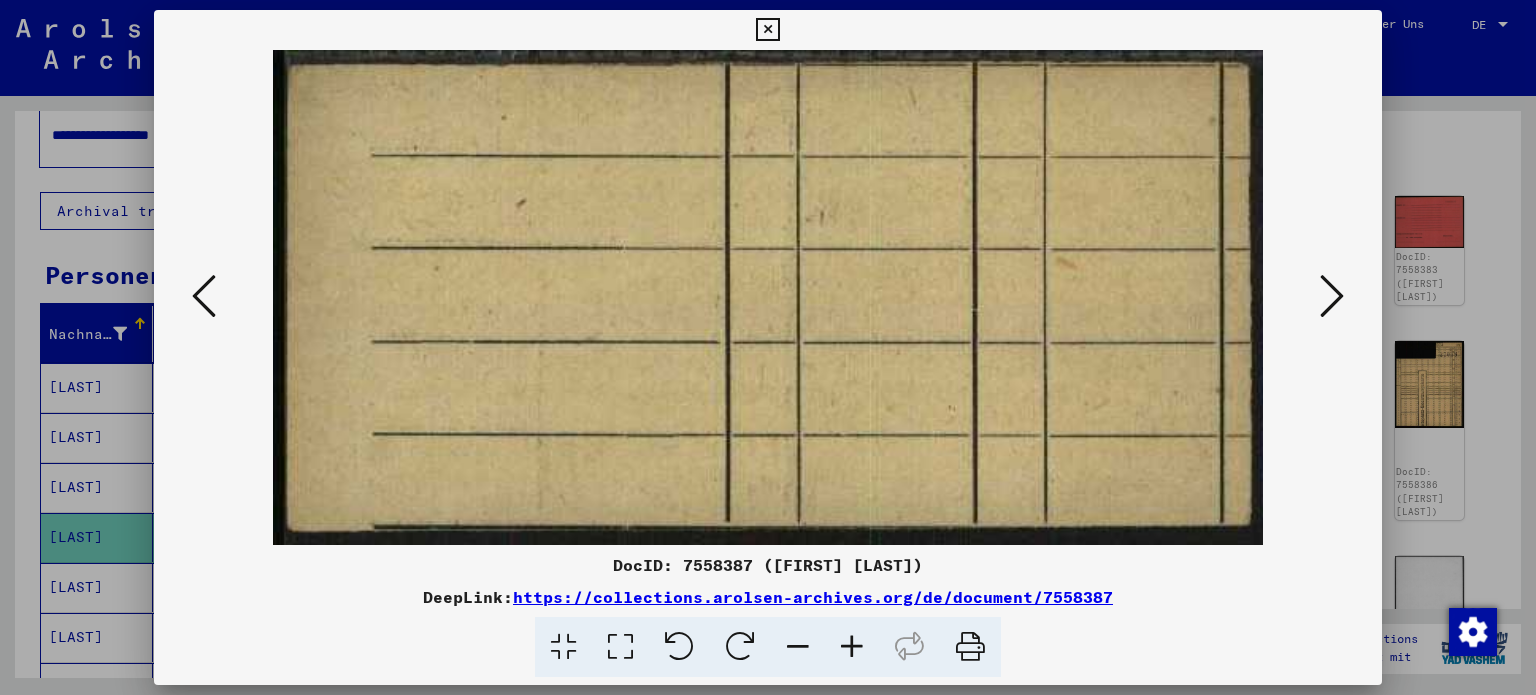 click at bounding box center (1332, 296) 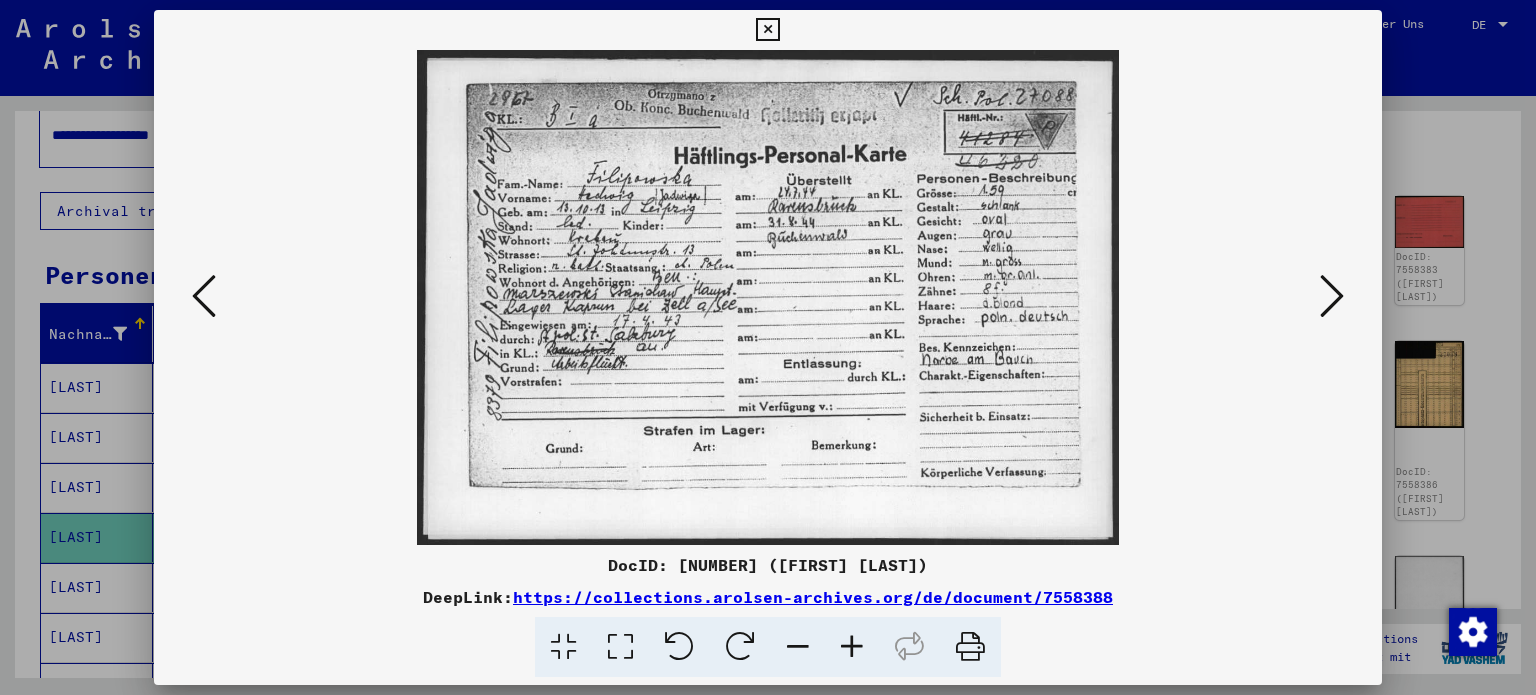 click at bounding box center [1332, 296] 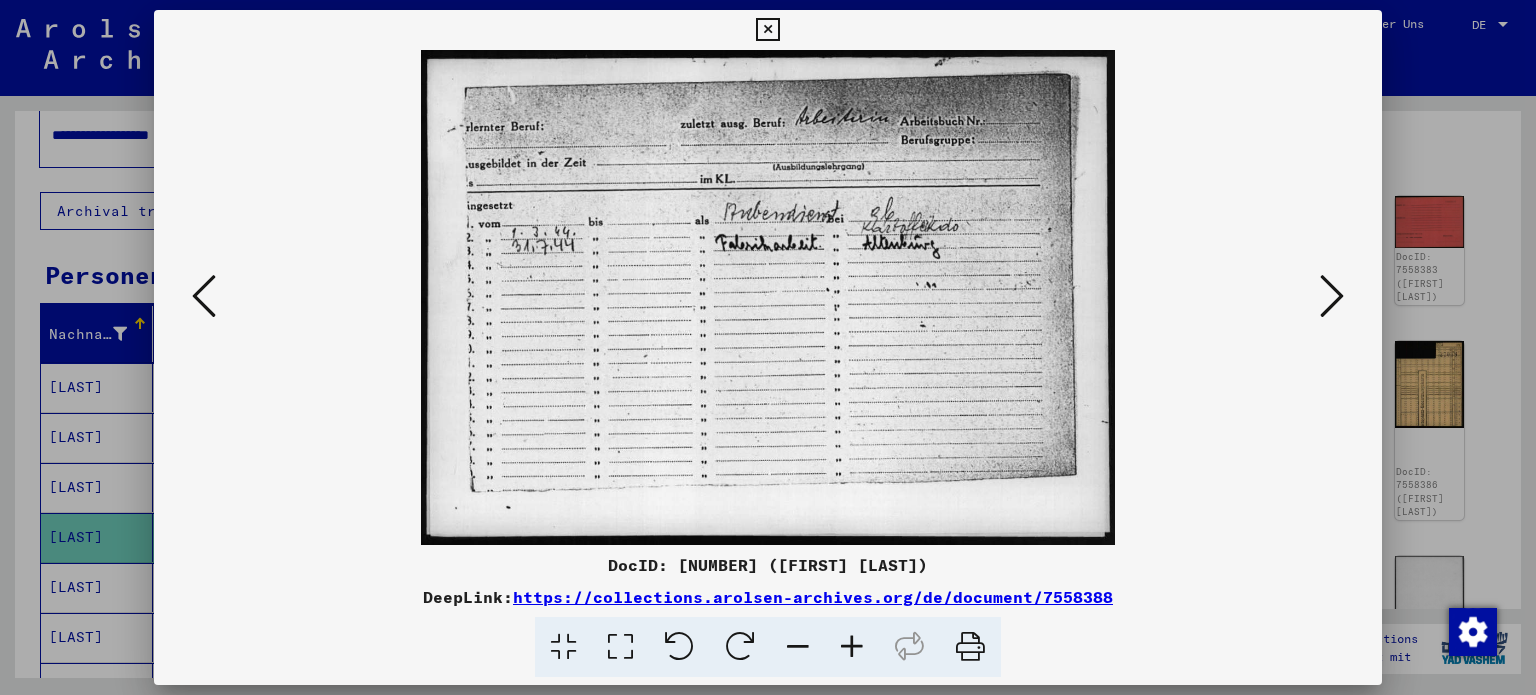 click at bounding box center [1332, 296] 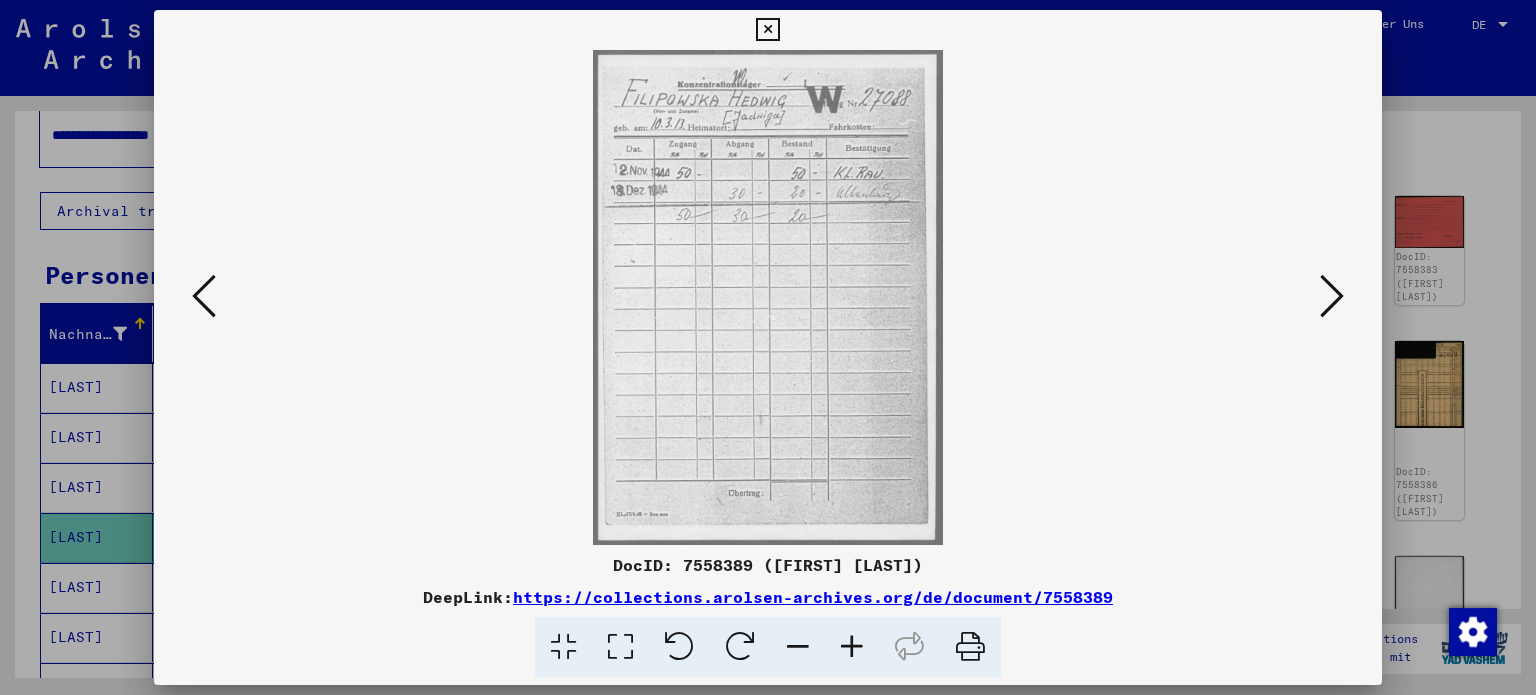 click at bounding box center [1332, 296] 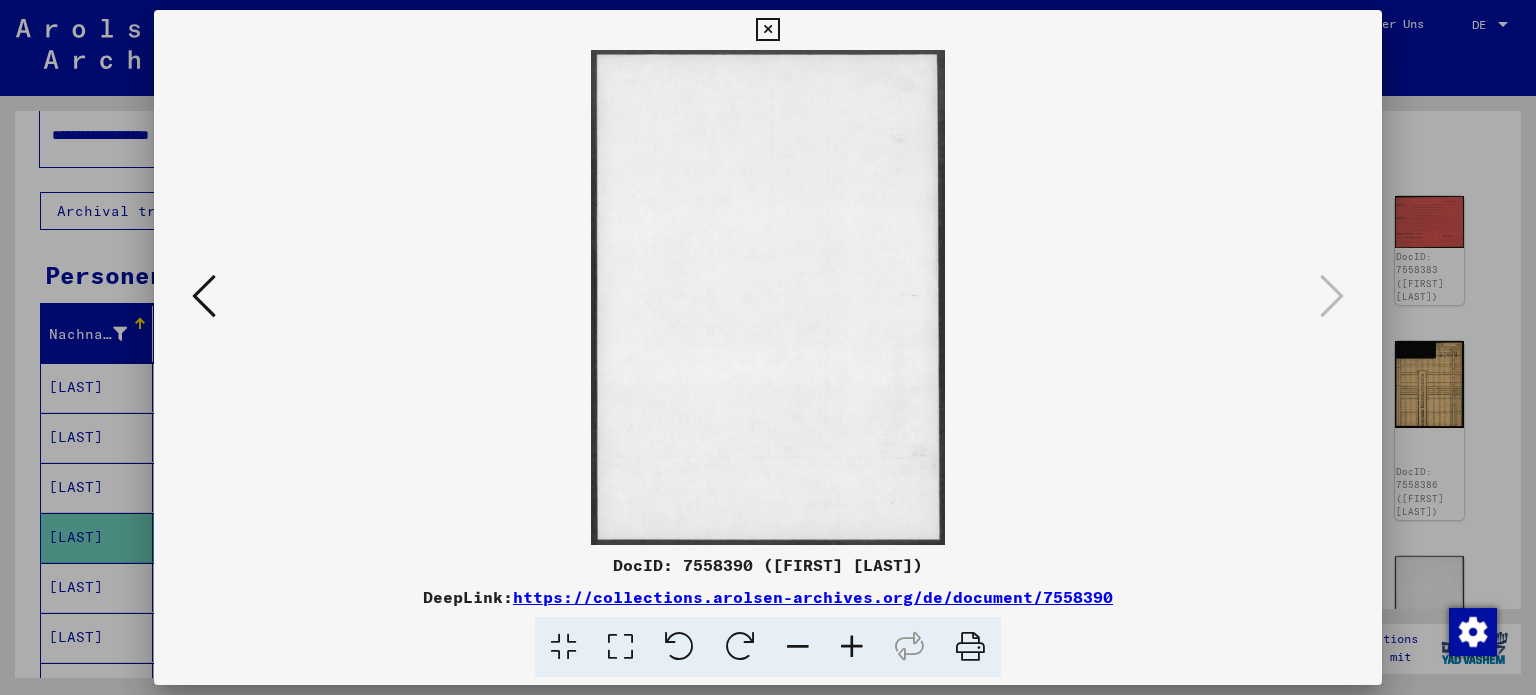 click at bounding box center (767, 30) 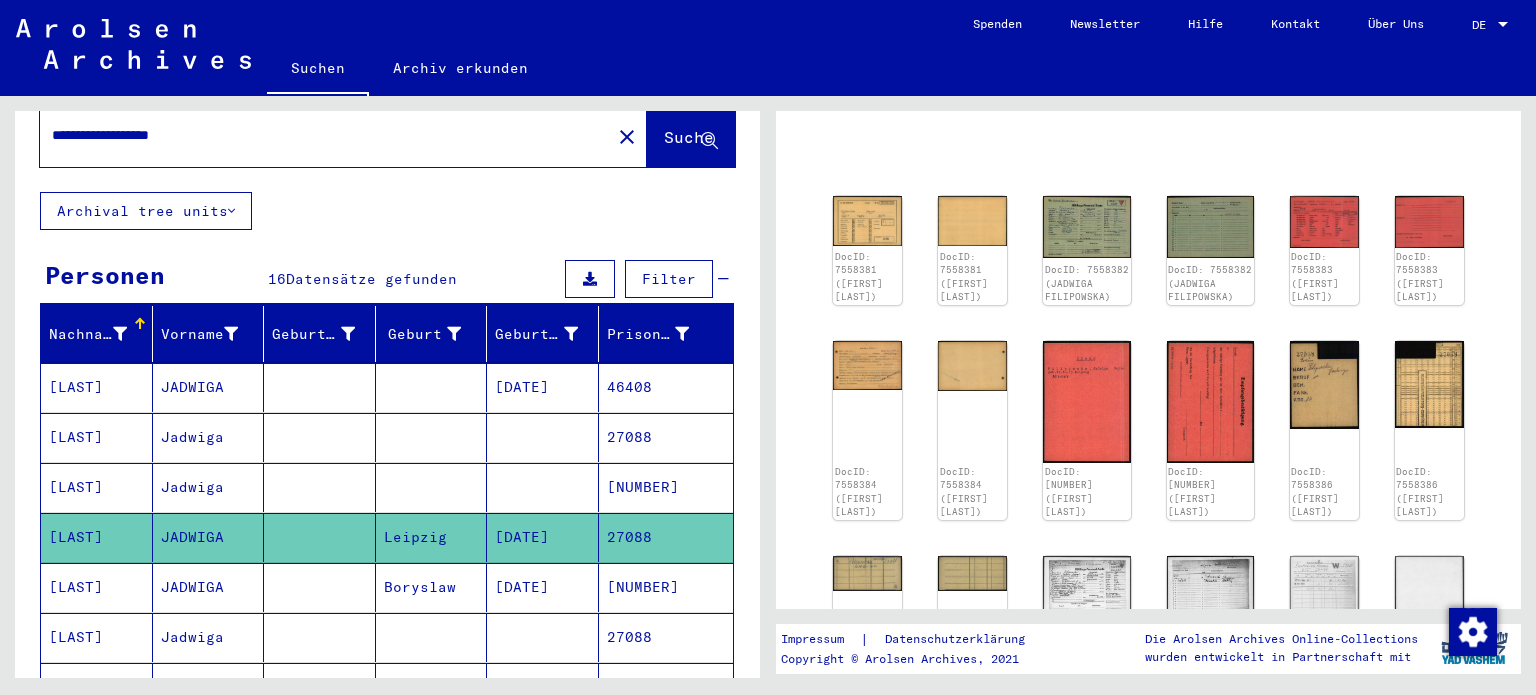 click on "Boryslaw" at bounding box center [432, 637] 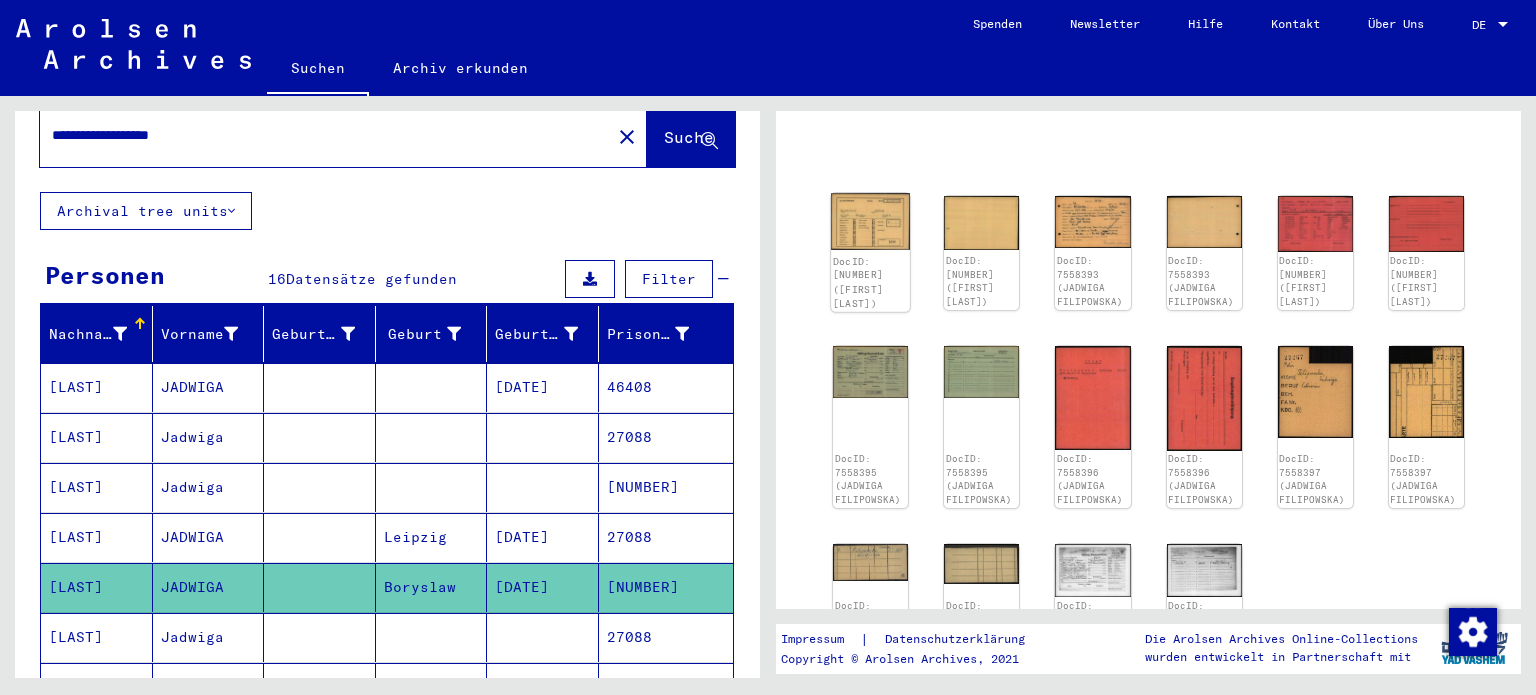 click 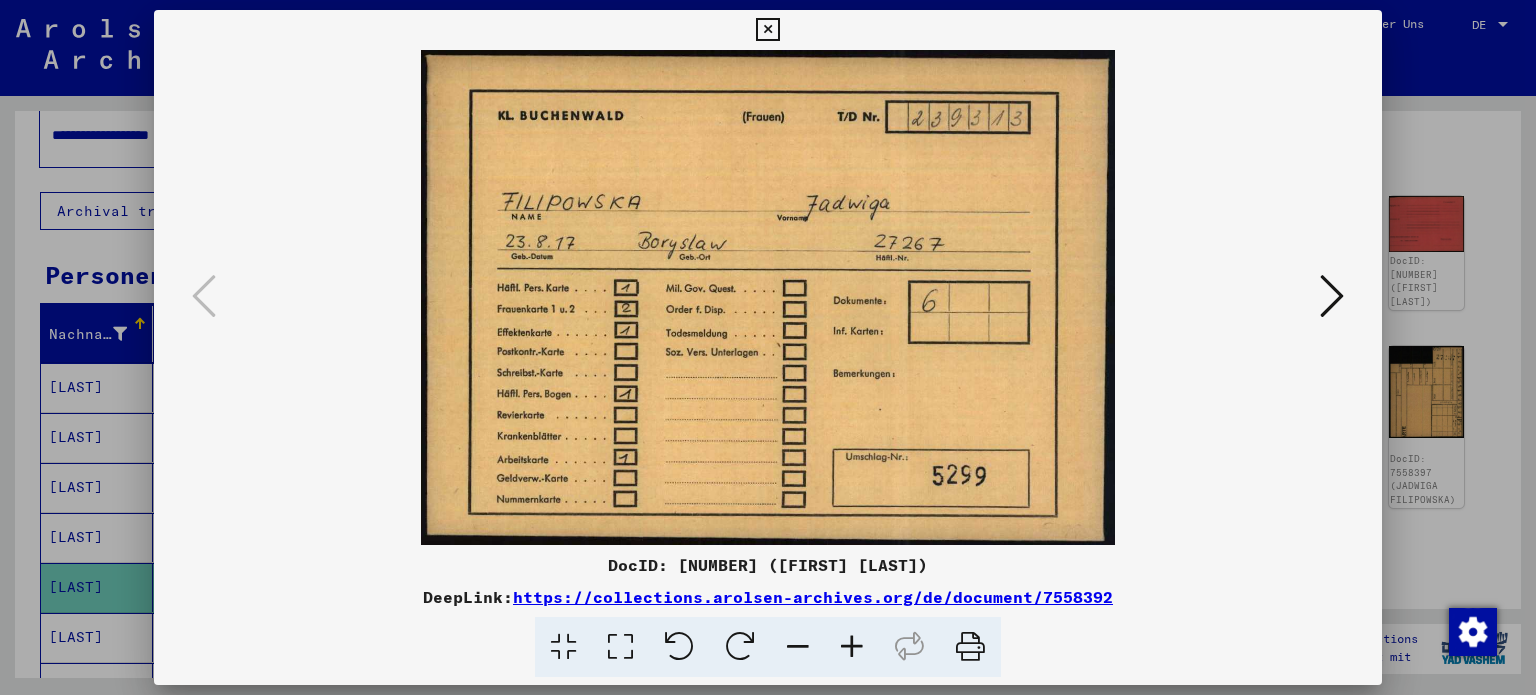 click at bounding box center (1332, 296) 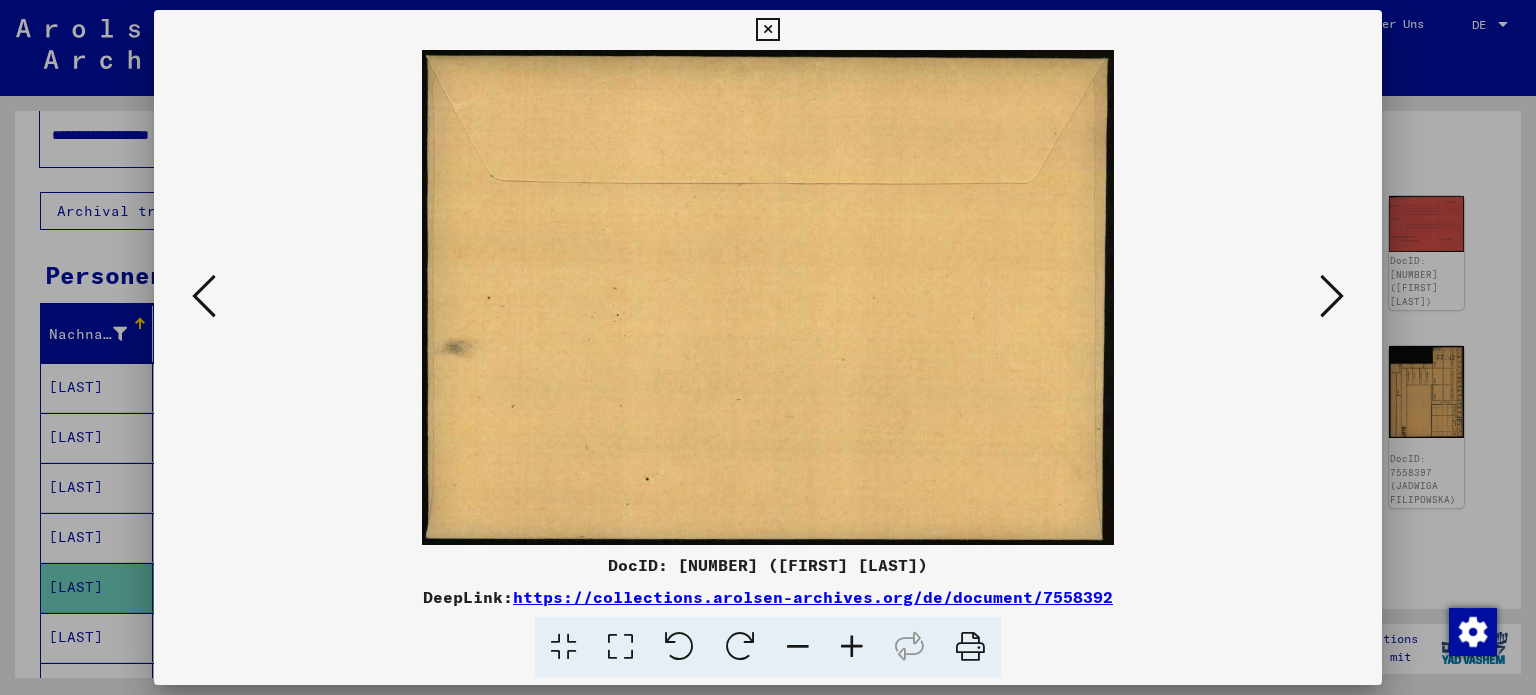 click at bounding box center [1332, 296] 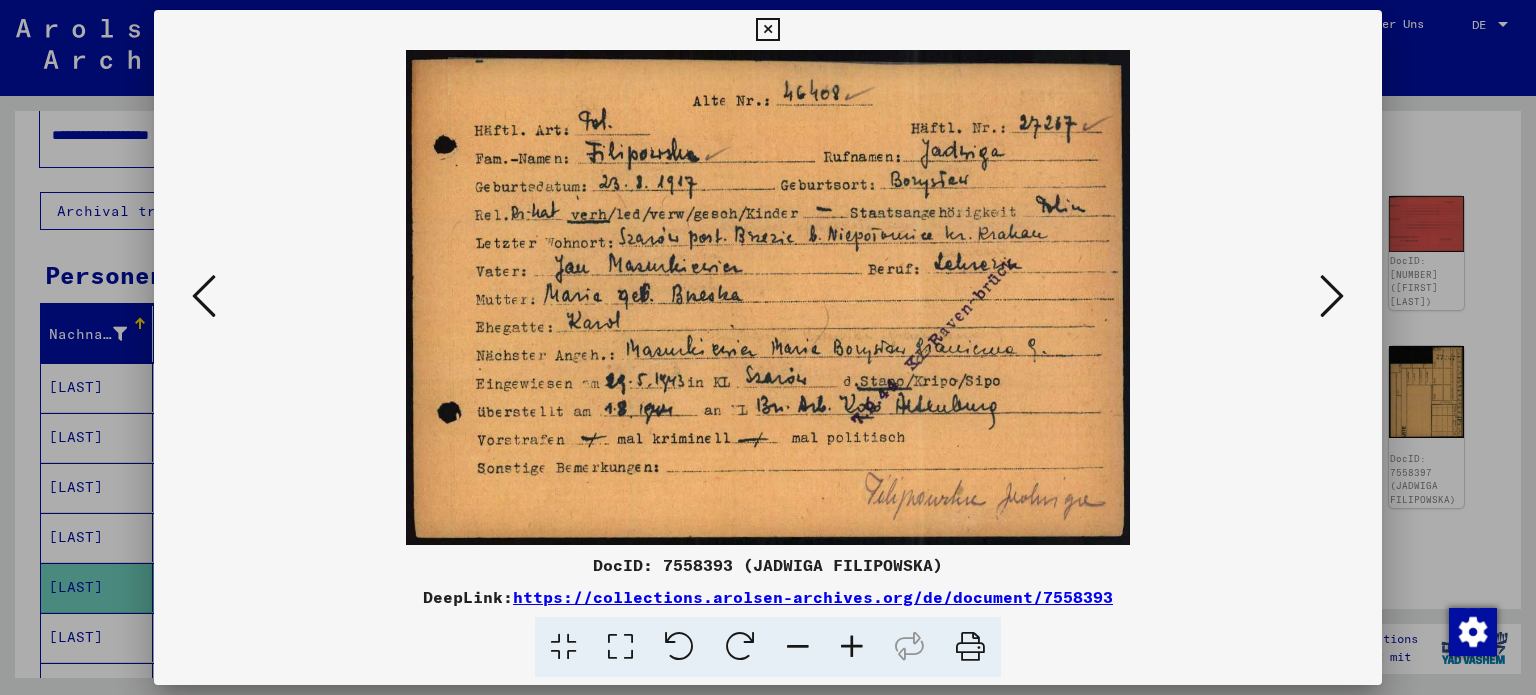 click at bounding box center (1332, 296) 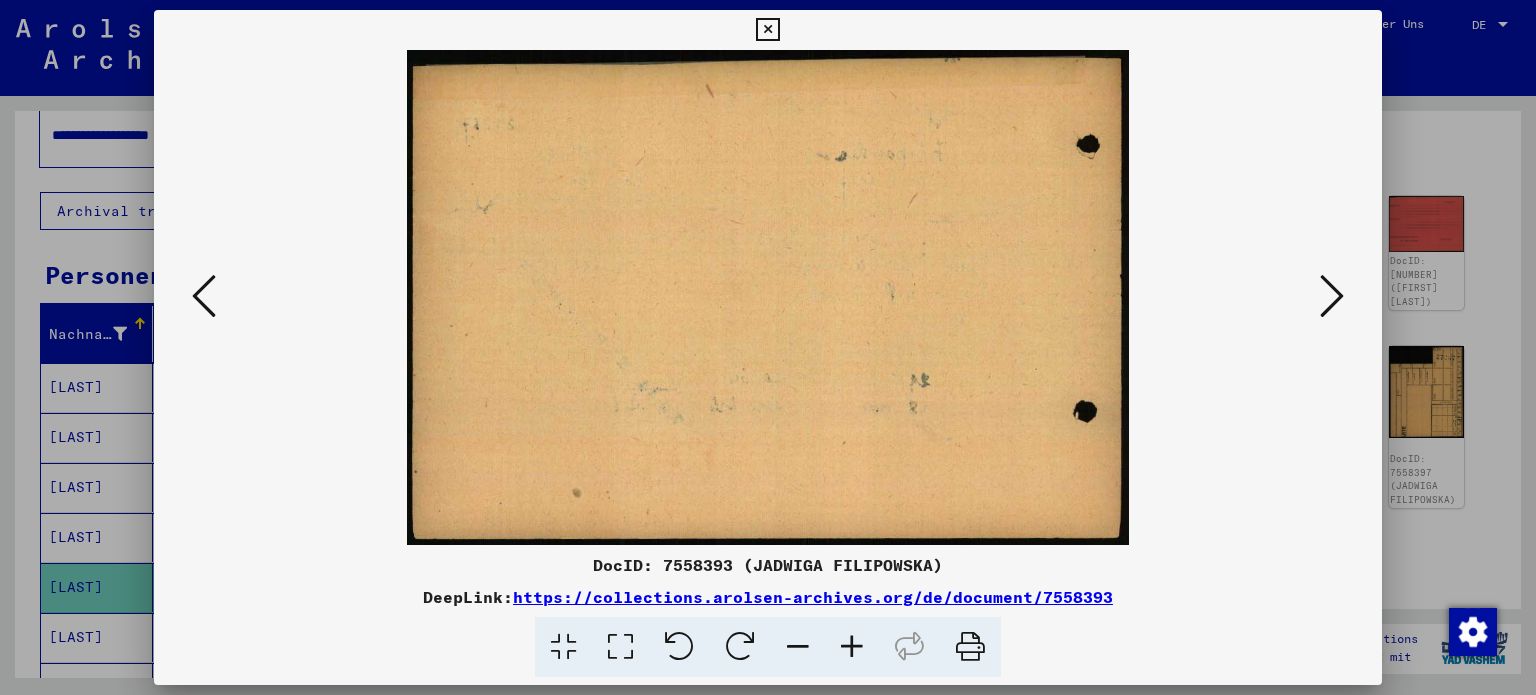 click at bounding box center (1332, 296) 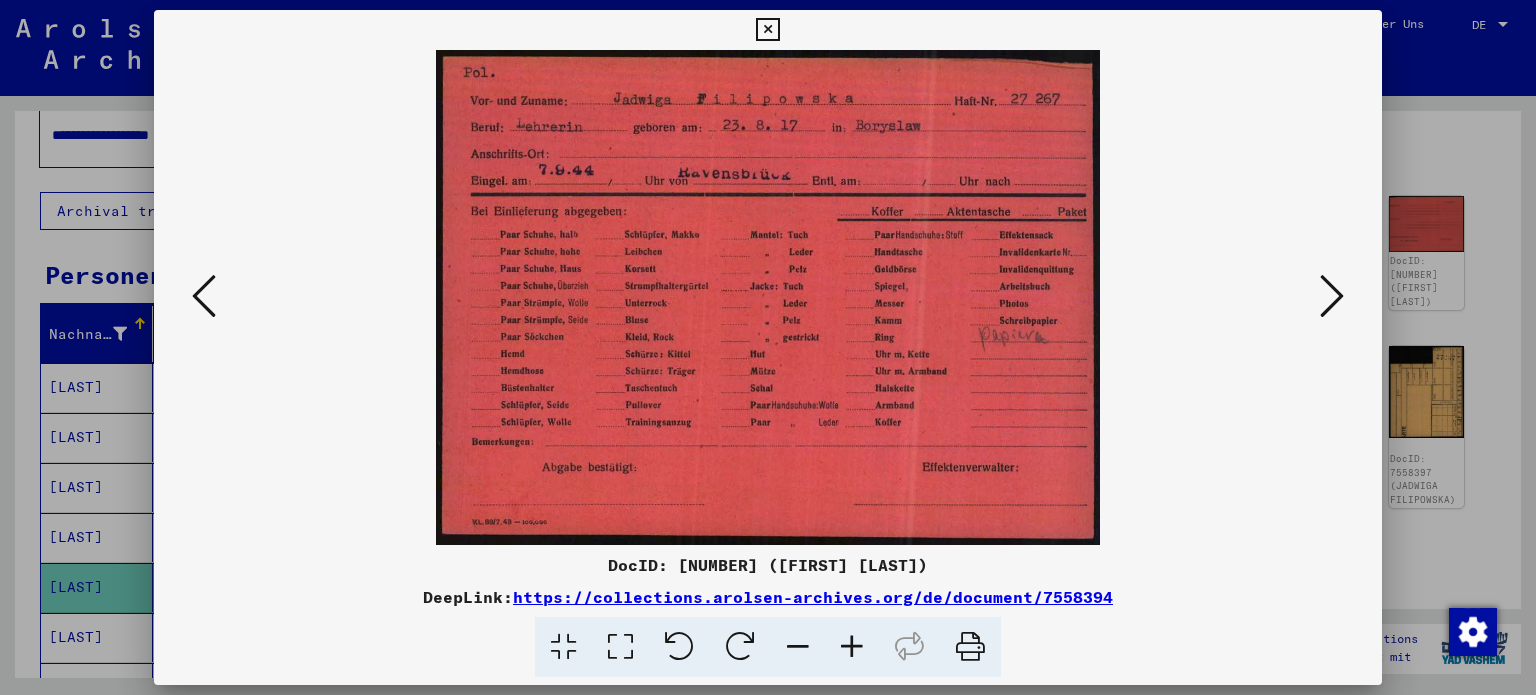 click at bounding box center [1332, 296] 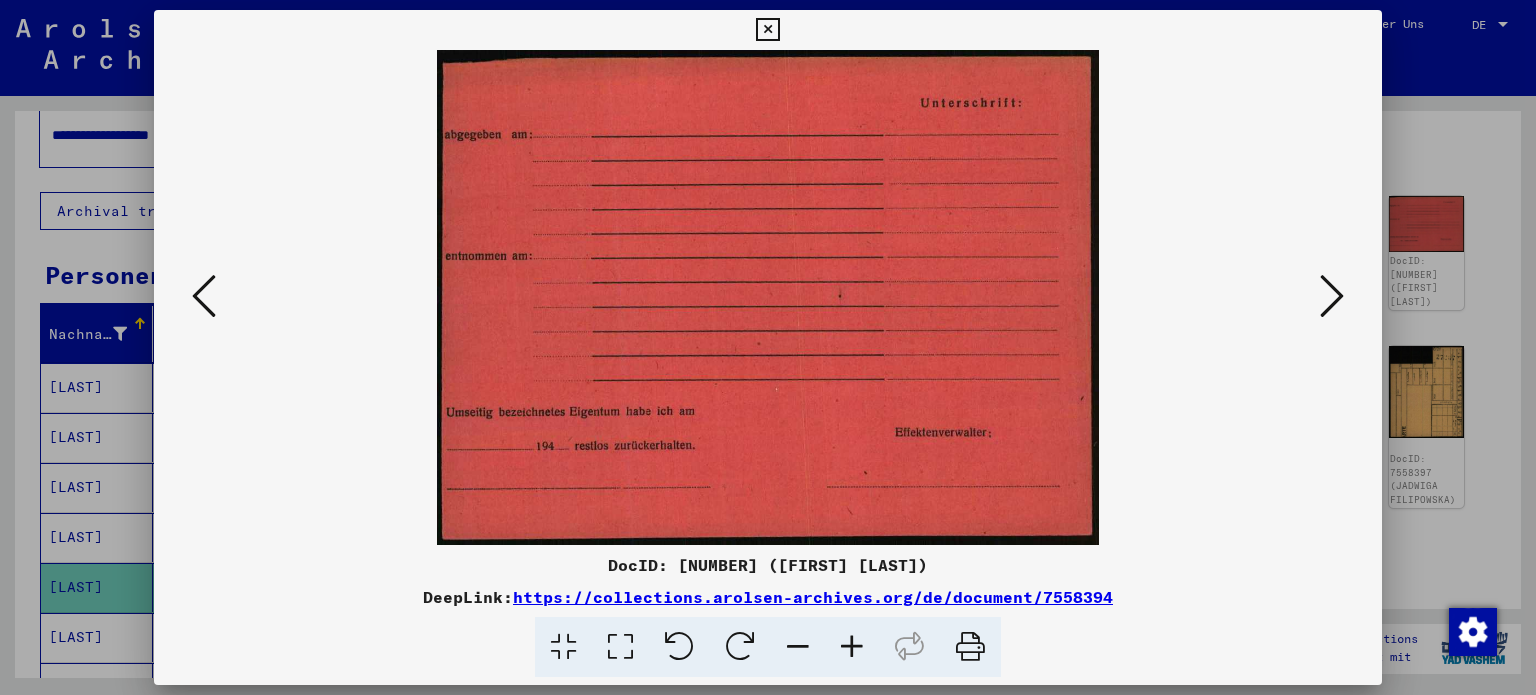 click at bounding box center (204, 297) 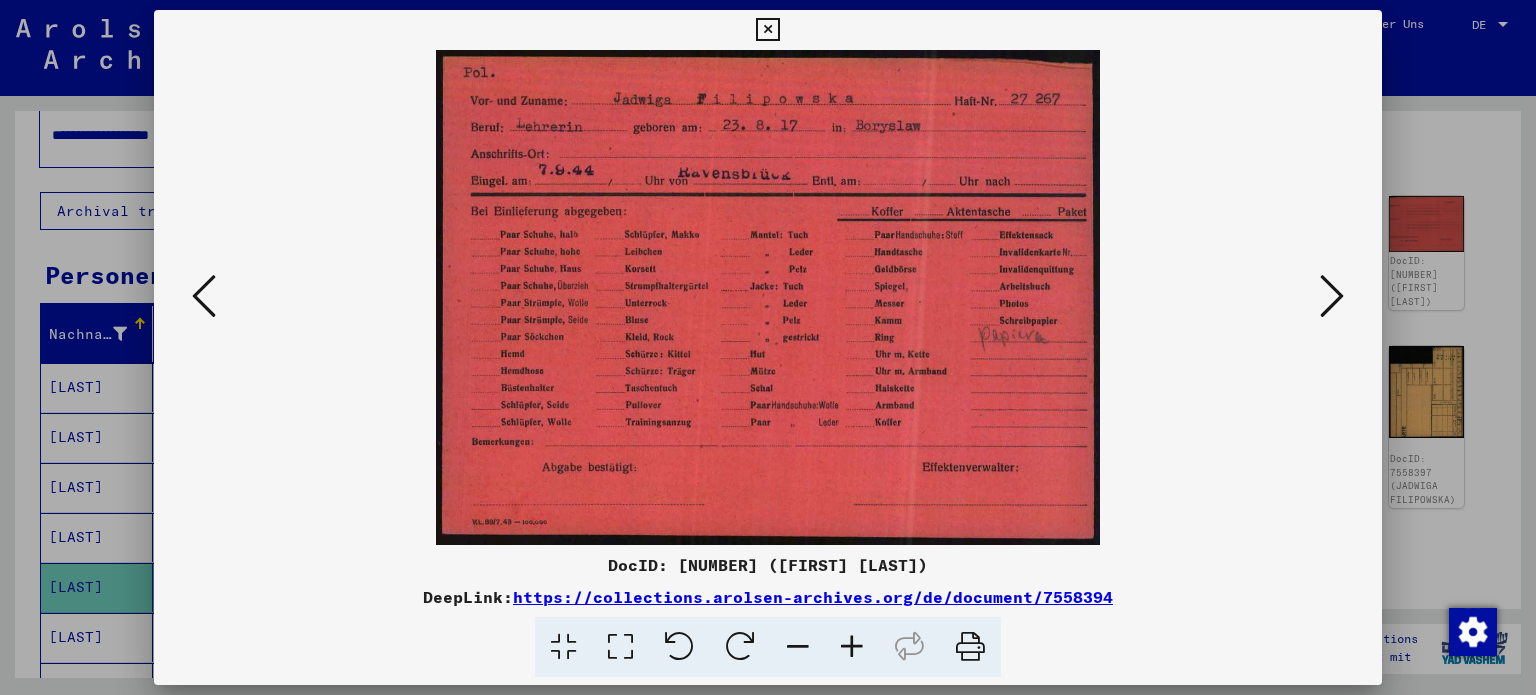 click at bounding box center (1332, 296) 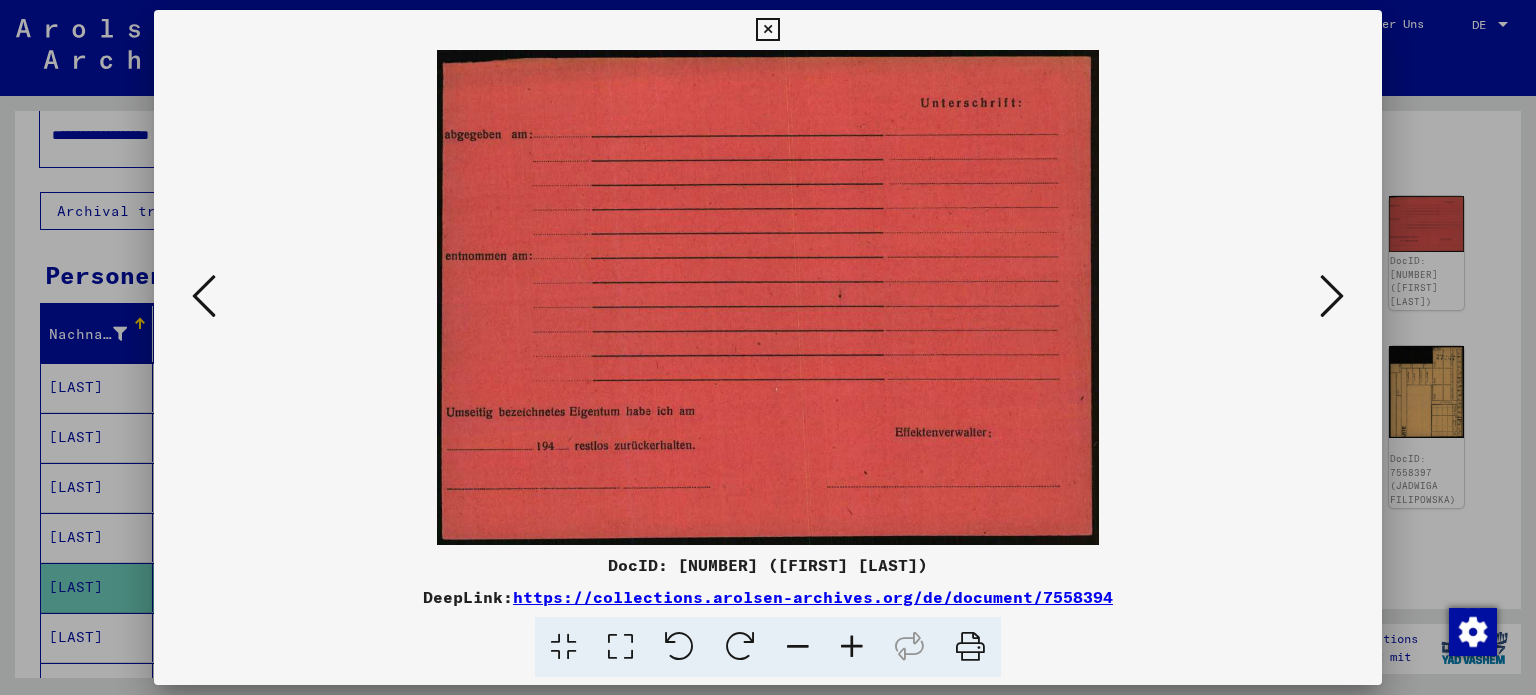 click at bounding box center (1332, 296) 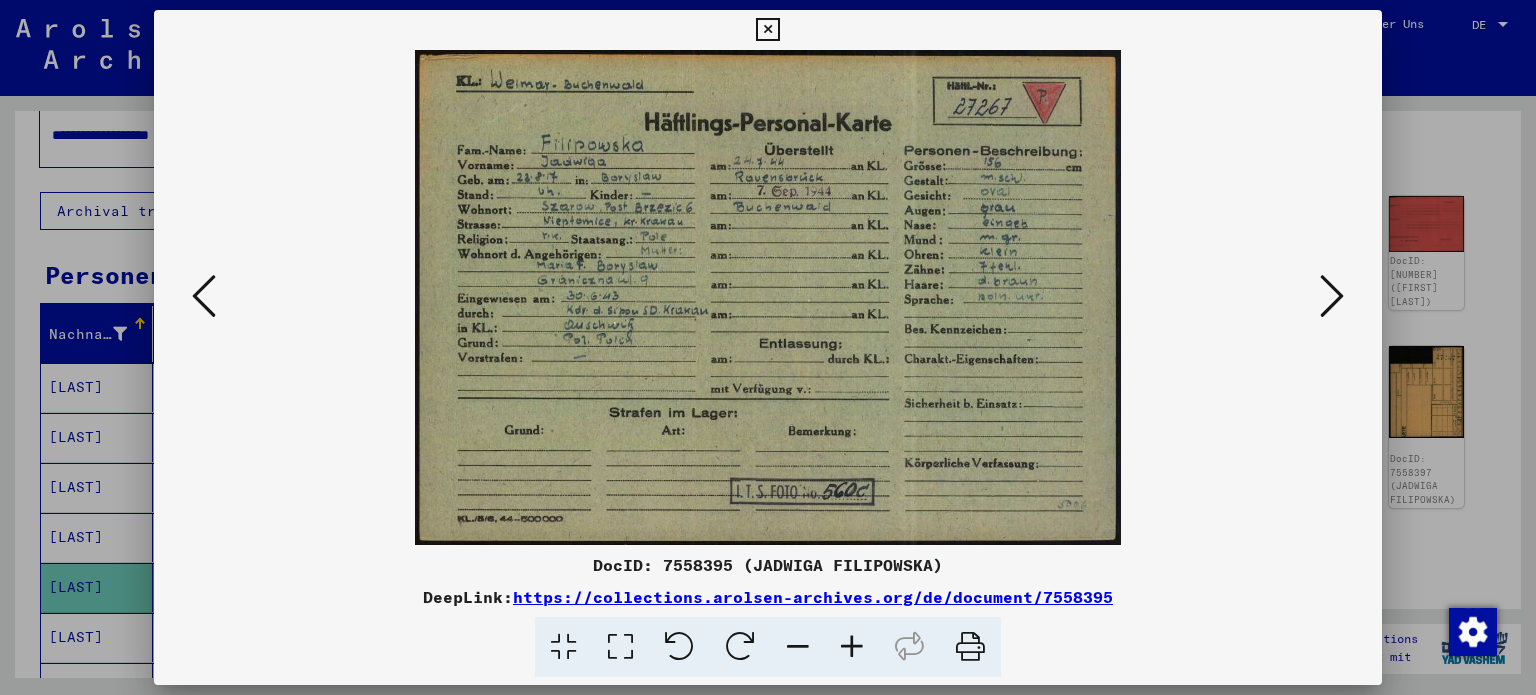 click at bounding box center (1332, 296) 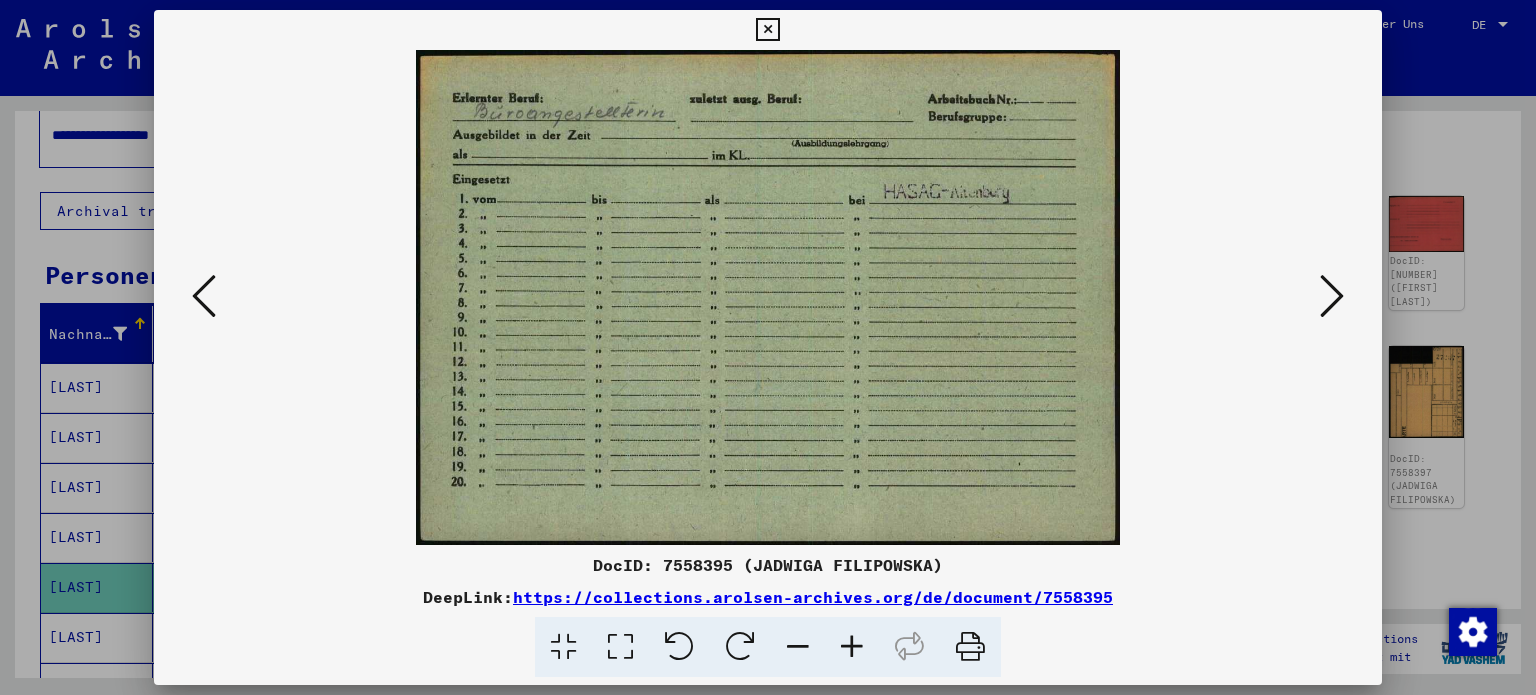 click at bounding box center (1332, 296) 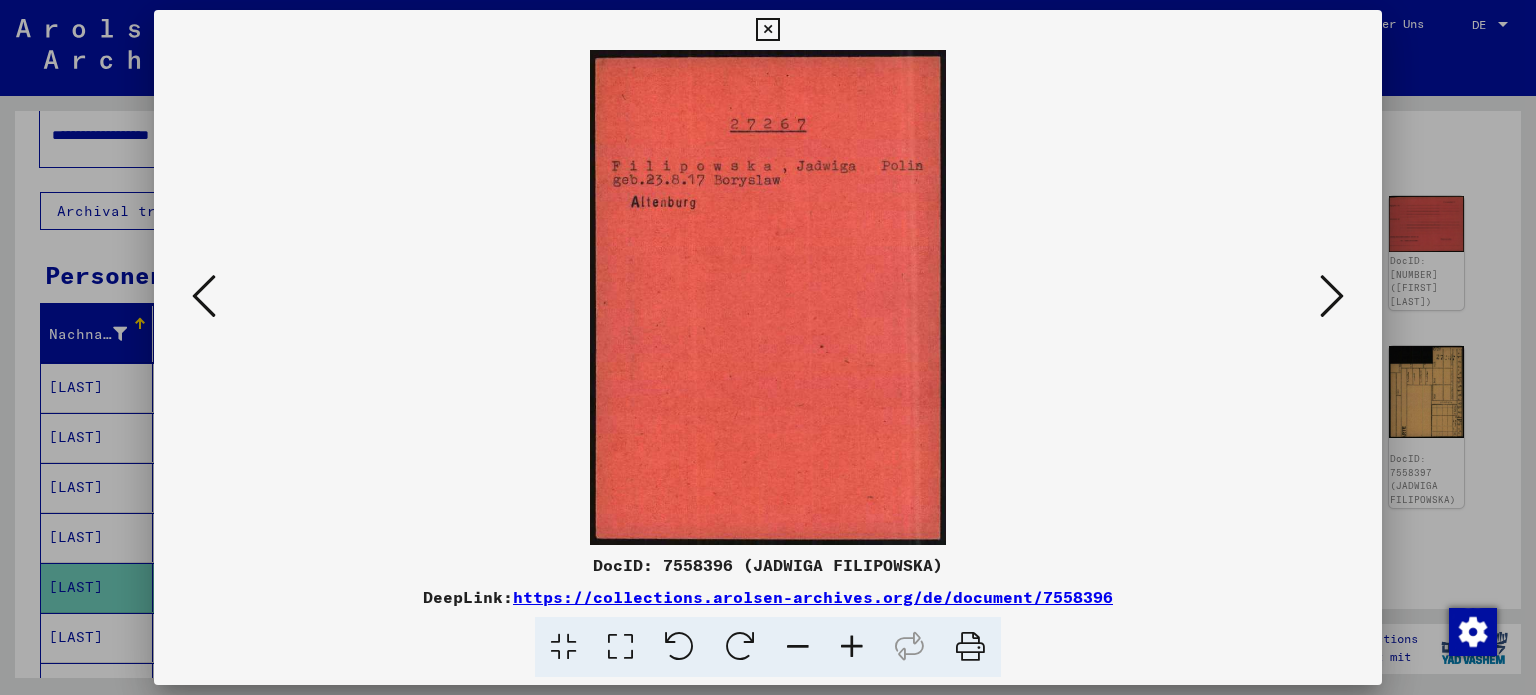 click at bounding box center (1332, 296) 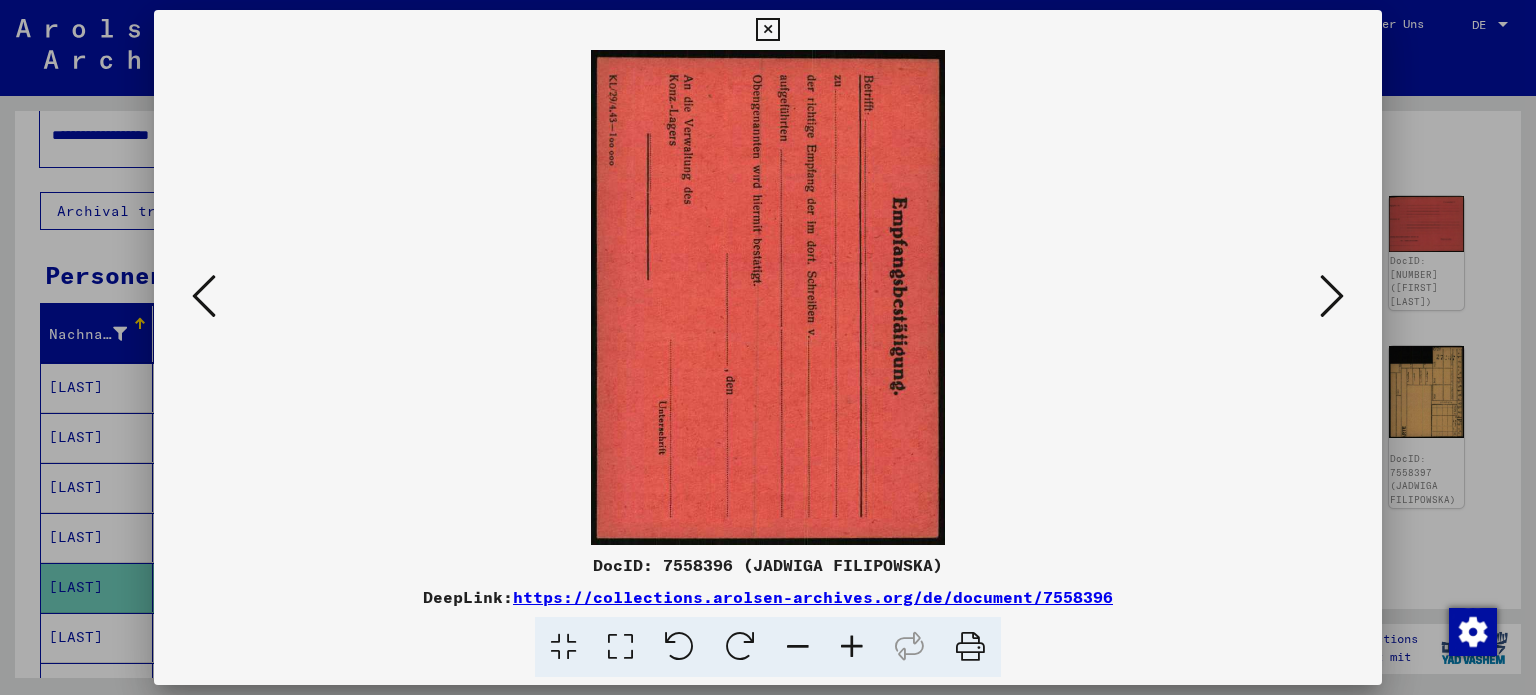 click at bounding box center [1332, 296] 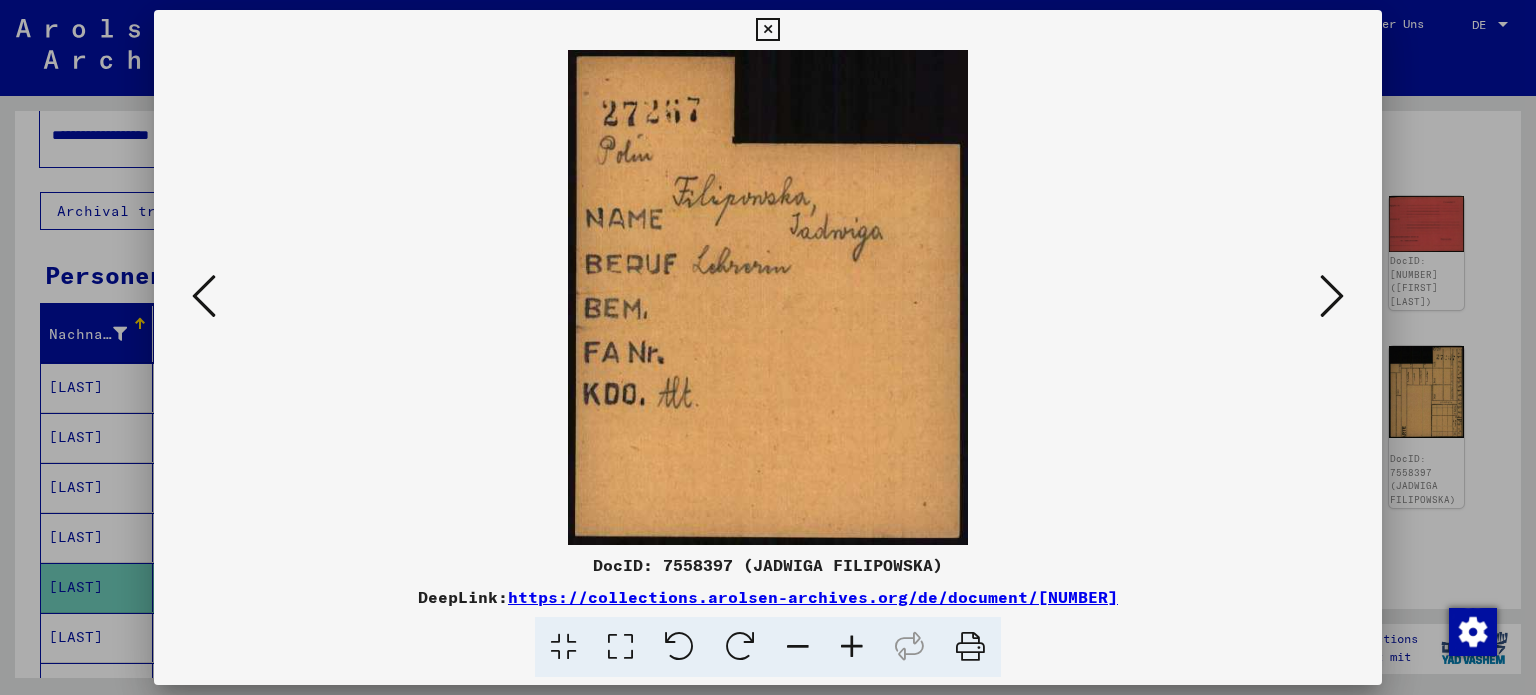 click at bounding box center [1332, 296] 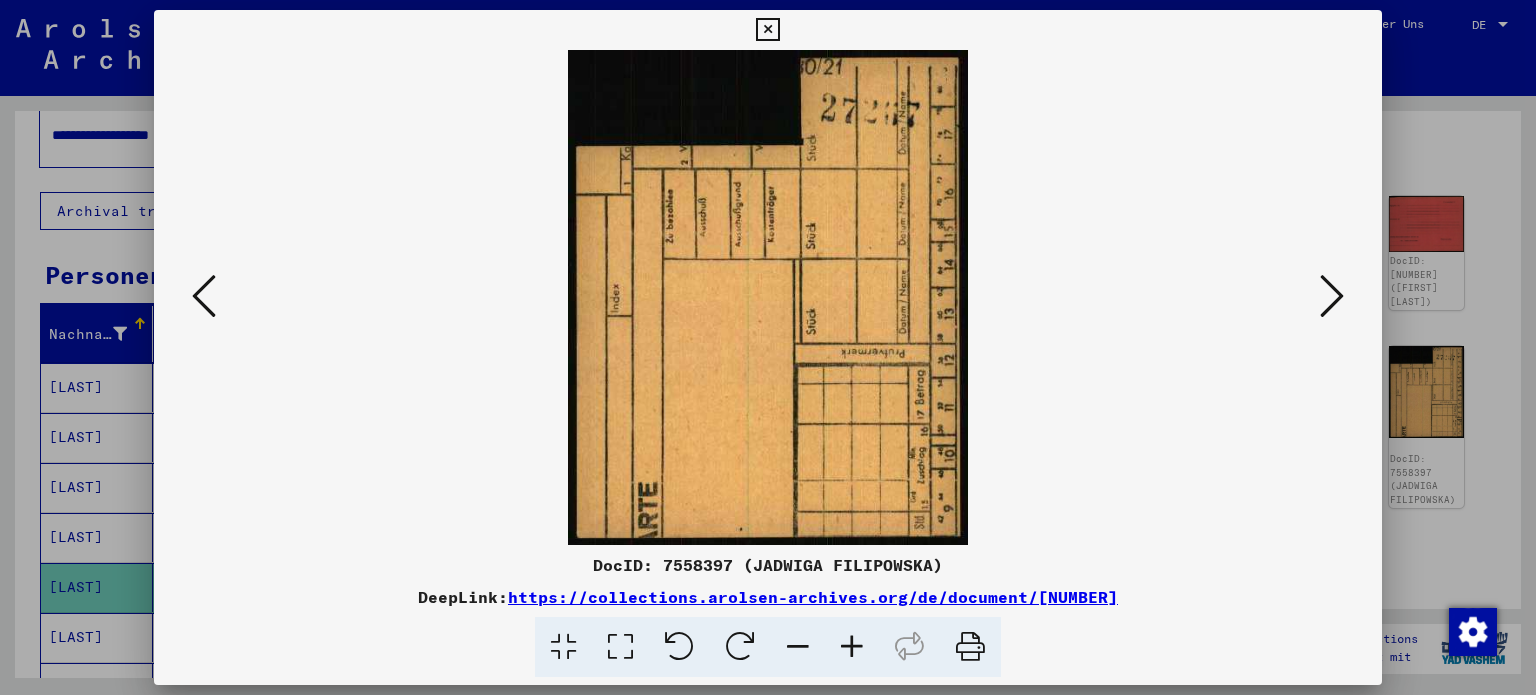 click at bounding box center [1332, 296] 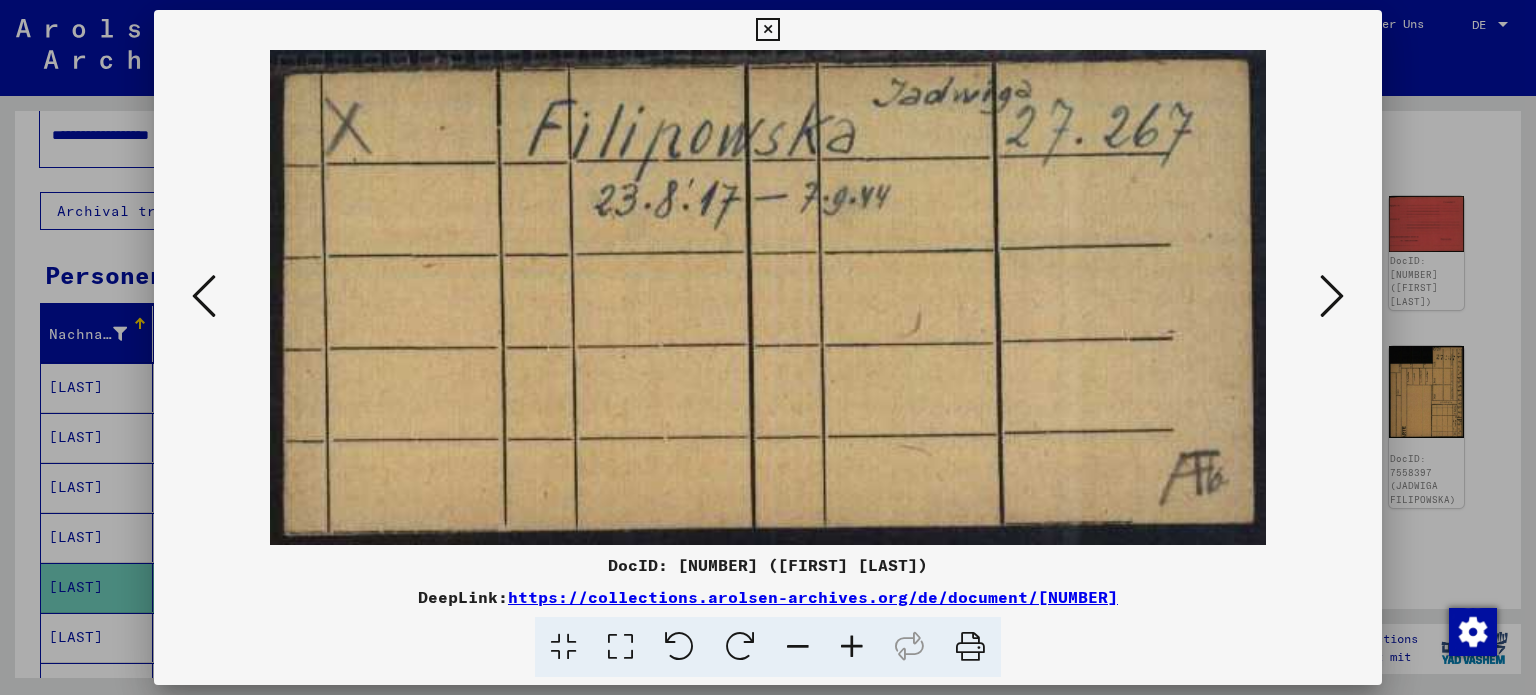 click at bounding box center (1332, 296) 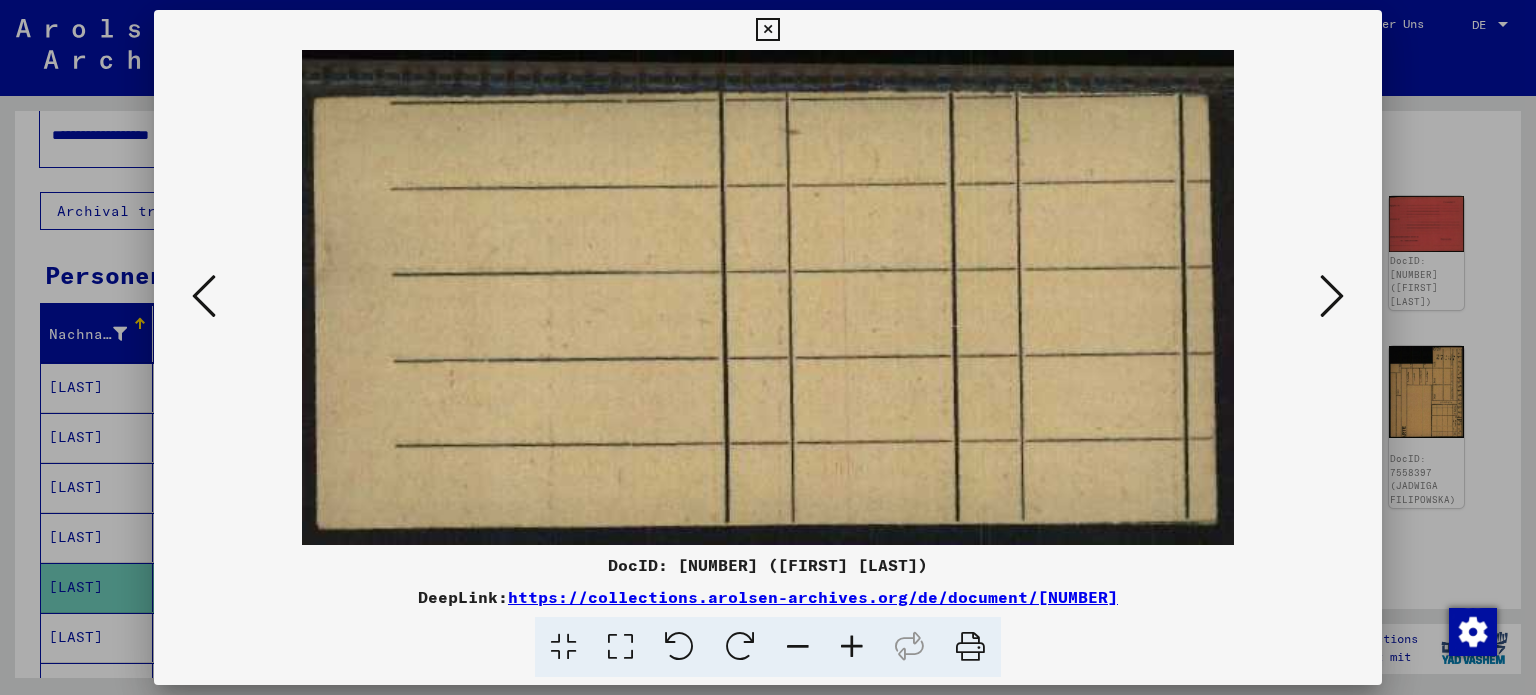 click at bounding box center [1332, 296] 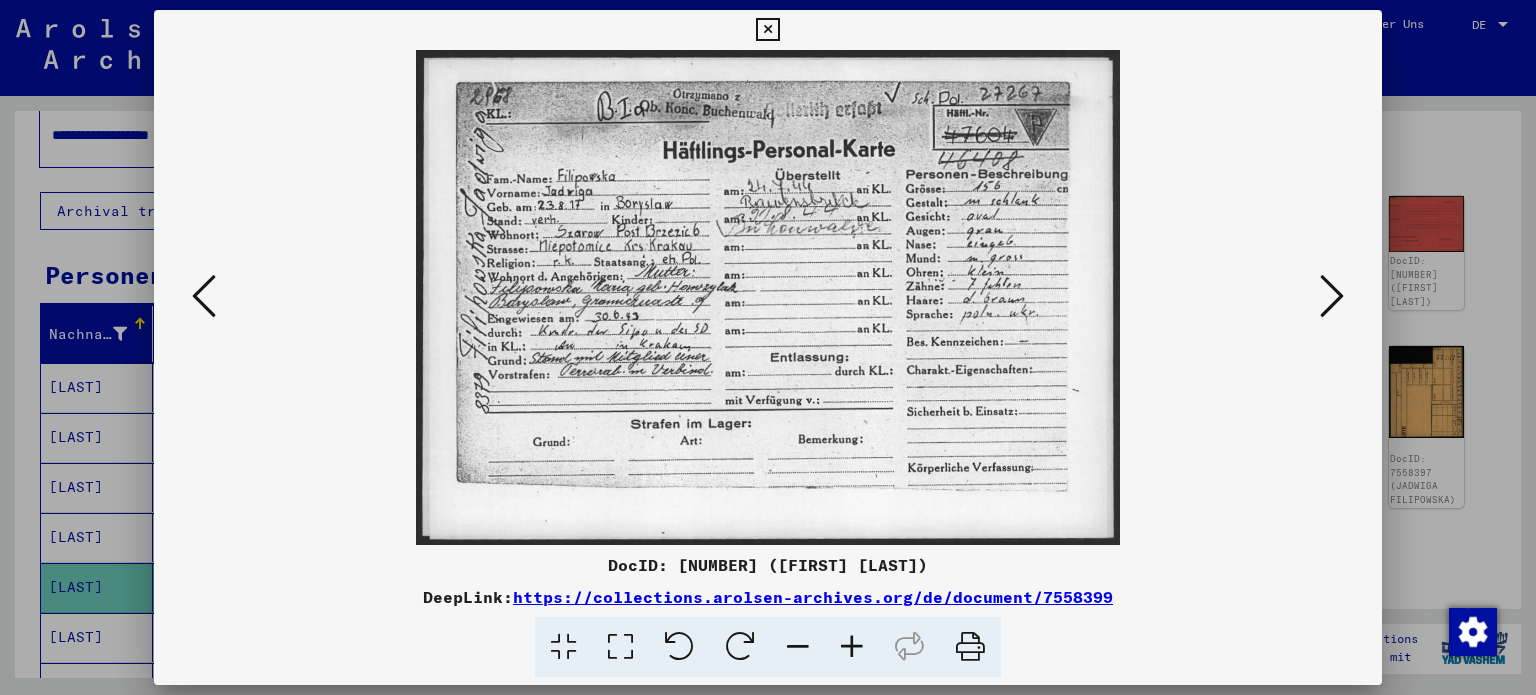 click at bounding box center (1332, 296) 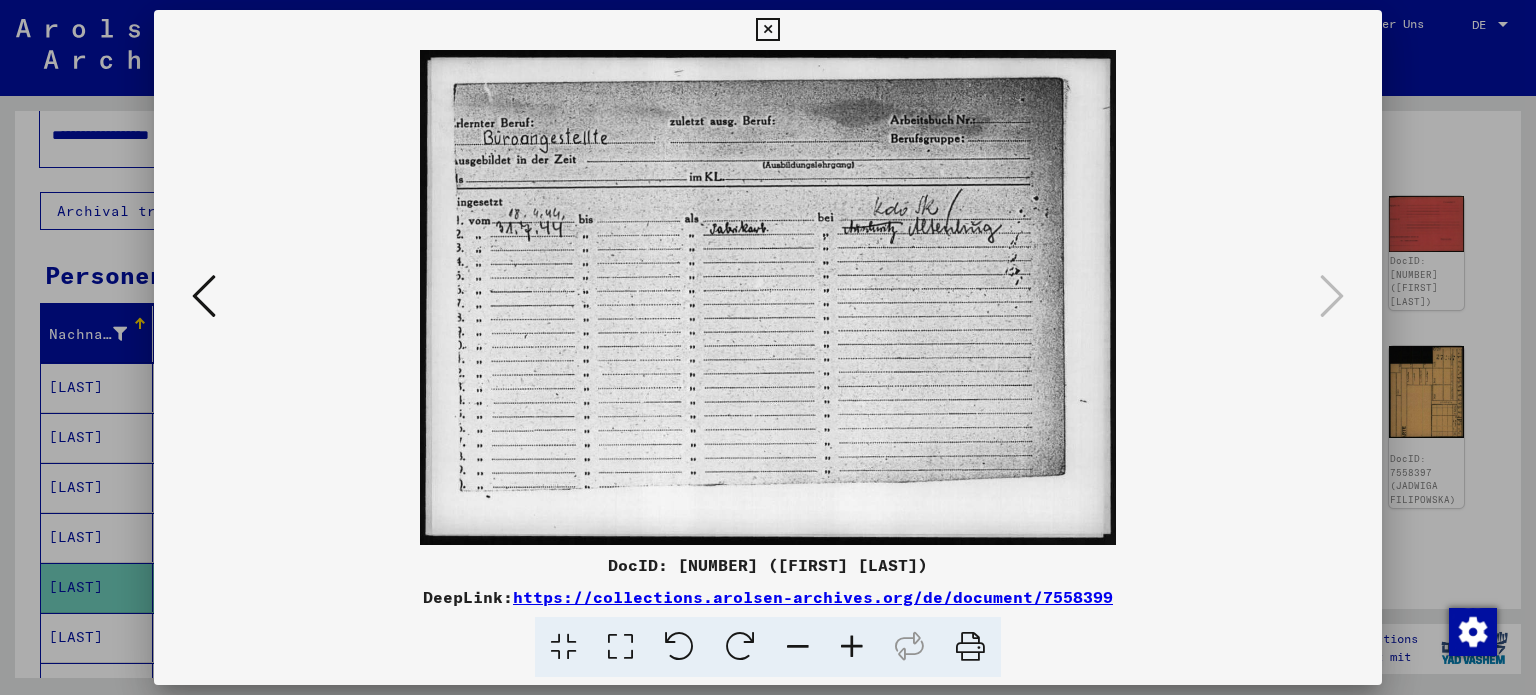 click at bounding box center (767, 30) 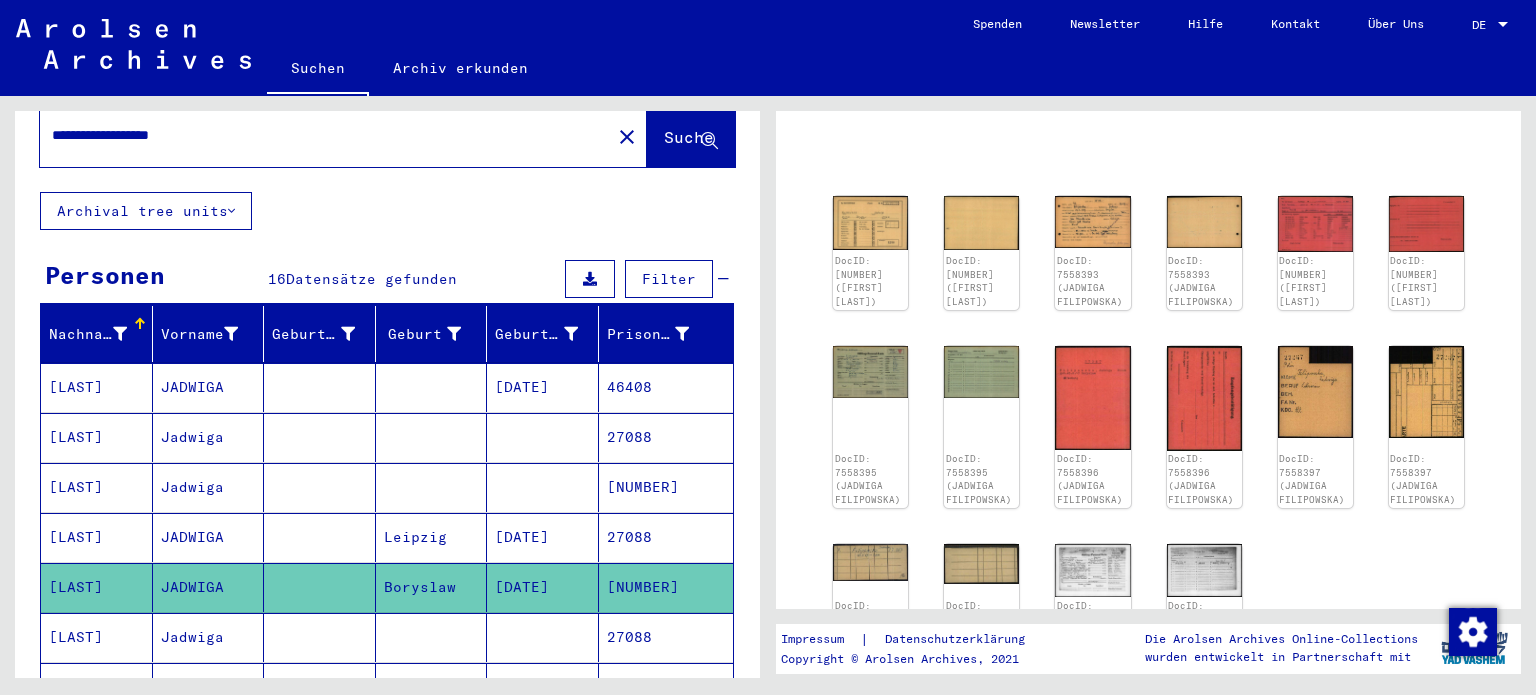 click at bounding box center [320, 687] 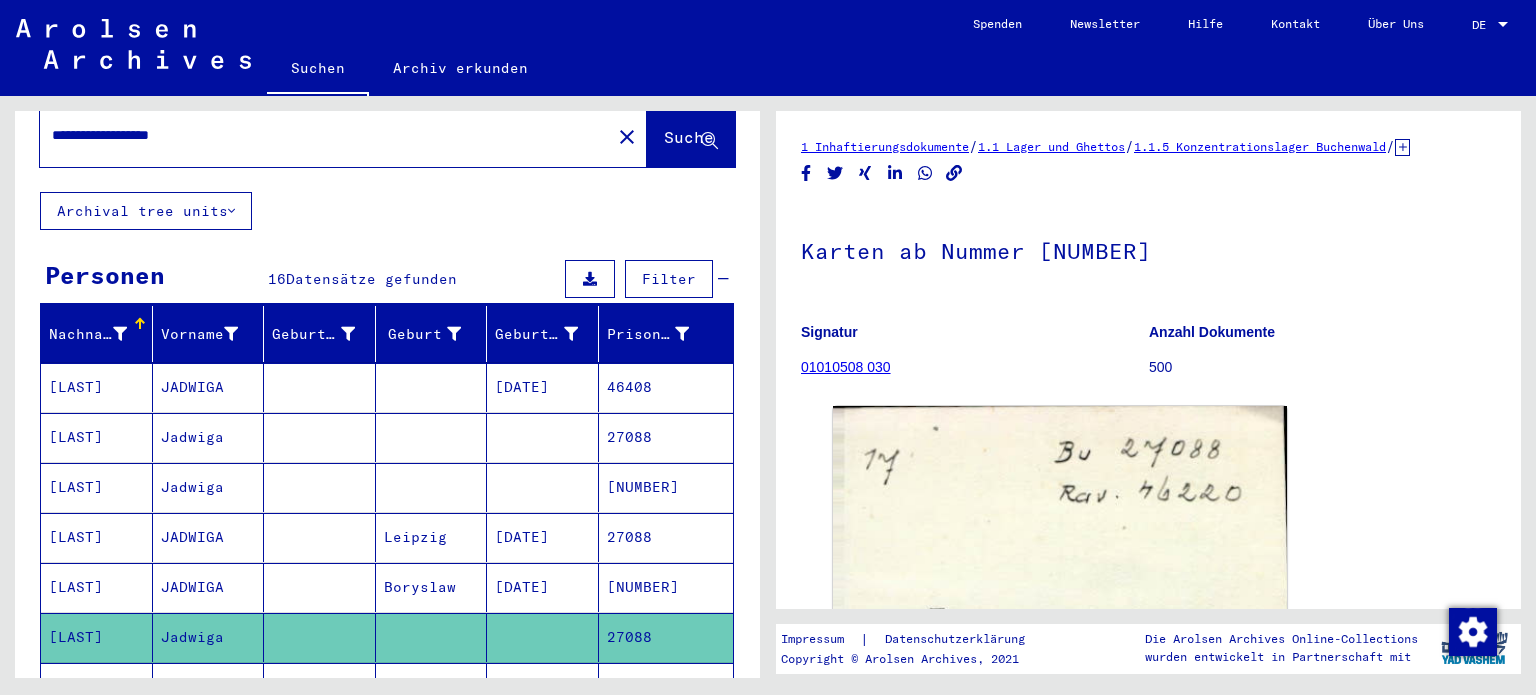 scroll, scrollTop: 0, scrollLeft: 0, axis: both 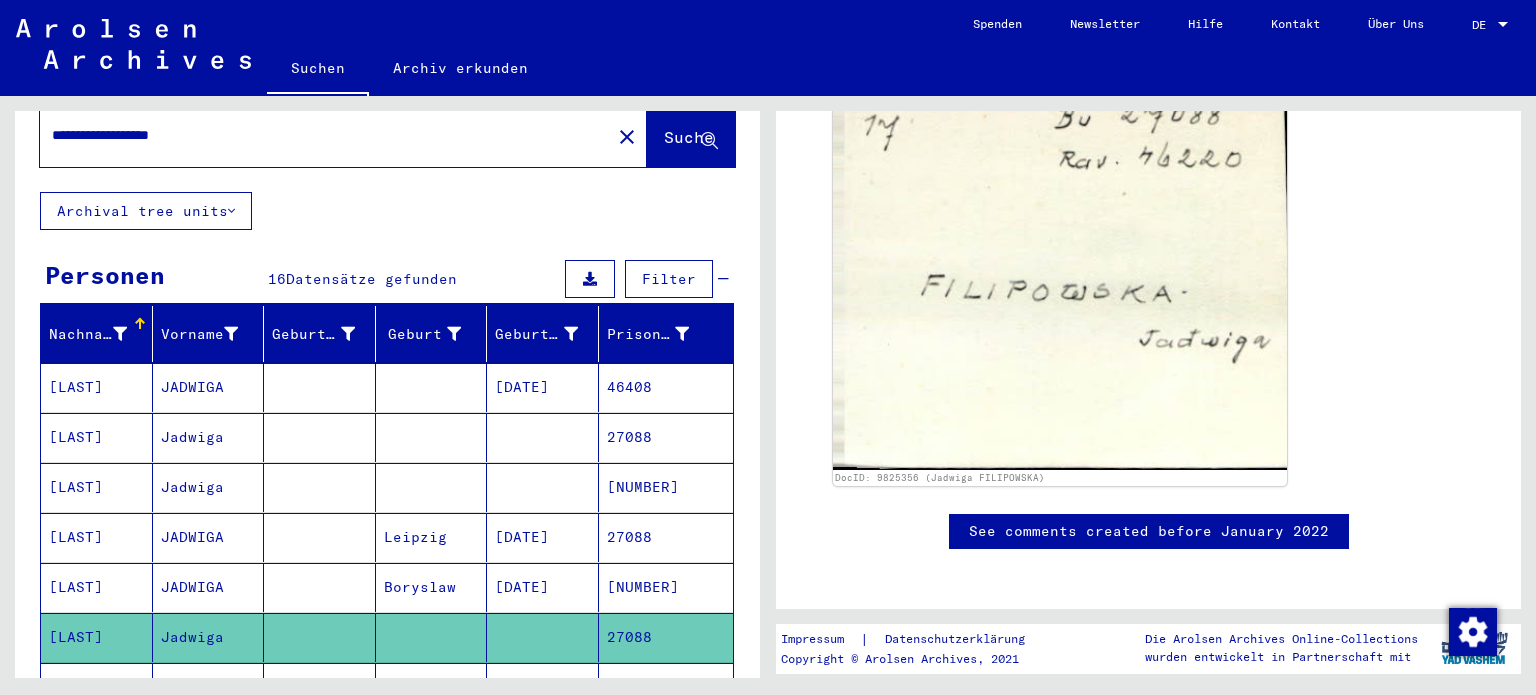 click on "[NUMBER]" at bounding box center (666, 737) 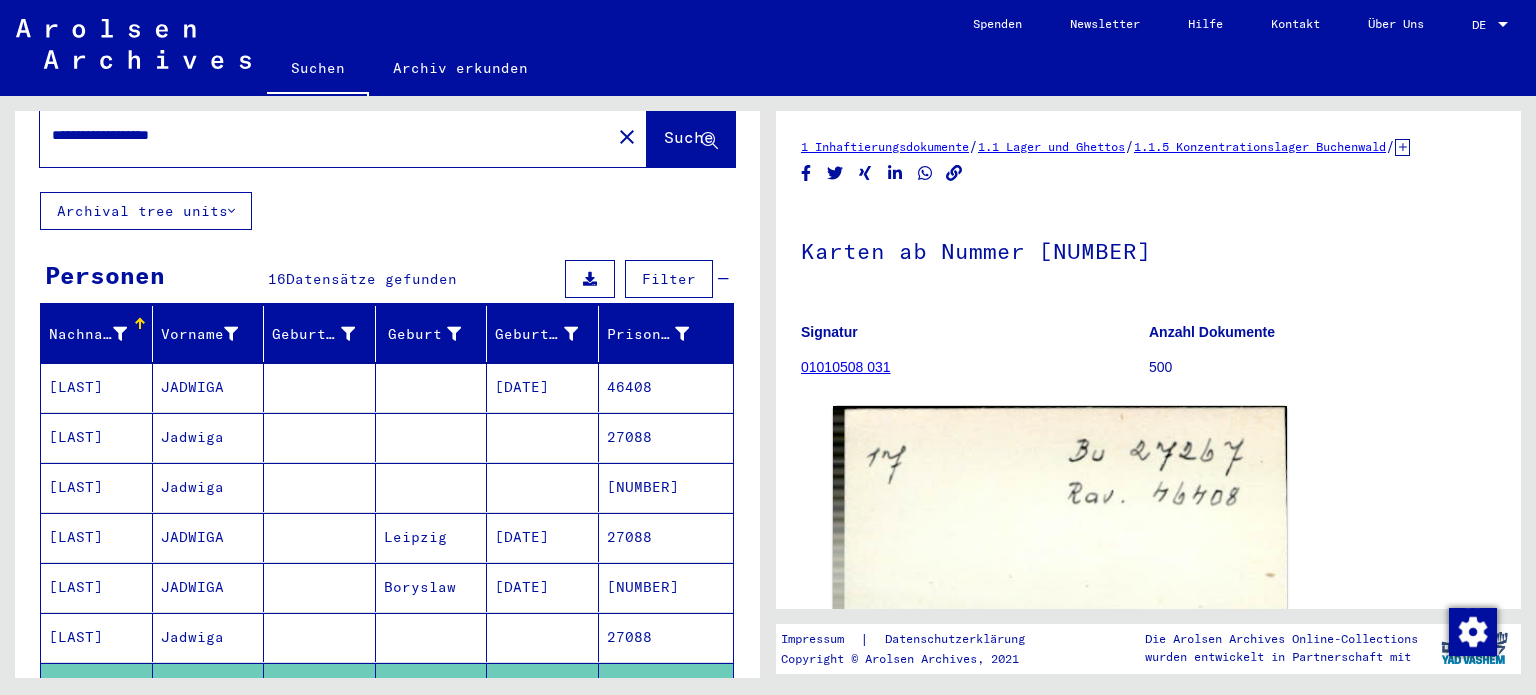 scroll, scrollTop: 0, scrollLeft: 0, axis: both 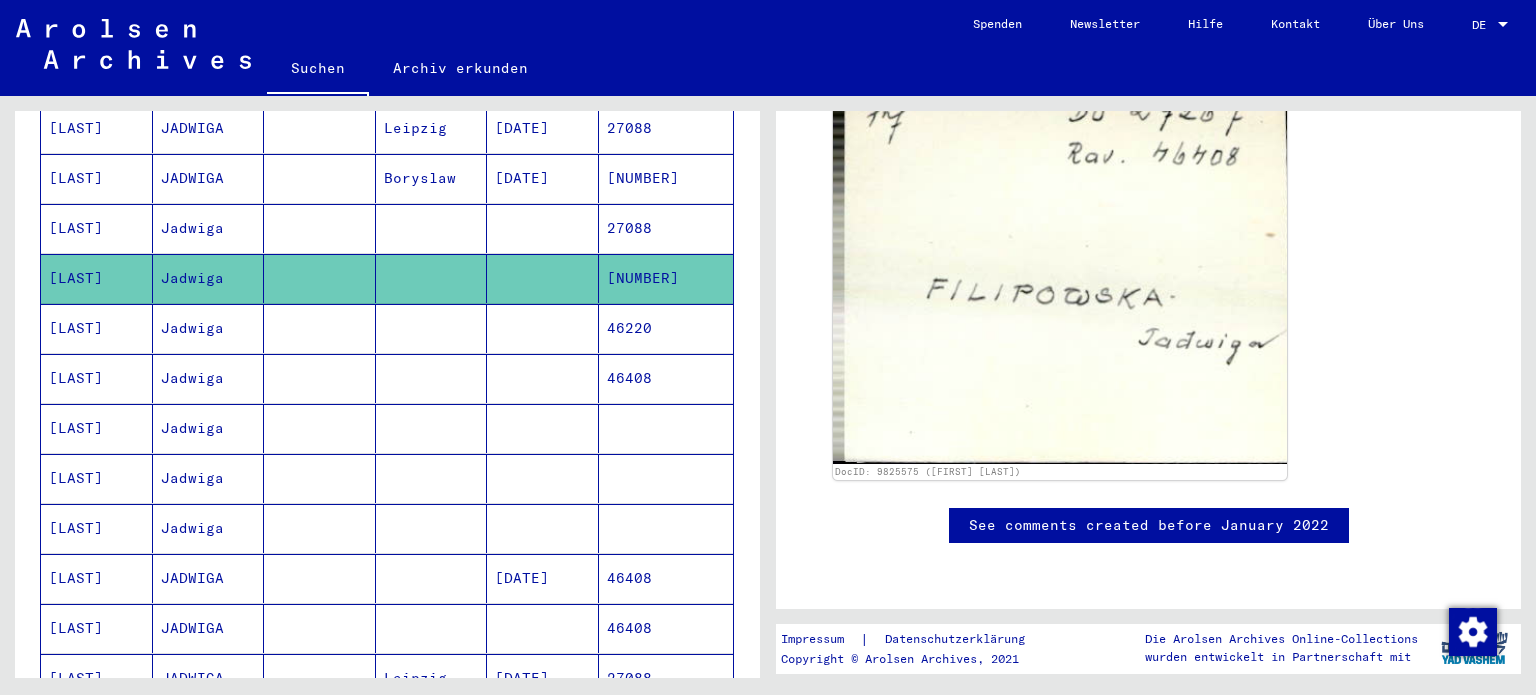 click at bounding box center (432, 378) 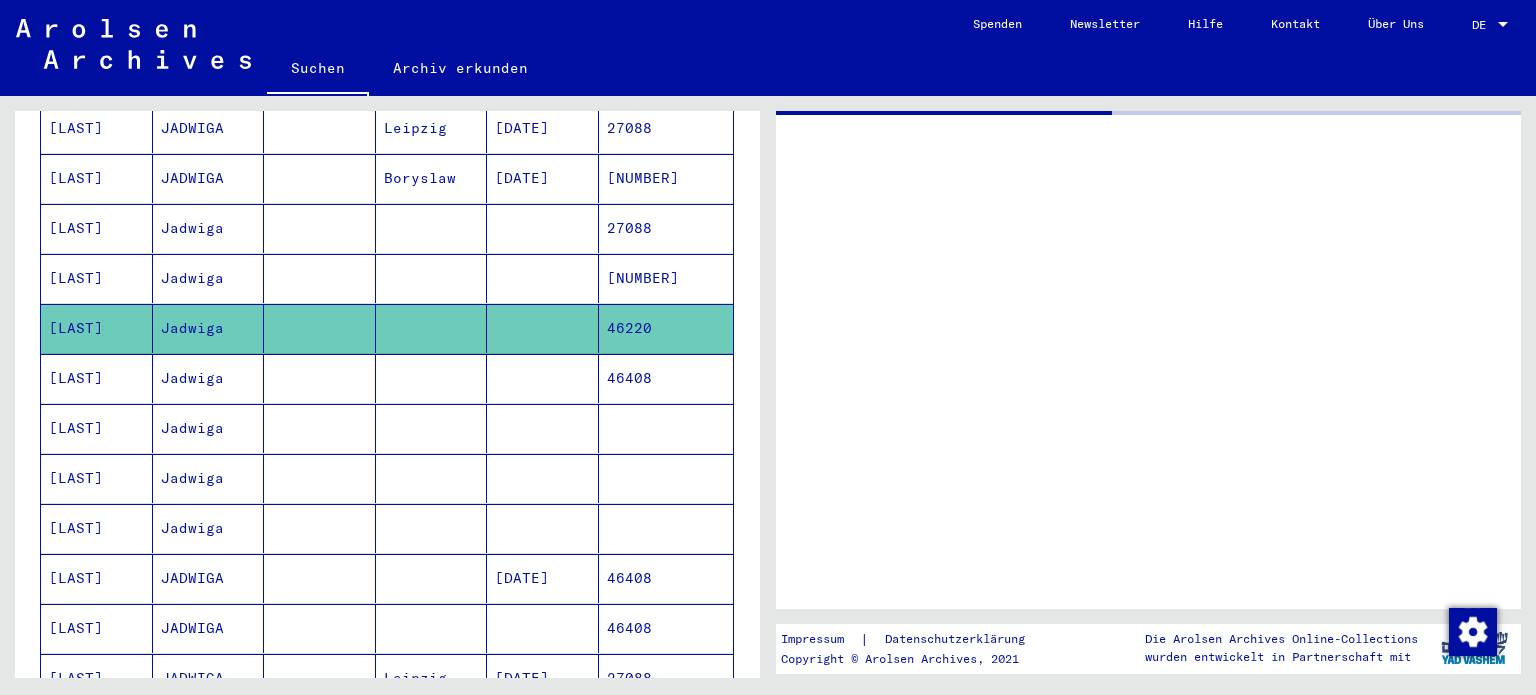 scroll, scrollTop: 0, scrollLeft: 0, axis: both 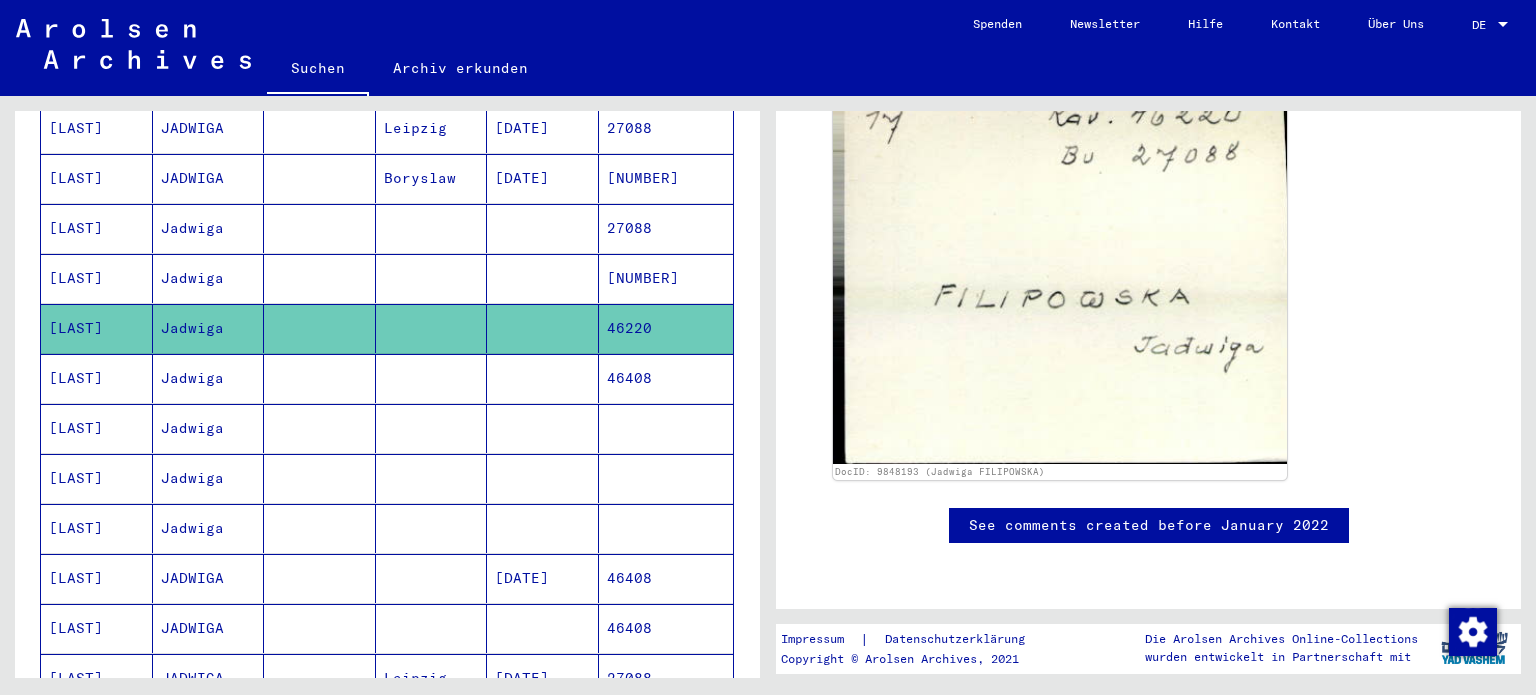 click on "46408" at bounding box center [666, 428] 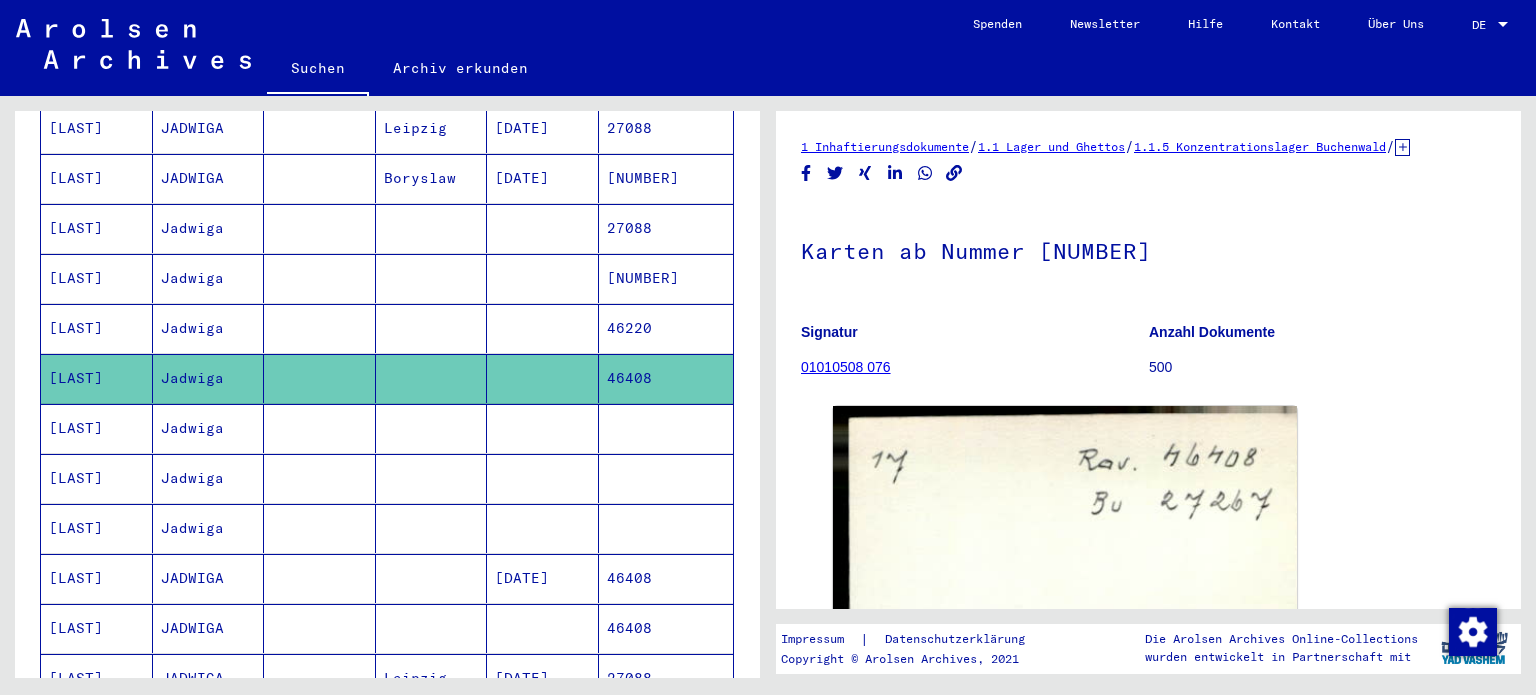 scroll, scrollTop: 0, scrollLeft: 0, axis: both 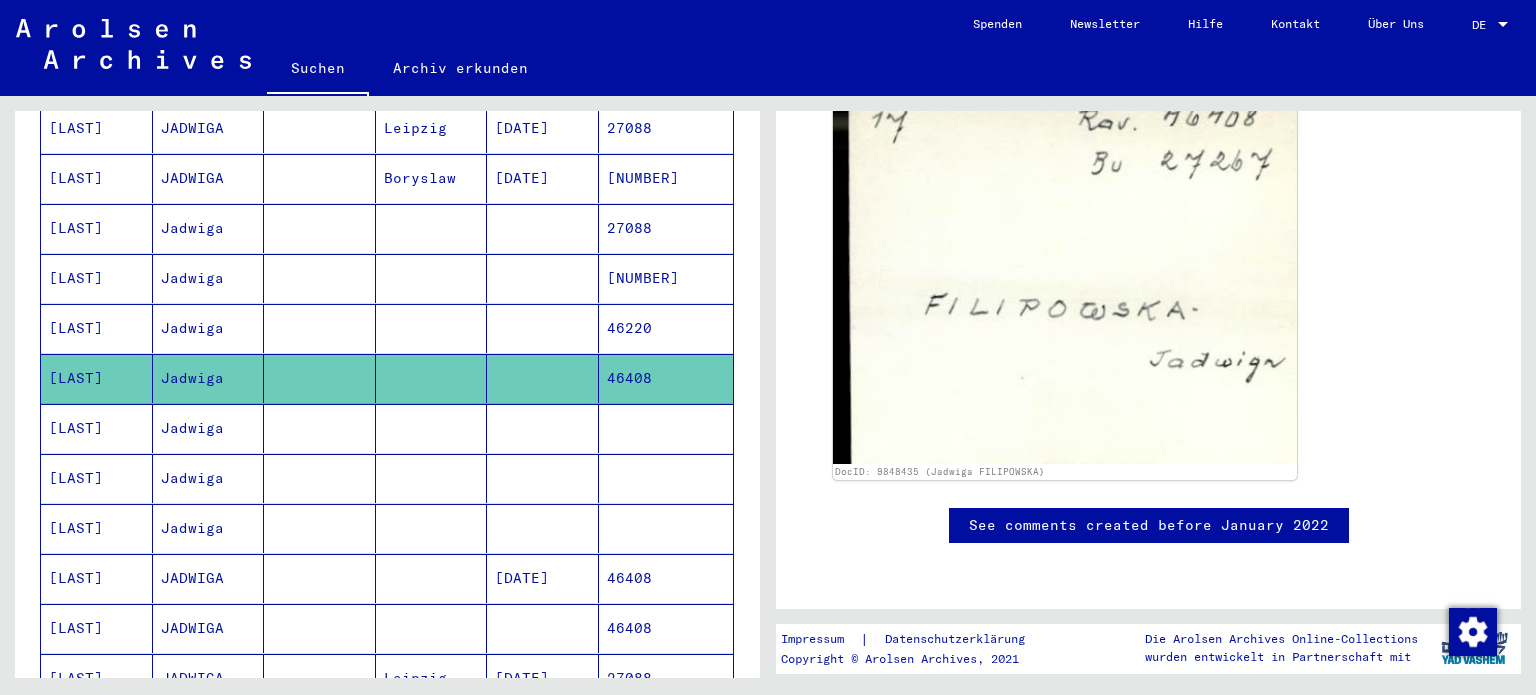 click at bounding box center (543, 478) 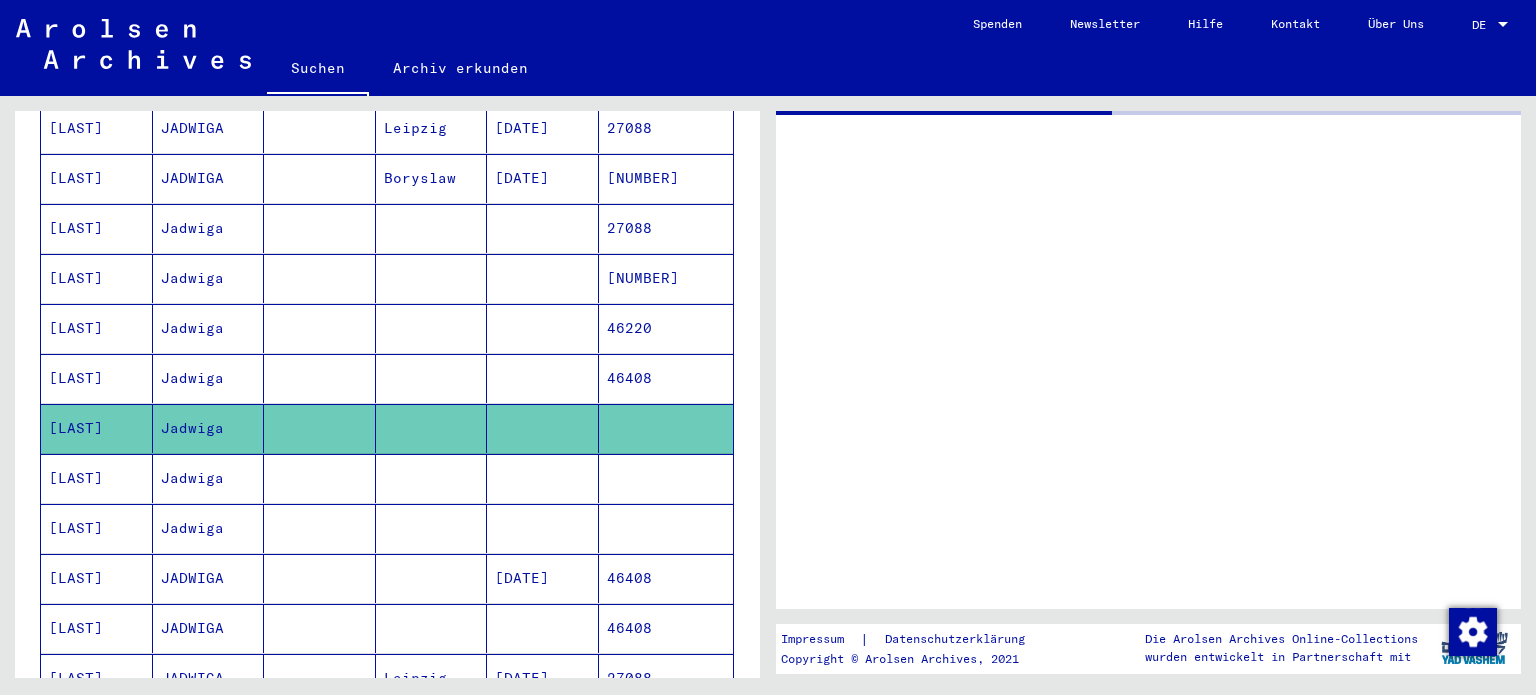 scroll, scrollTop: 0, scrollLeft: 0, axis: both 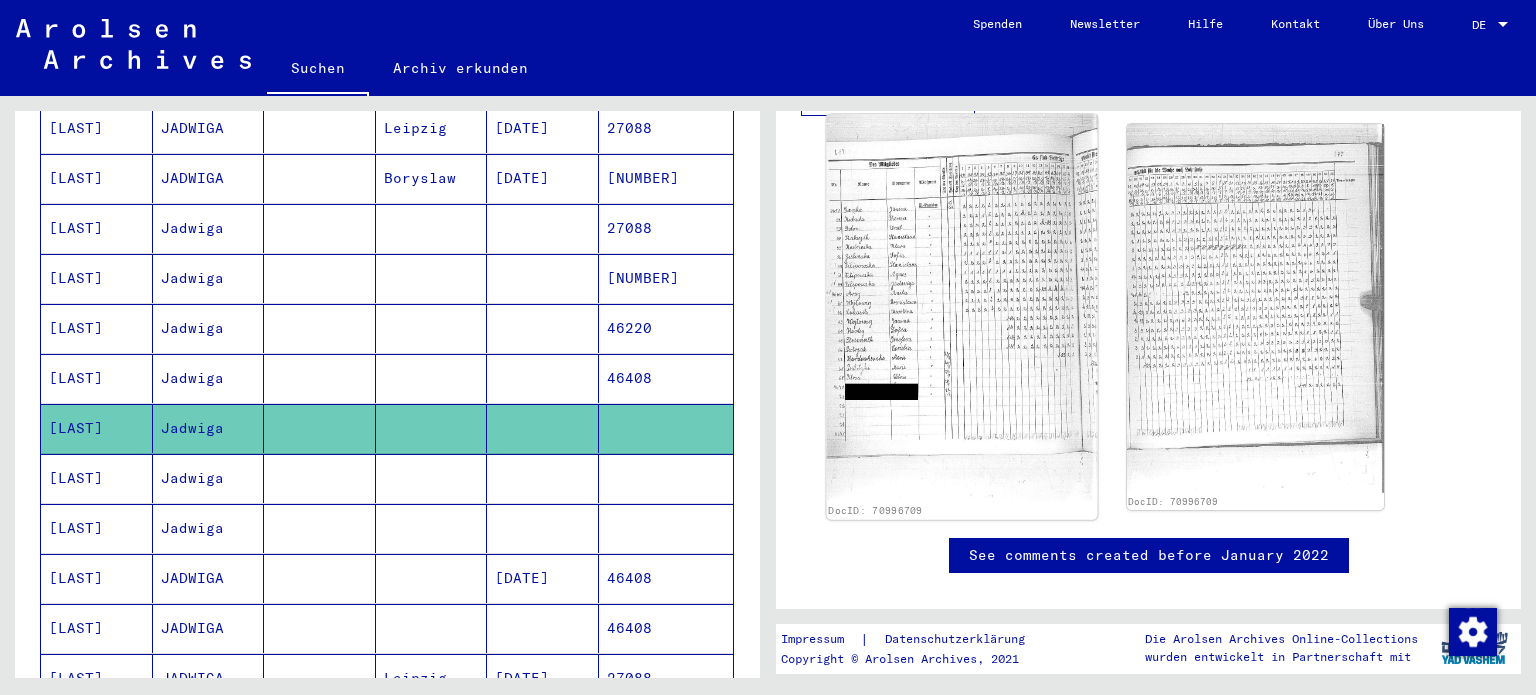click 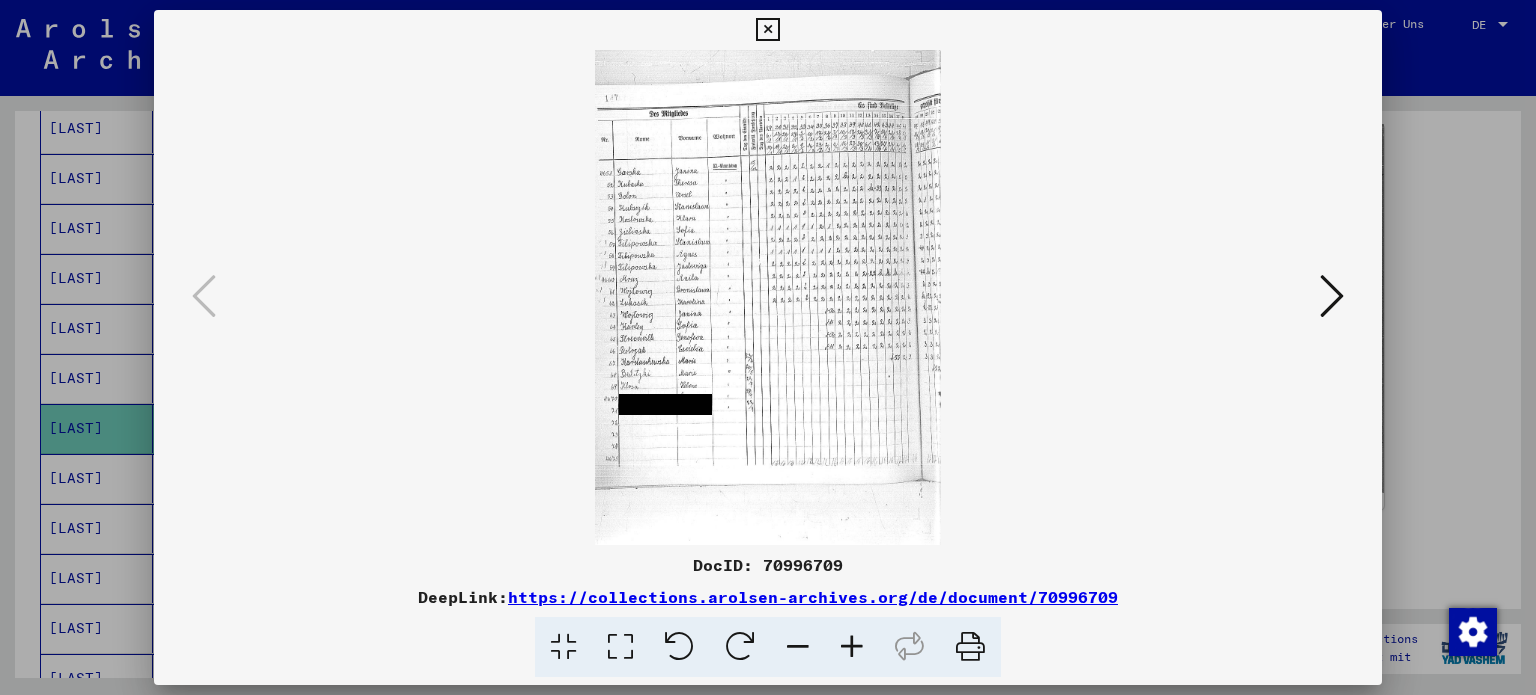 click at bounding box center [1332, 296] 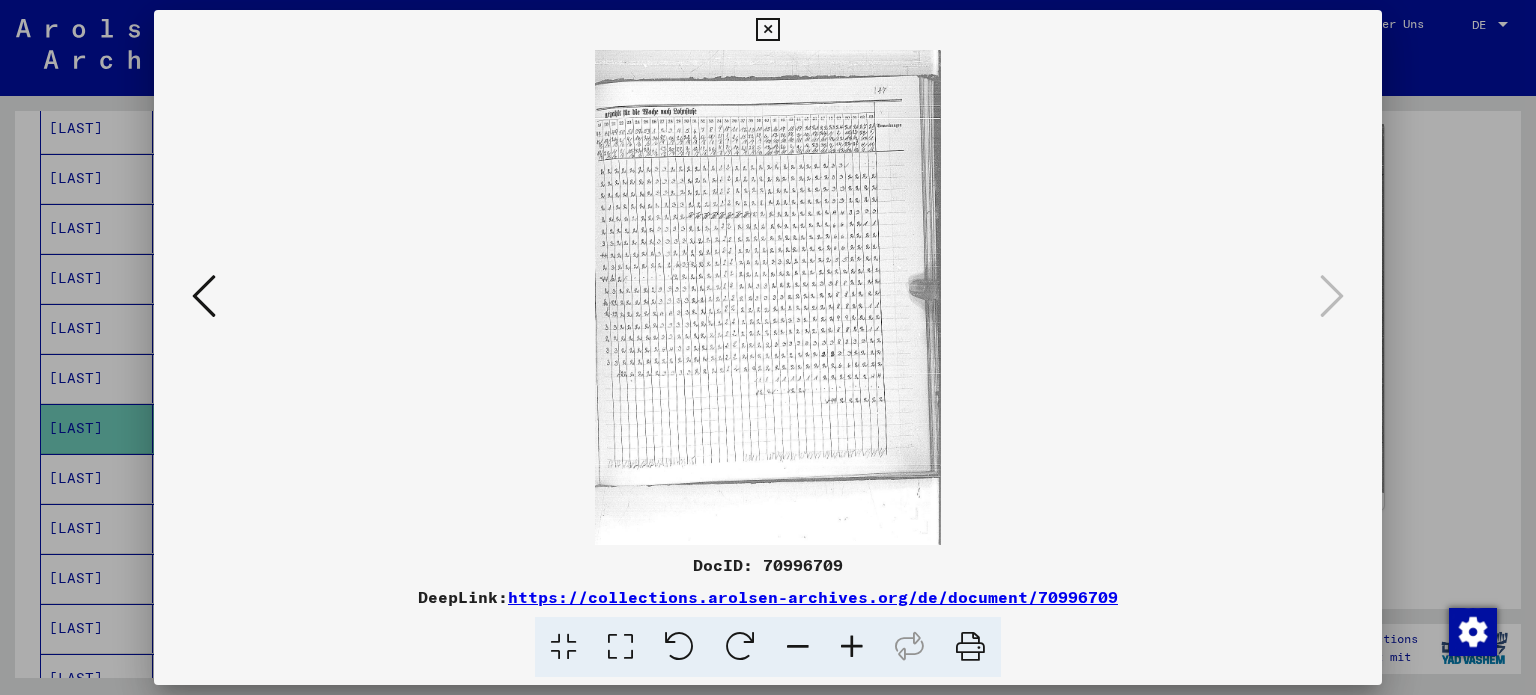 click at bounding box center (767, 30) 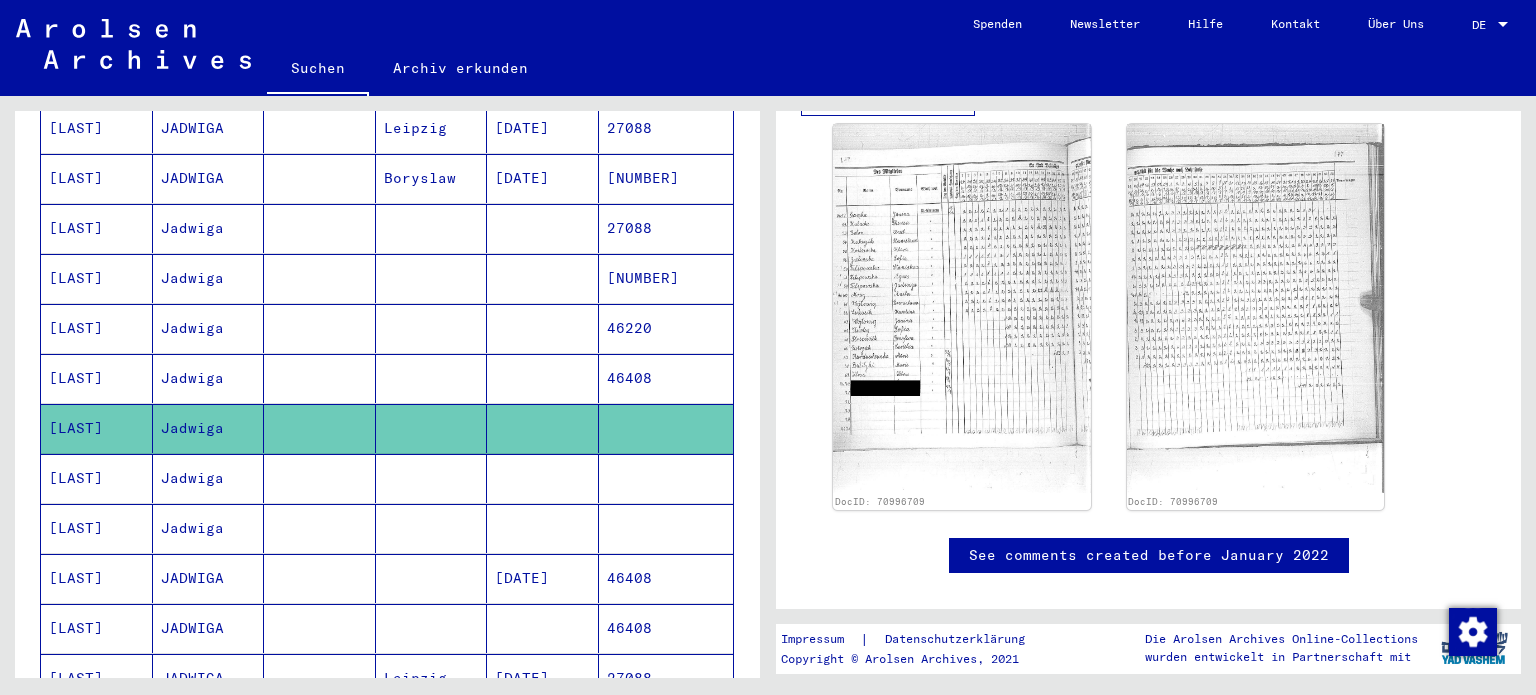 click at bounding box center (543, 528) 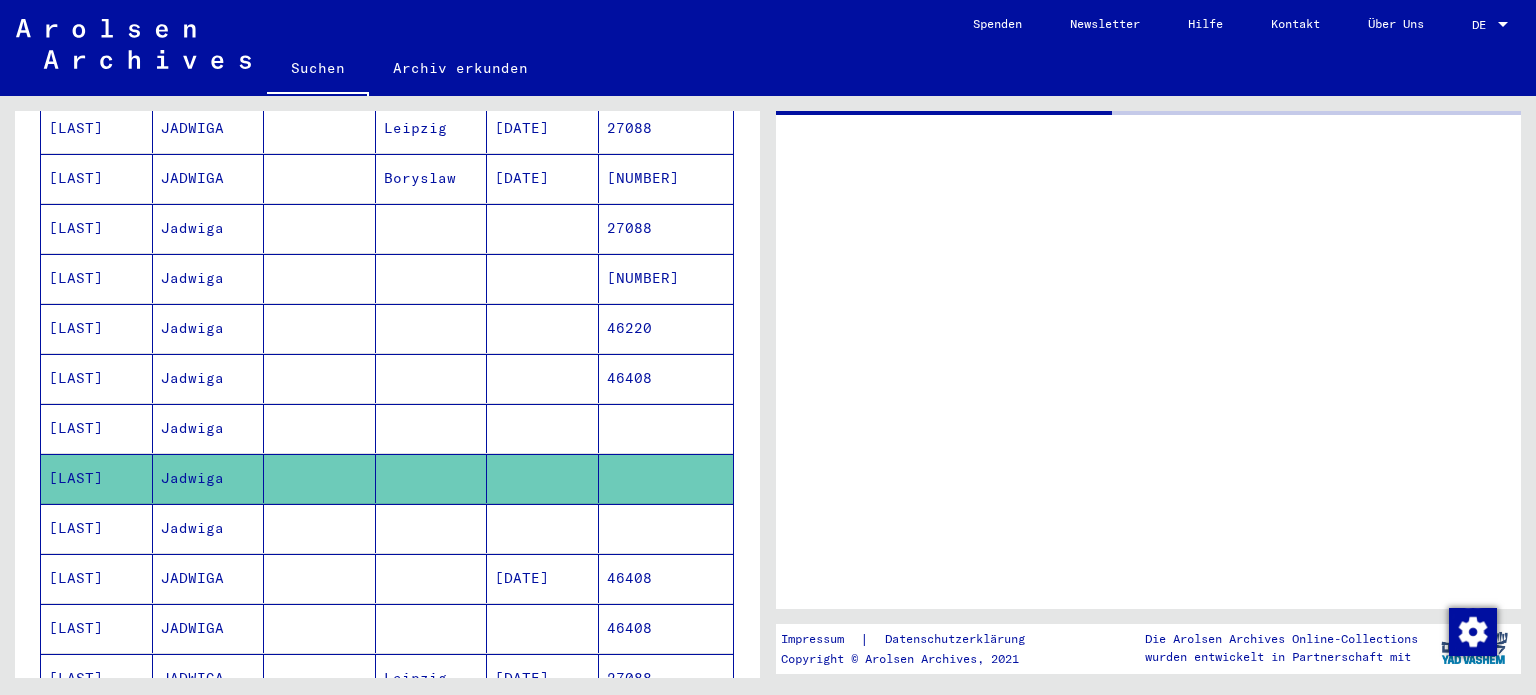 scroll, scrollTop: 0, scrollLeft: 0, axis: both 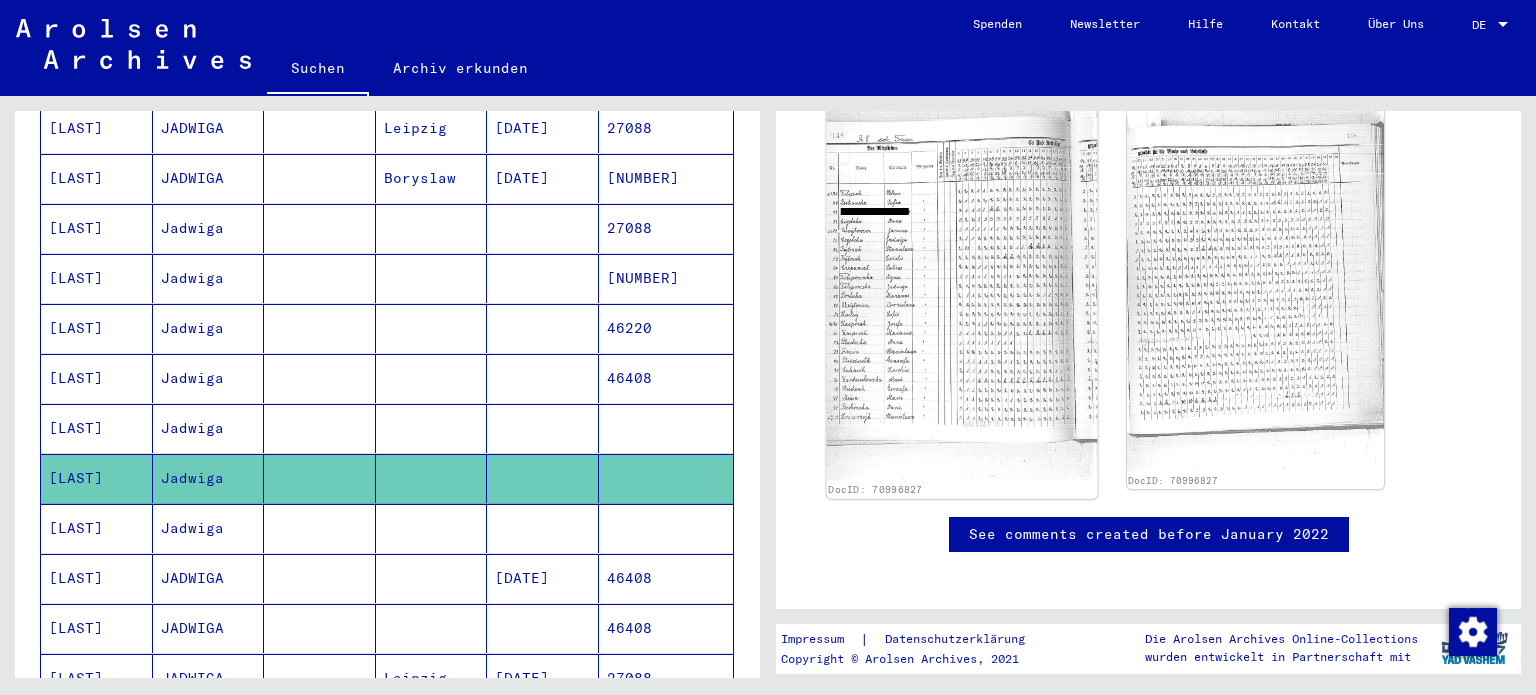 click 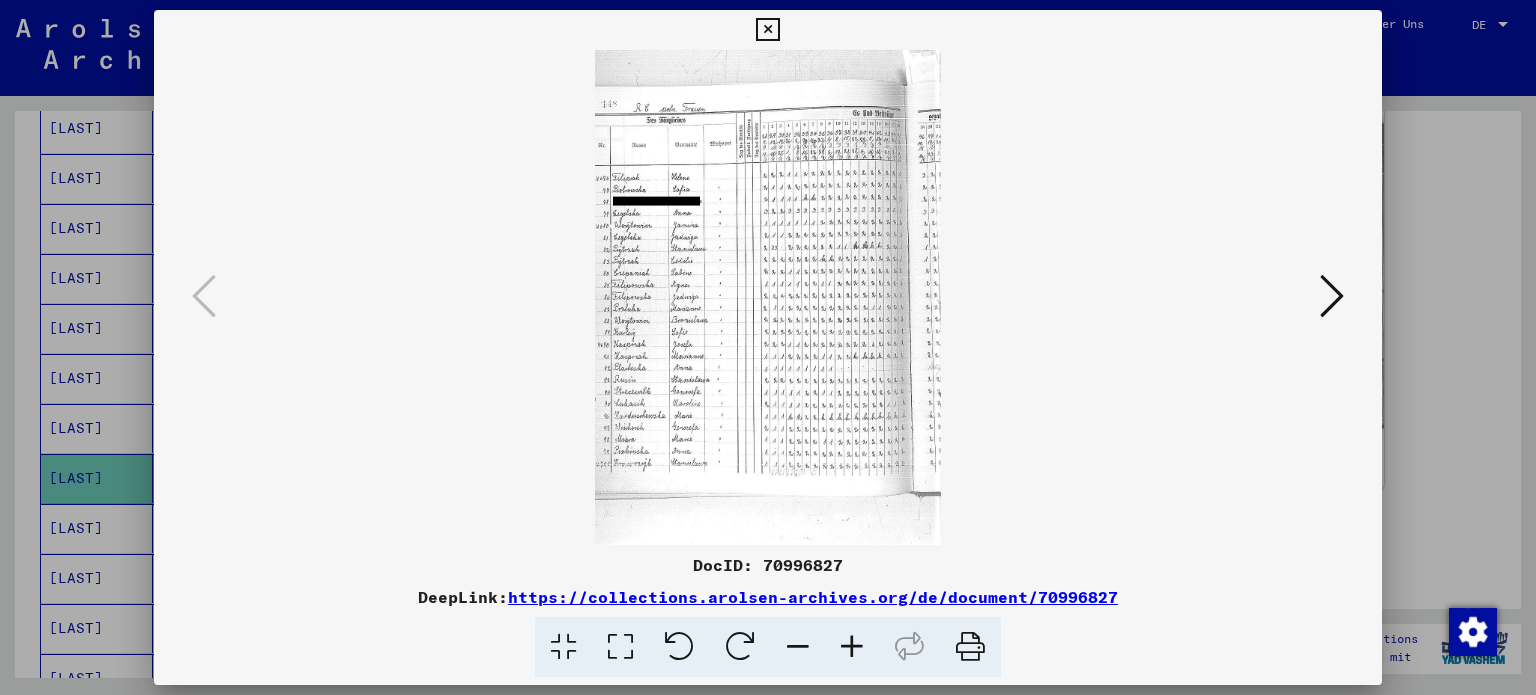 click at bounding box center (767, 30) 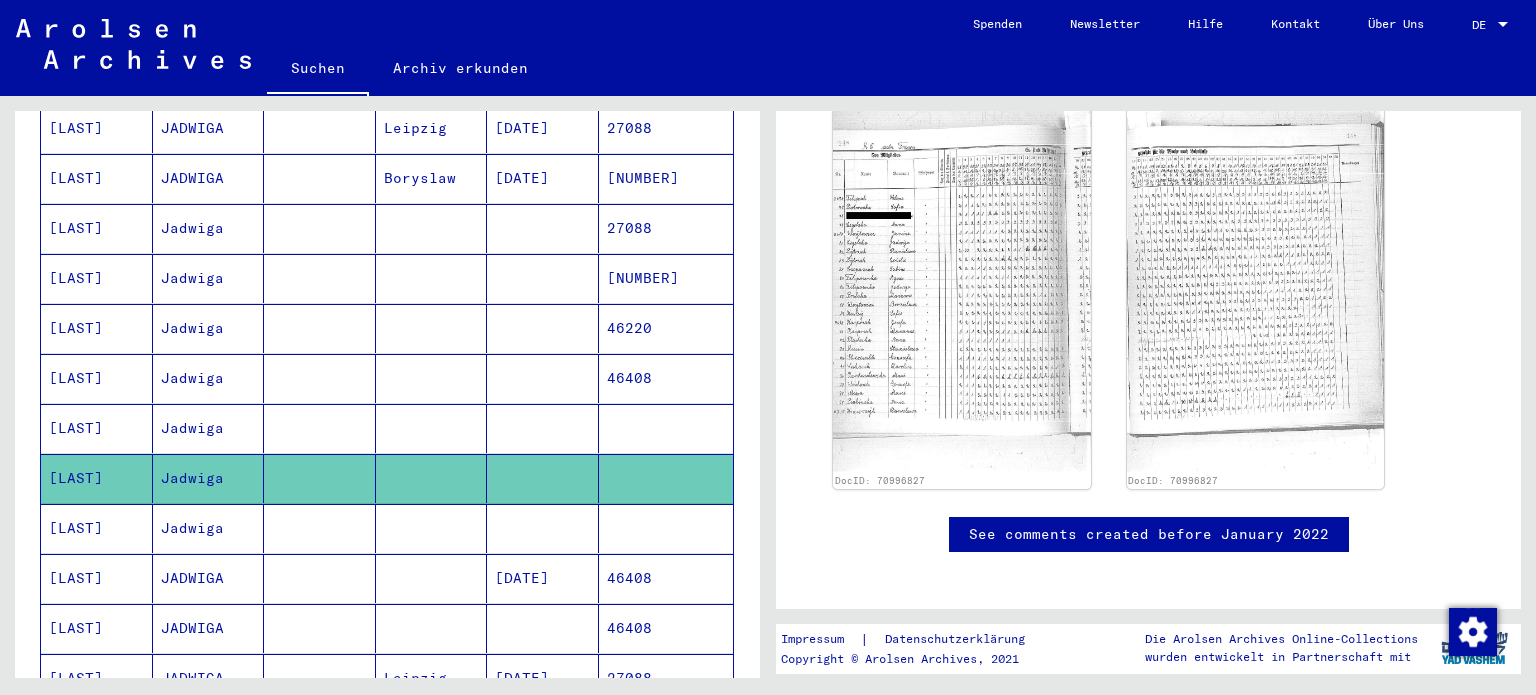 click at bounding box center [543, 578] 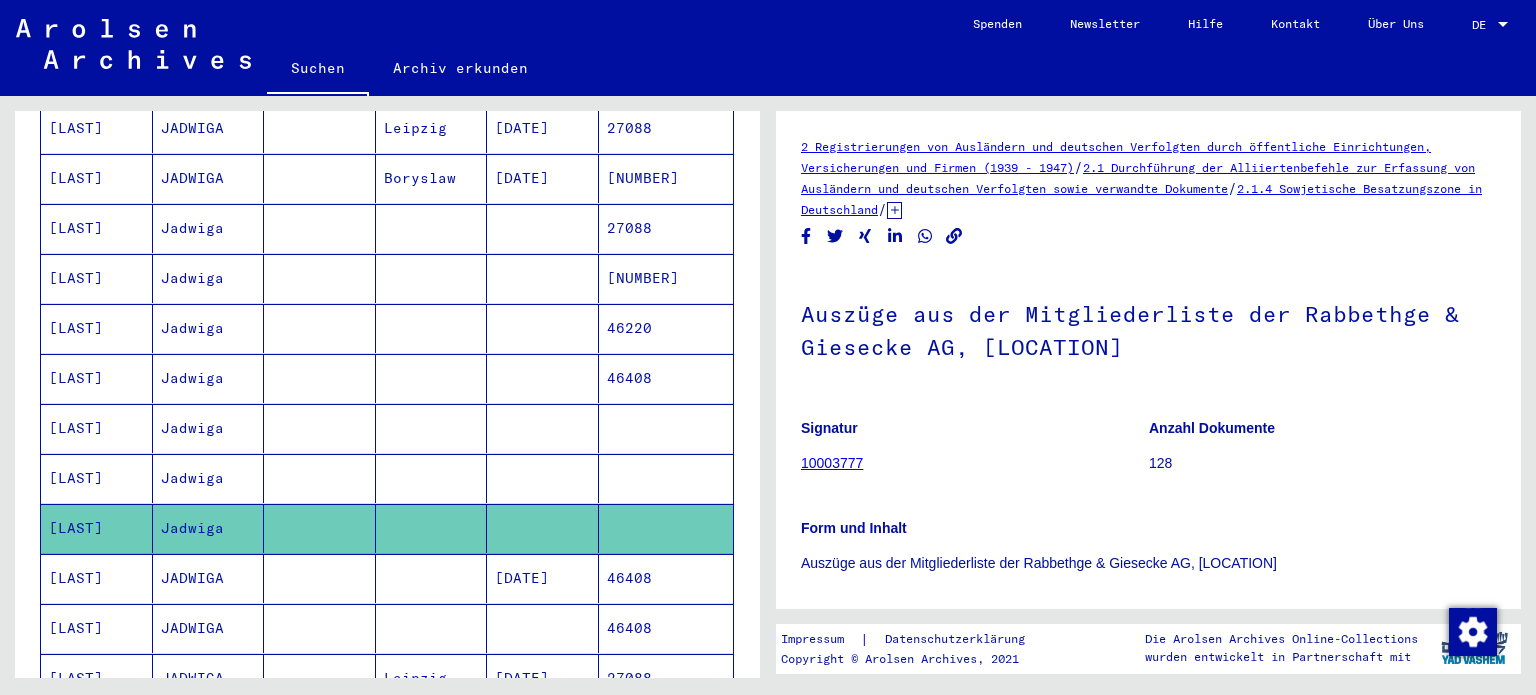 scroll, scrollTop: 0, scrollLeft: 0, axis: both 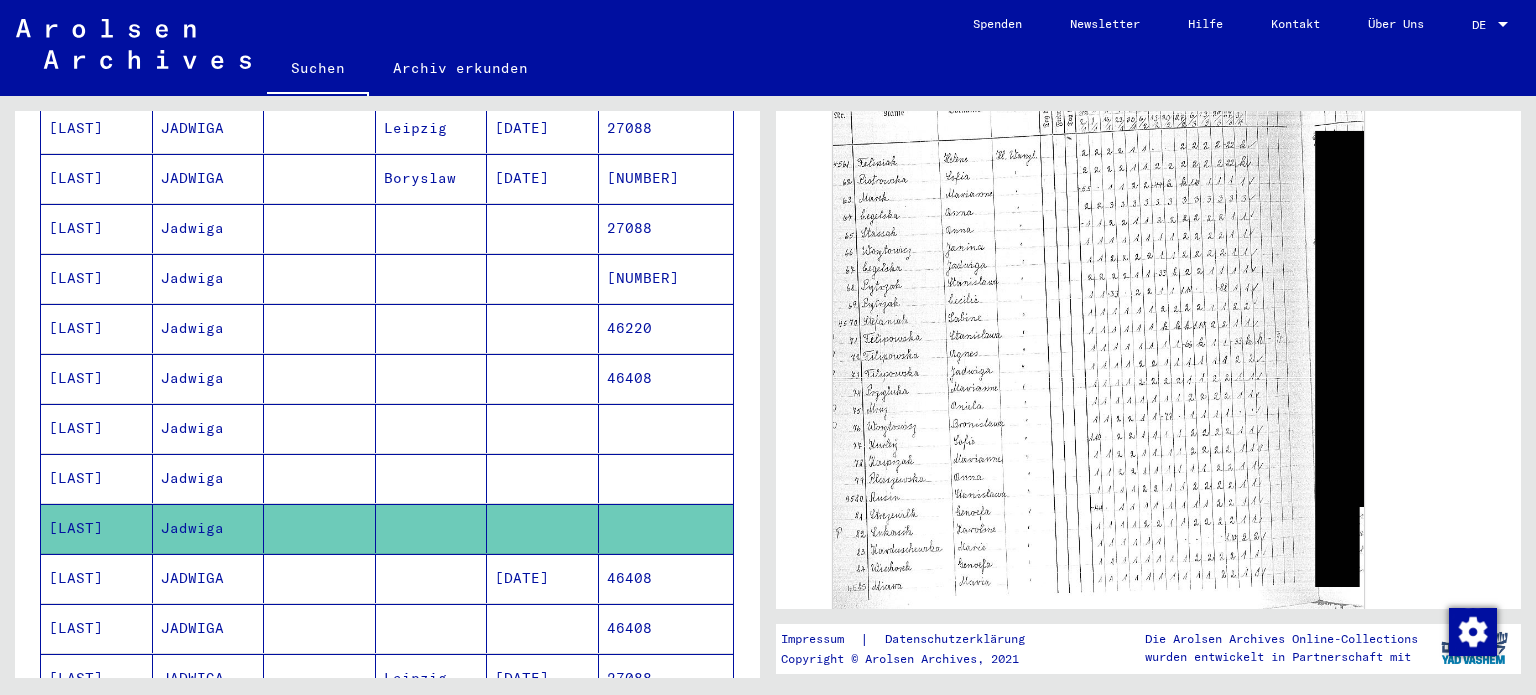 click on "[DATE]" at bounding box center (543, 628) 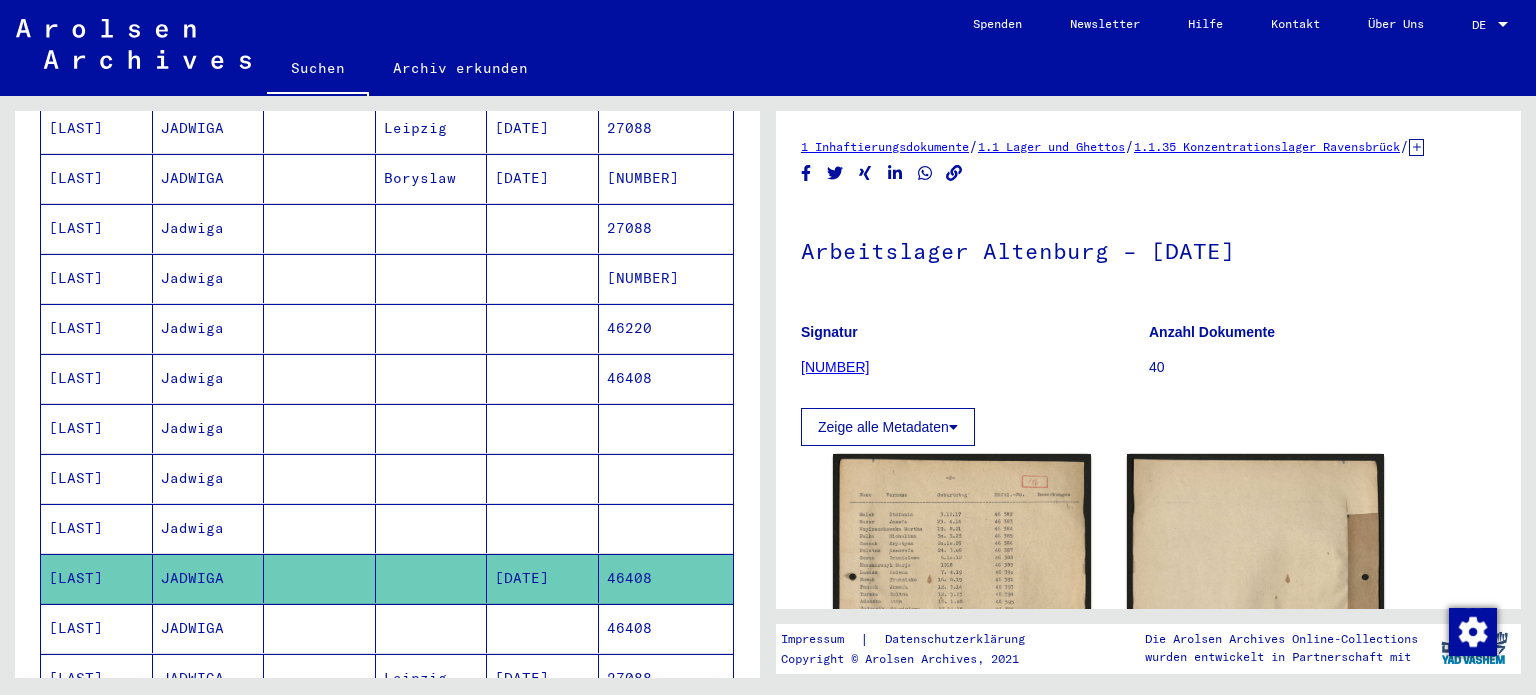scroll, scrollTop: 0, scrollLeft: 0, axis: both 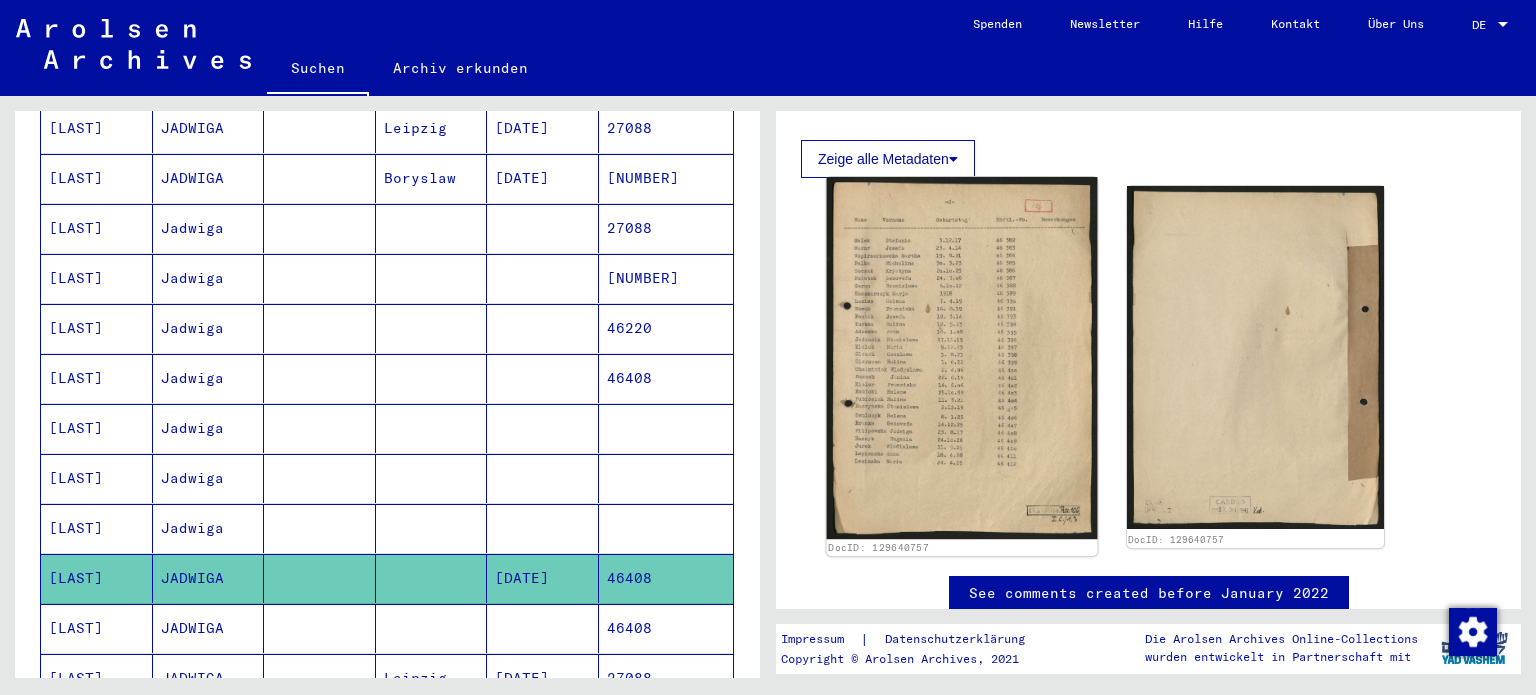 click 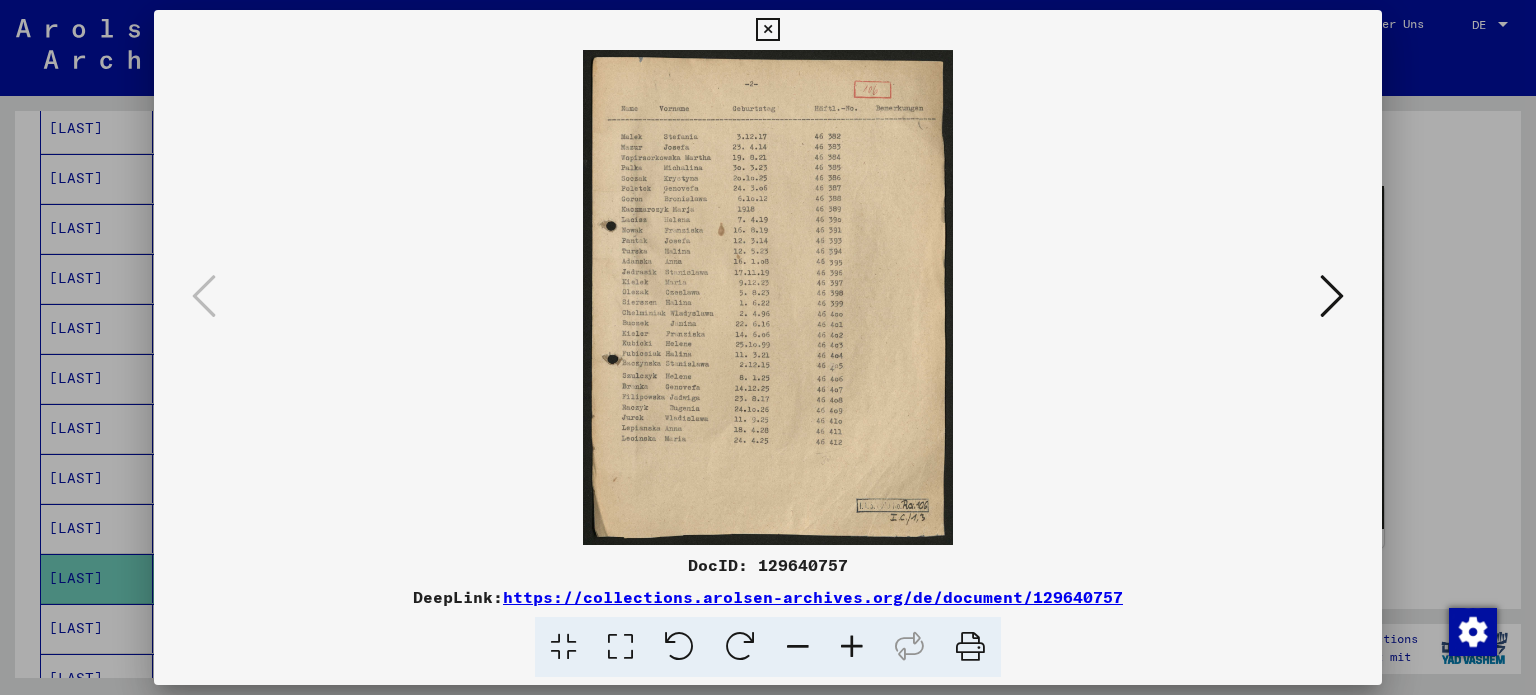 click at bounding box center [852, 647] 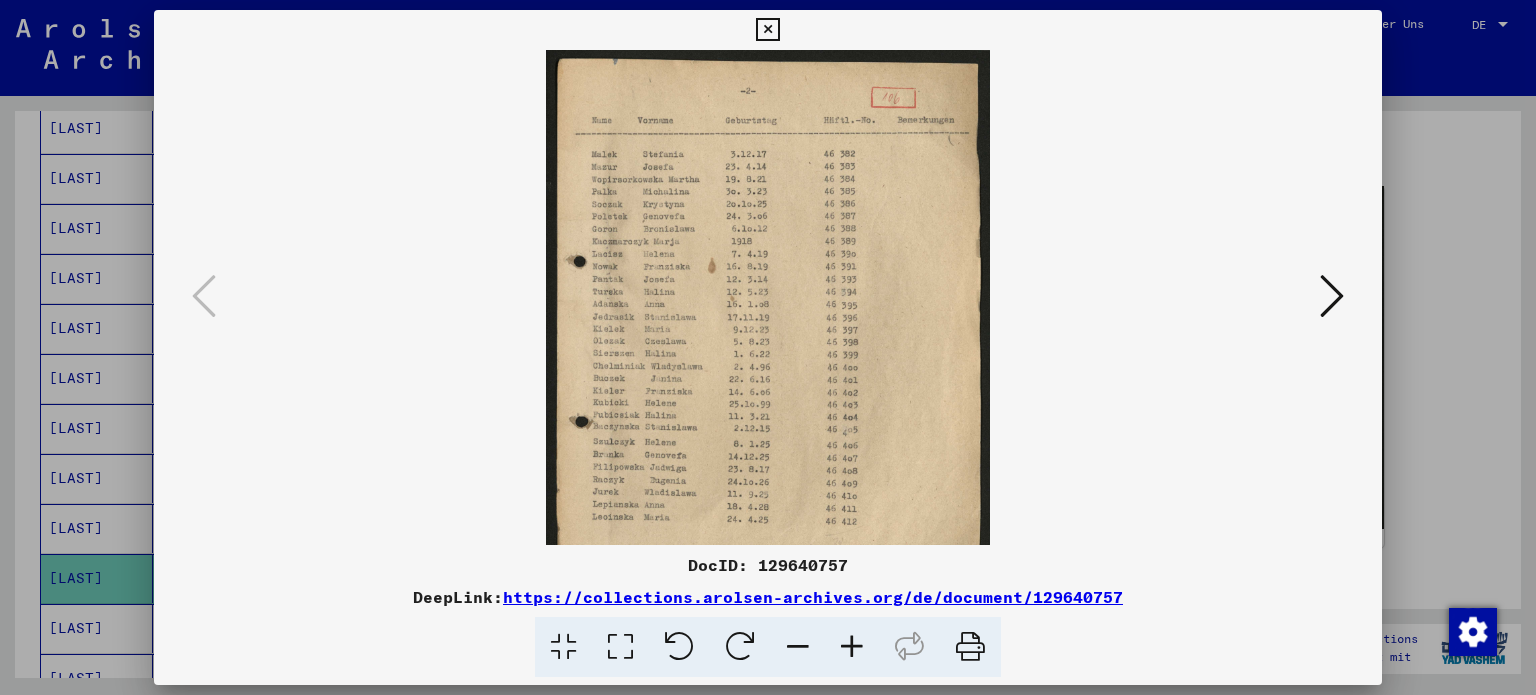 click at bounding box center (852, 647) 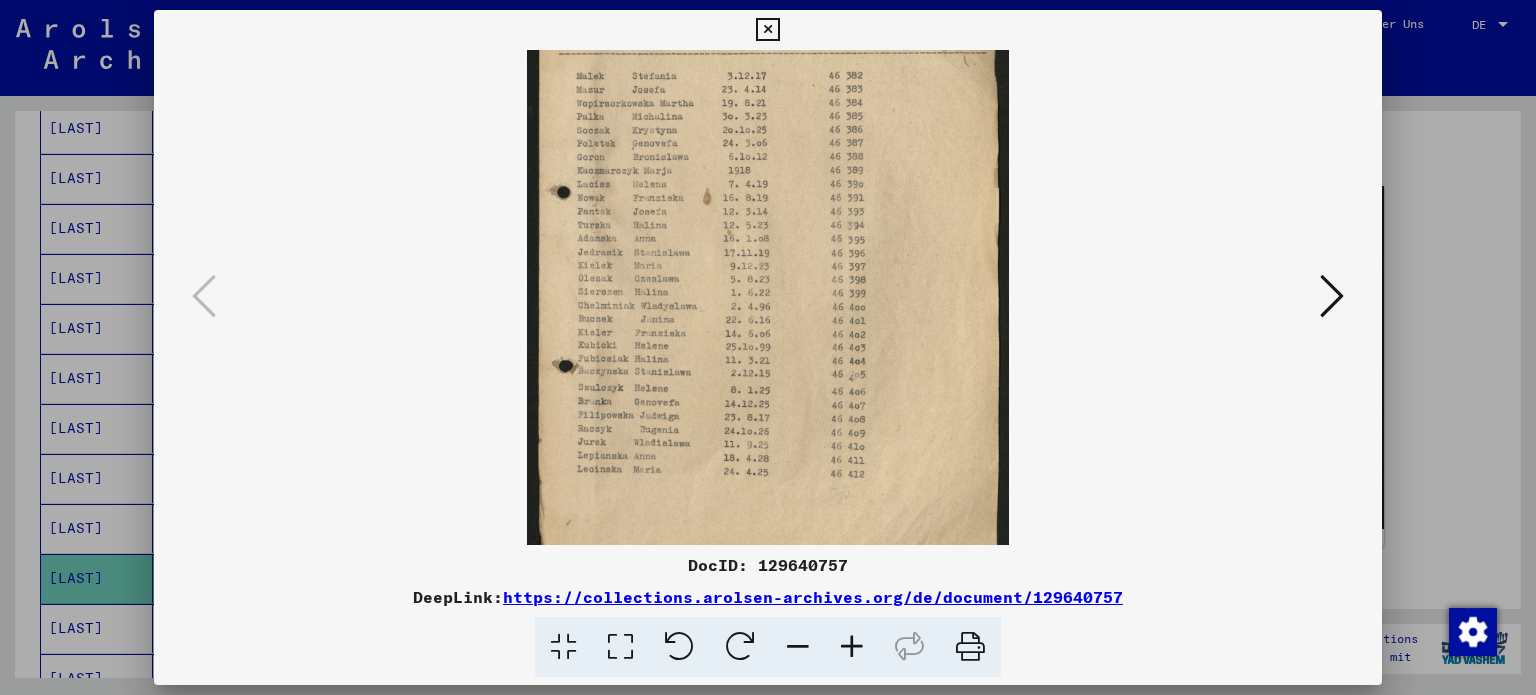 scroll, scrollTop: 91, scrollLeft: 0, axis: vertical 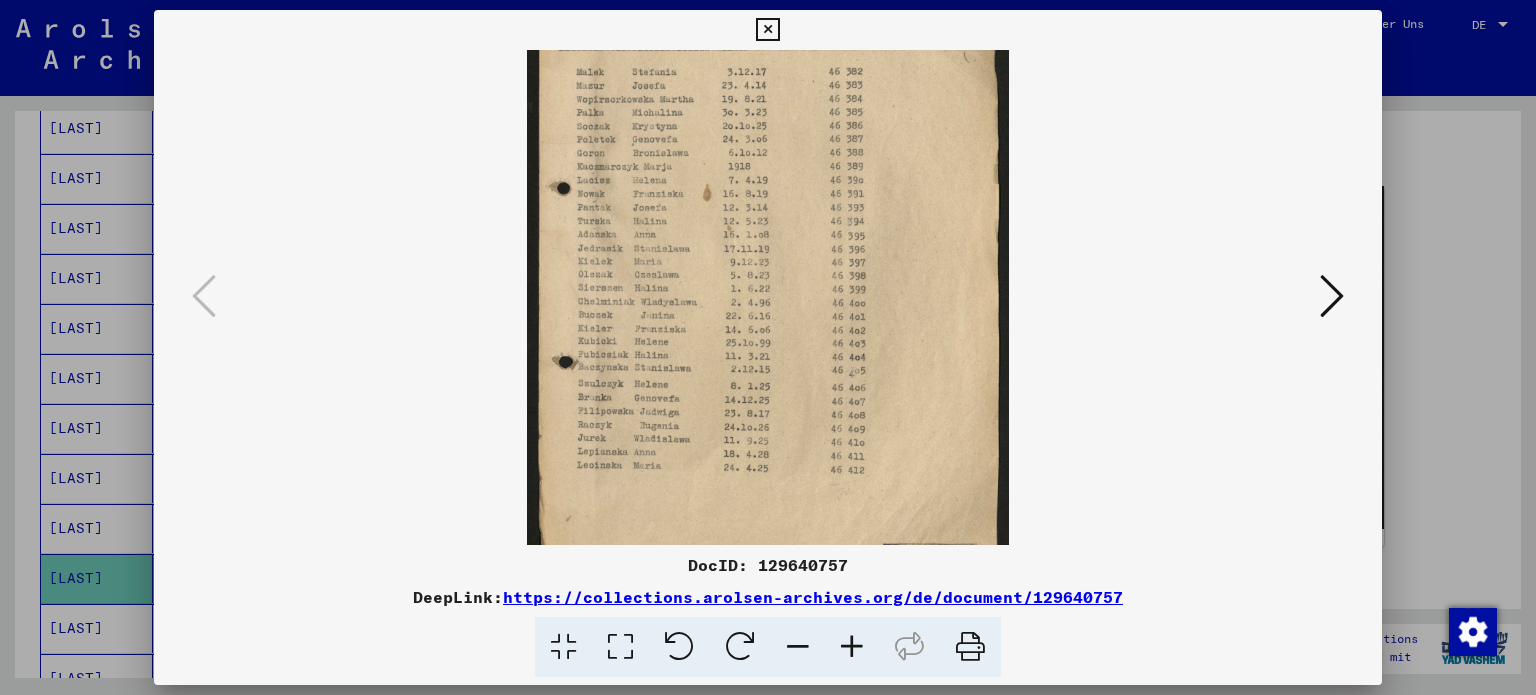 drag, startPoint x: 796, startPoint y: 348, endPoint x: 796, endPoint y: 255, distance: 93 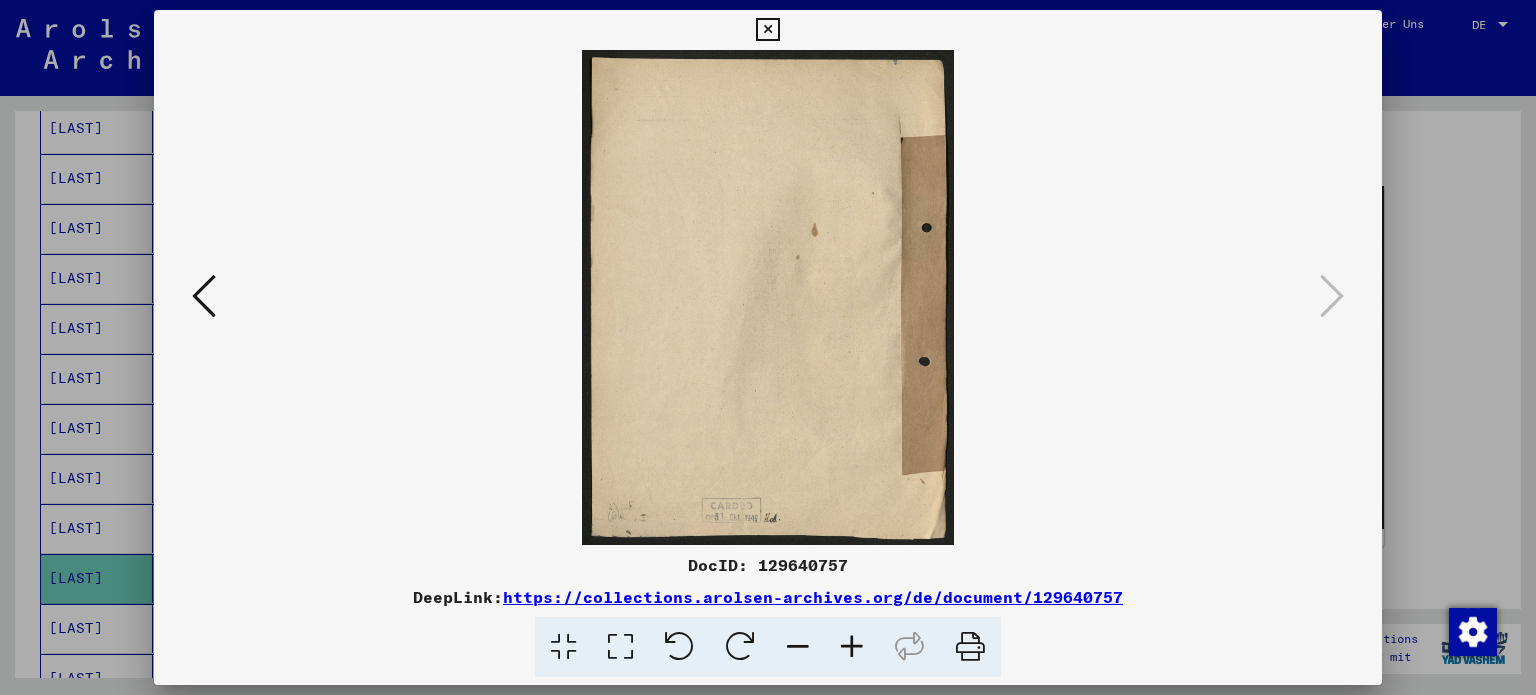 scroll, scrollTop: 0, scrollLeft: 0, axis: both 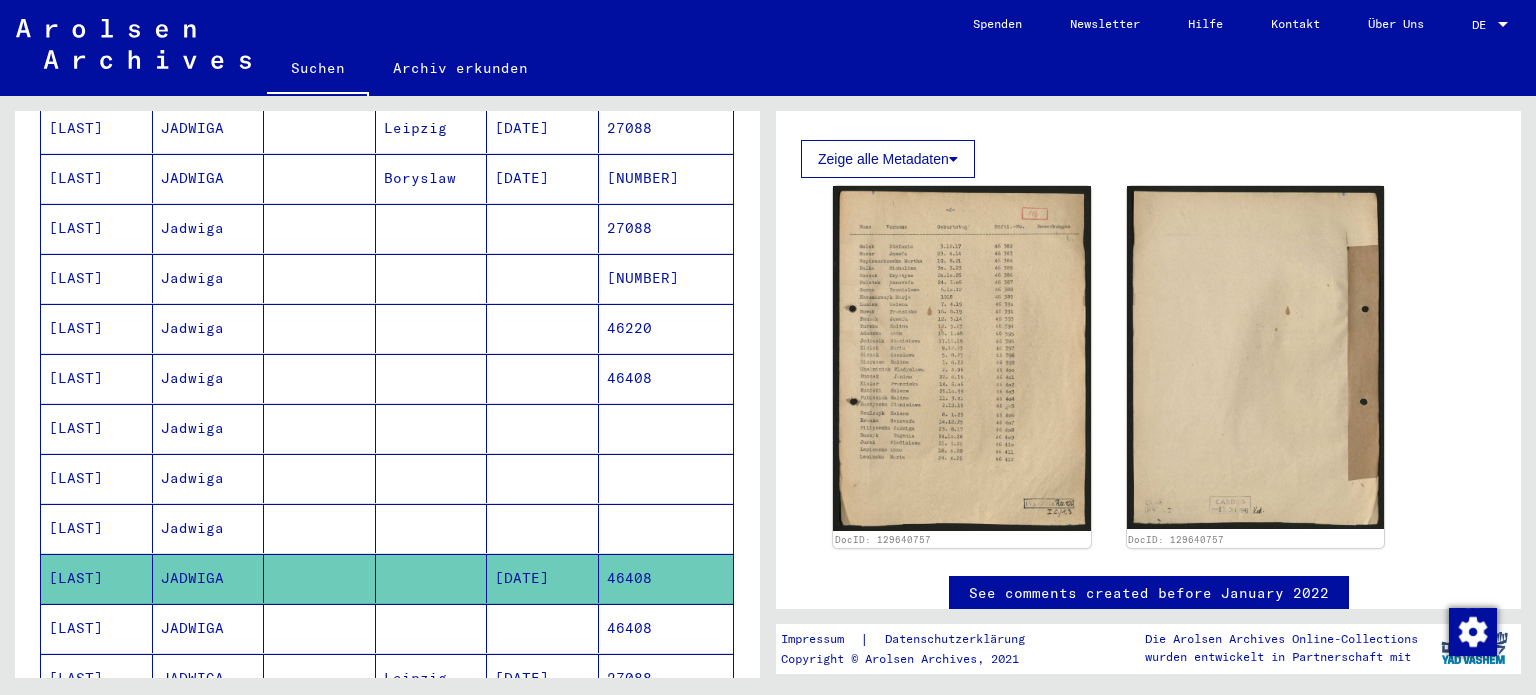 click at bounding box center (543, 678) 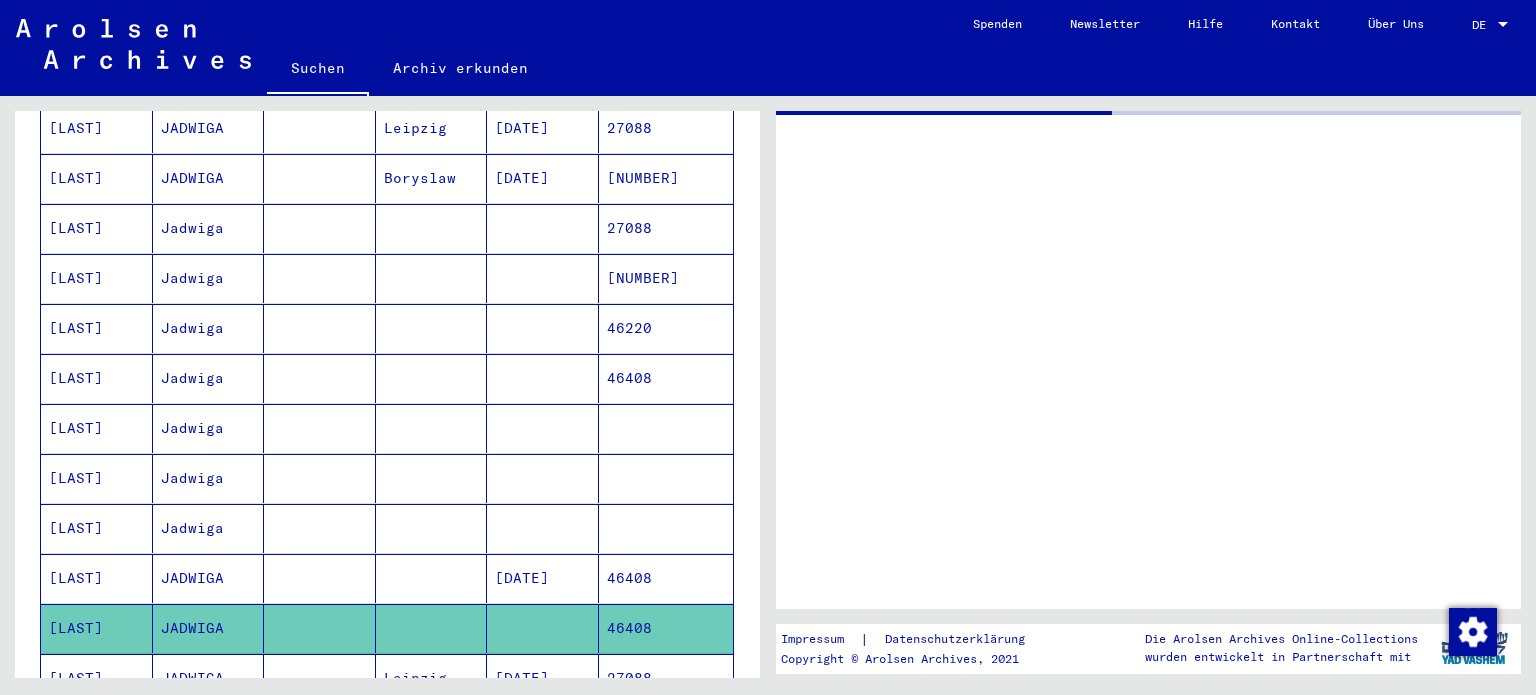 scroll, scrollTop: 0, scrollLeft: 0, axis: both 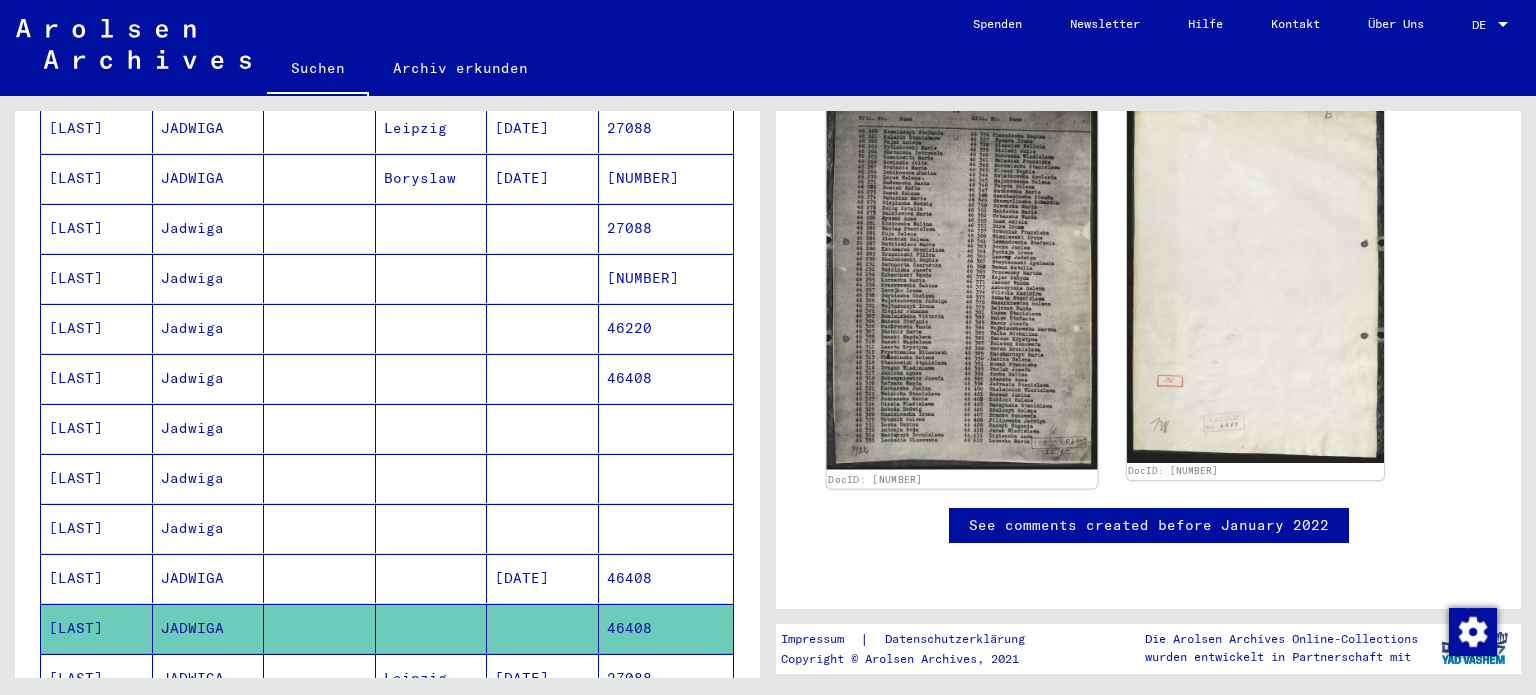 click 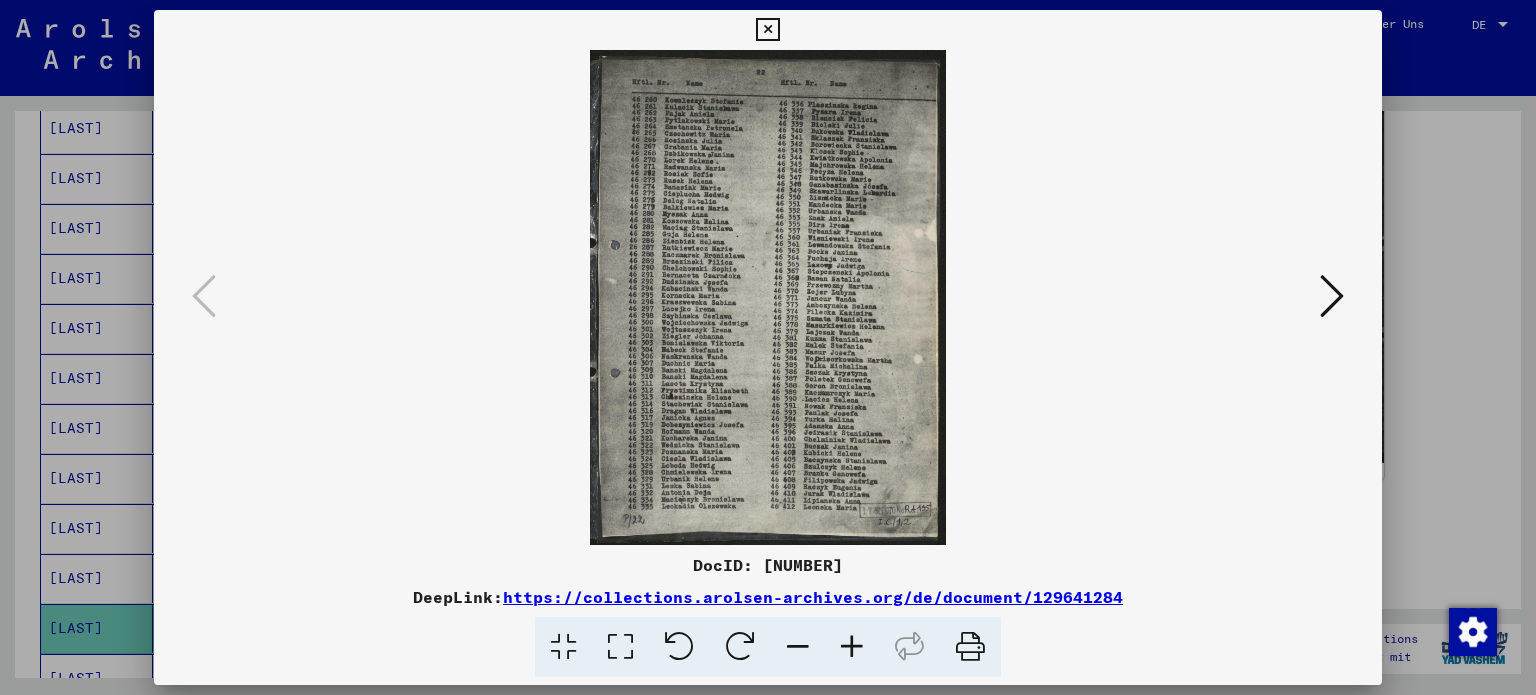 click at bounding box center (852, 647) 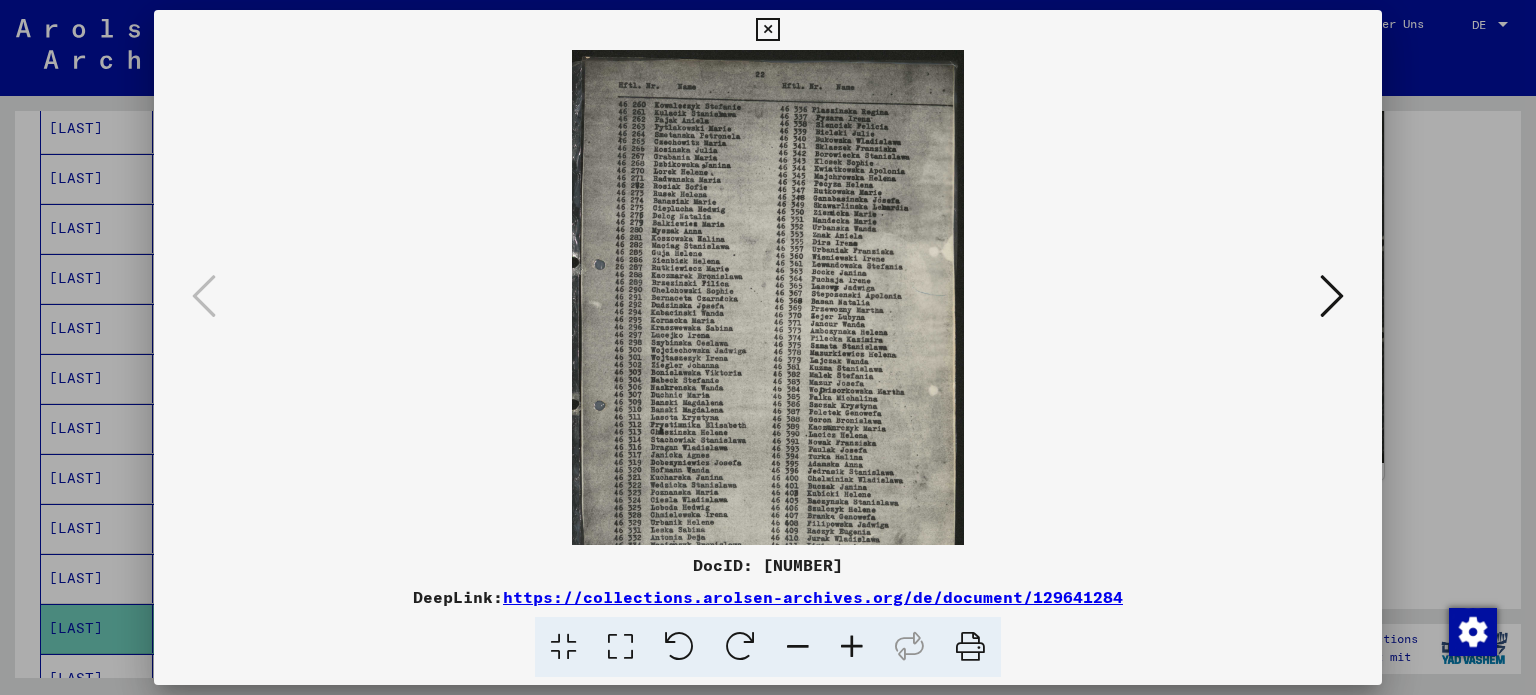 click at bounding box center [852, 647] 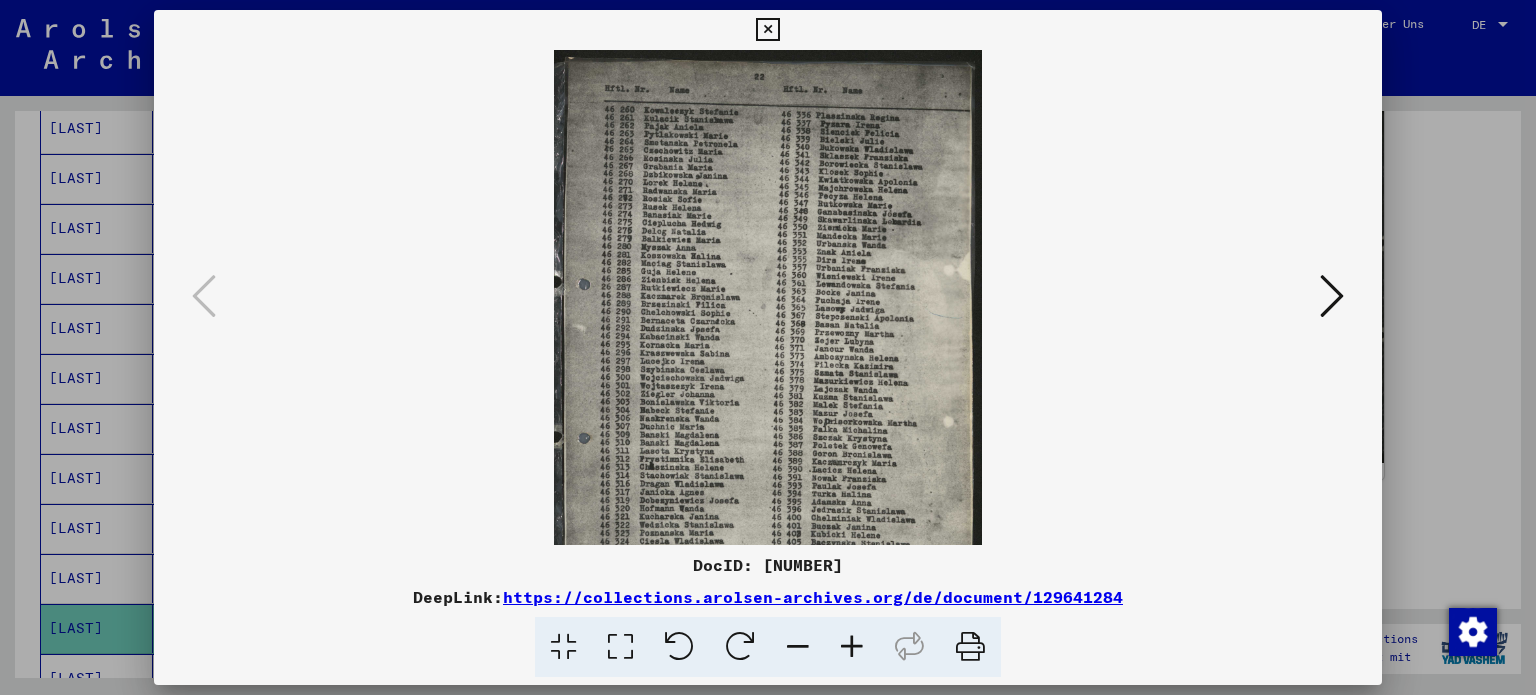 click at bounding box center (852, 647) 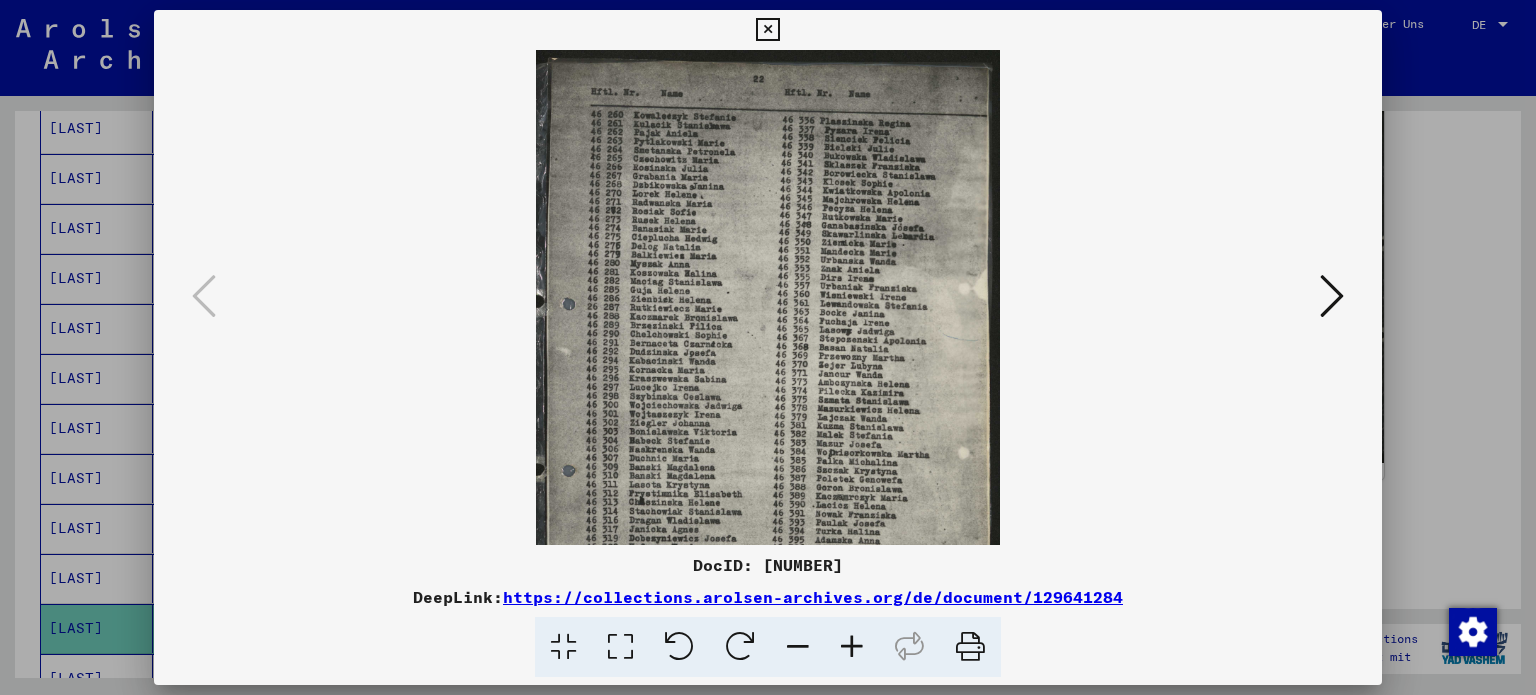 click at bounding box center (852, 647) 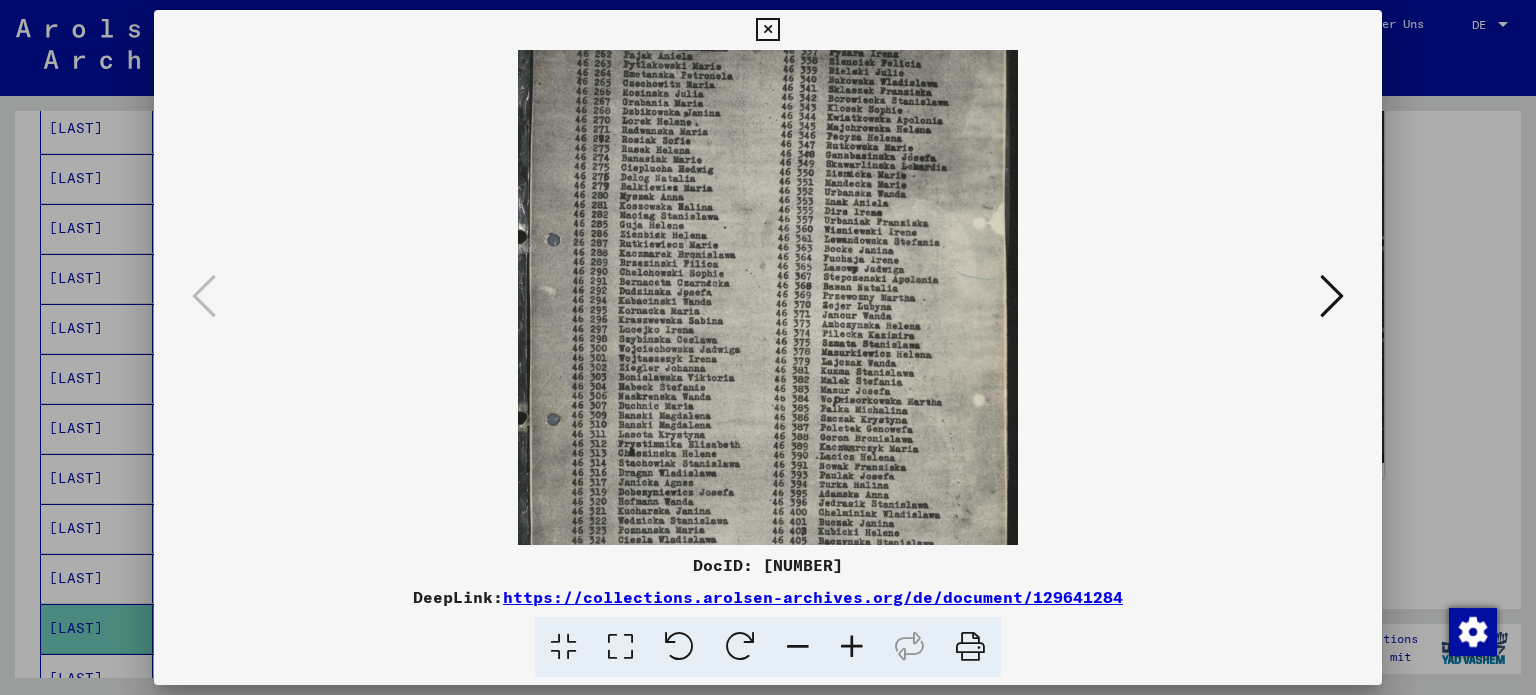 scroll, scrollTop: 88, scrollLeft: 0, axis: vertical 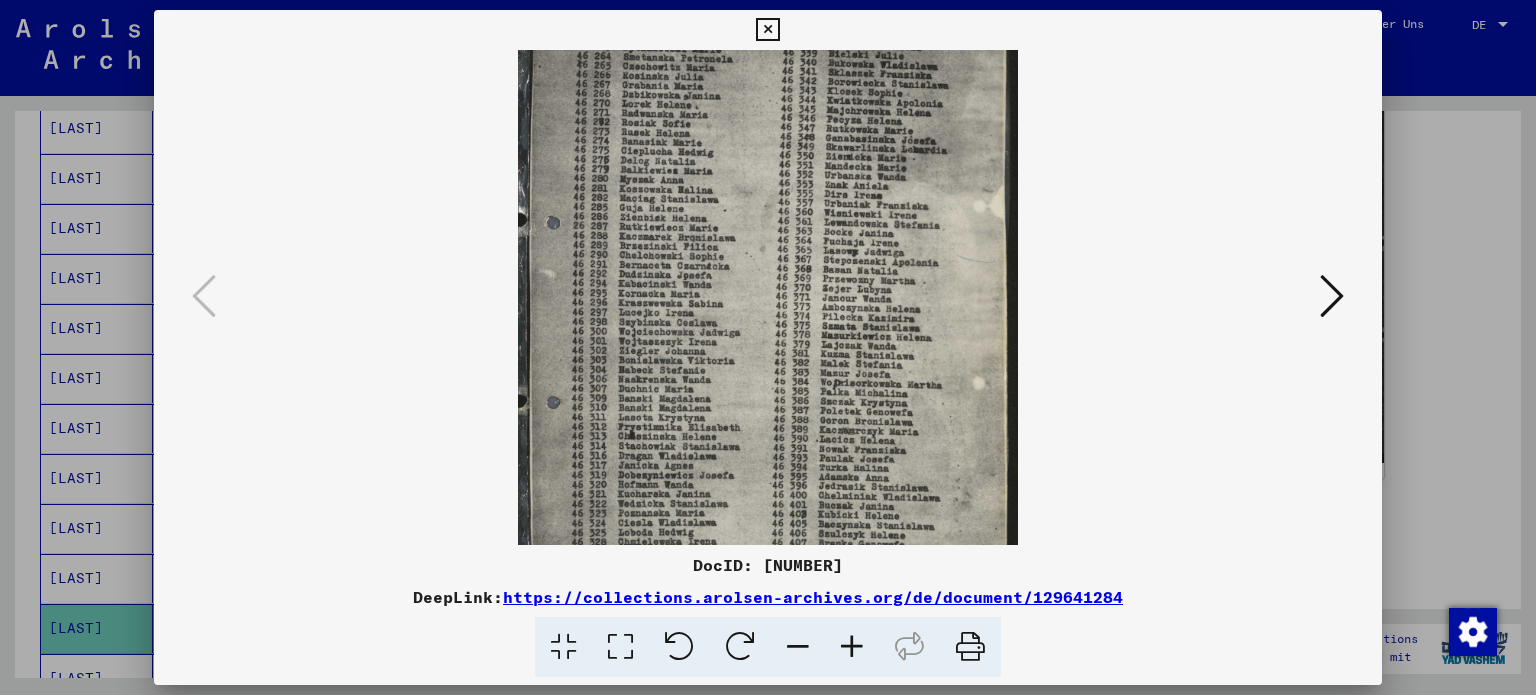 drag, startPoint x: 832, startPoint y: 422, endPoint x: 836, endPoint y: 316, distance: 106.07545 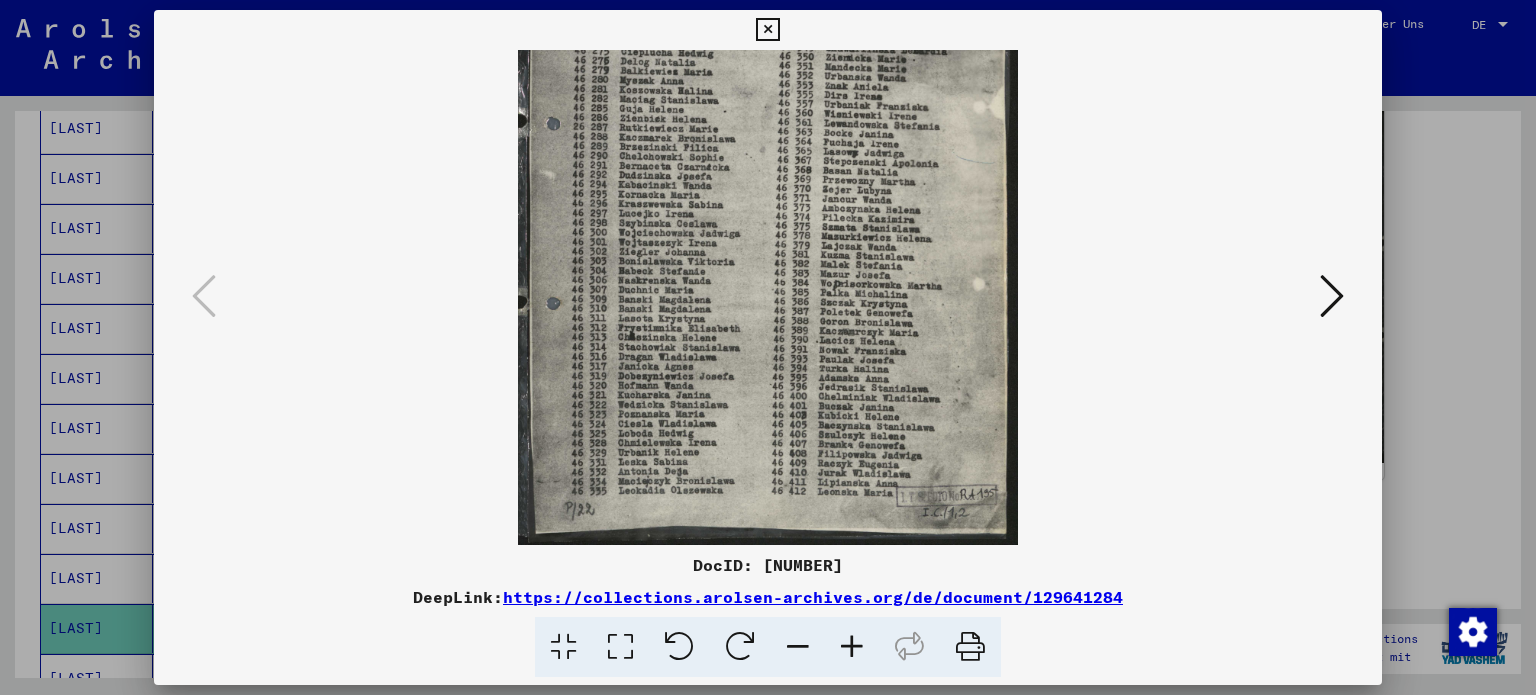 drag, startPoint x: 836, startPoint y: 454, endPoint x: 860, endPoint y: 269, distance: 186.55026 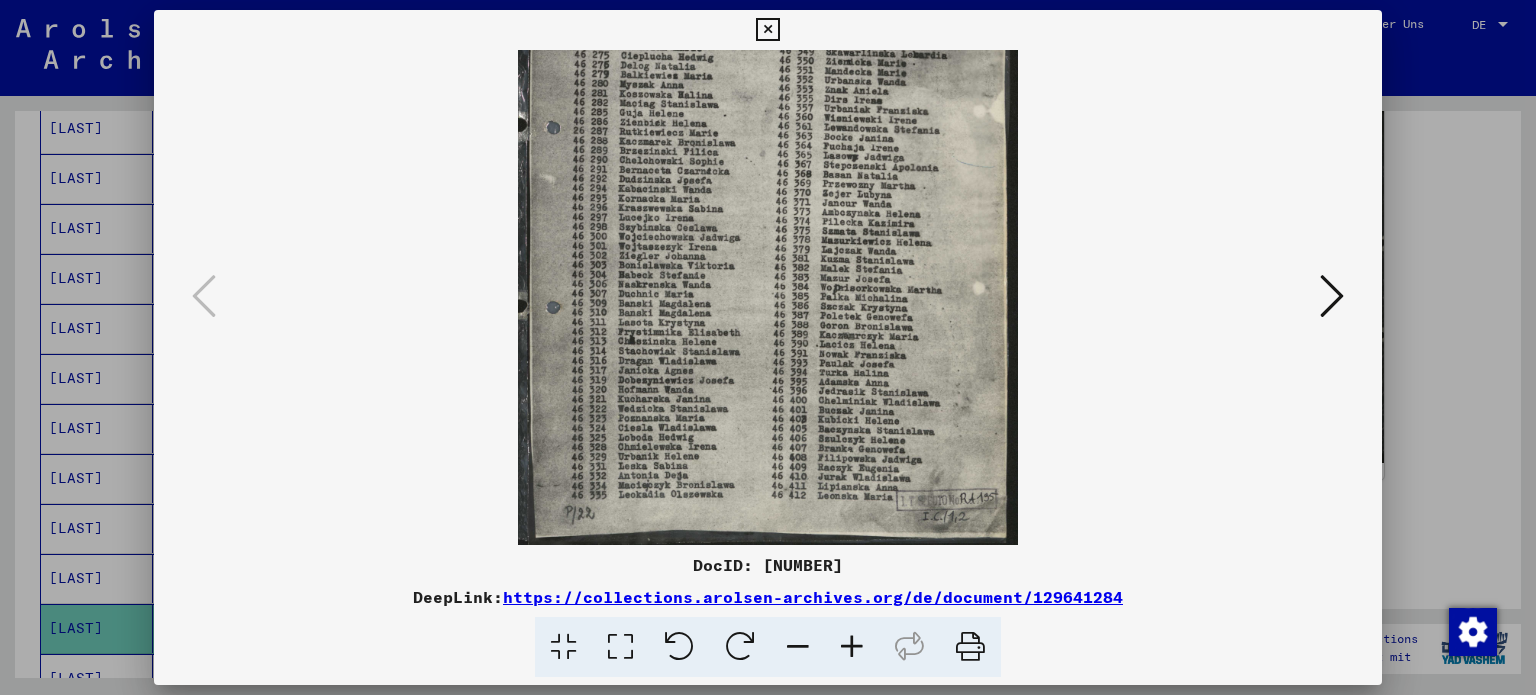 scroll, scrollTop: 200, scrollLeft: 0, axis: vertical 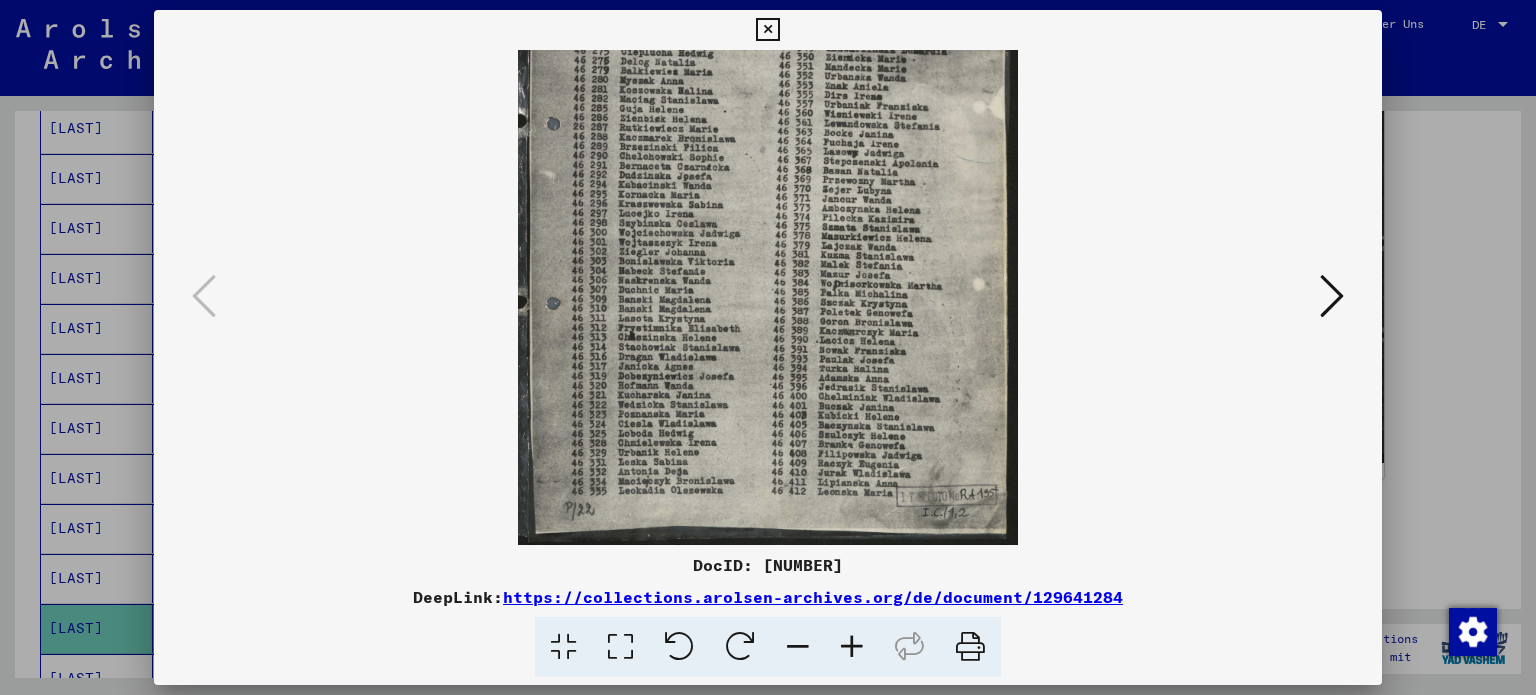 drag, startPoint x: 840, startPoint y: 239, endPoint x: 858, endPoint y: 250, distance: 21.095022 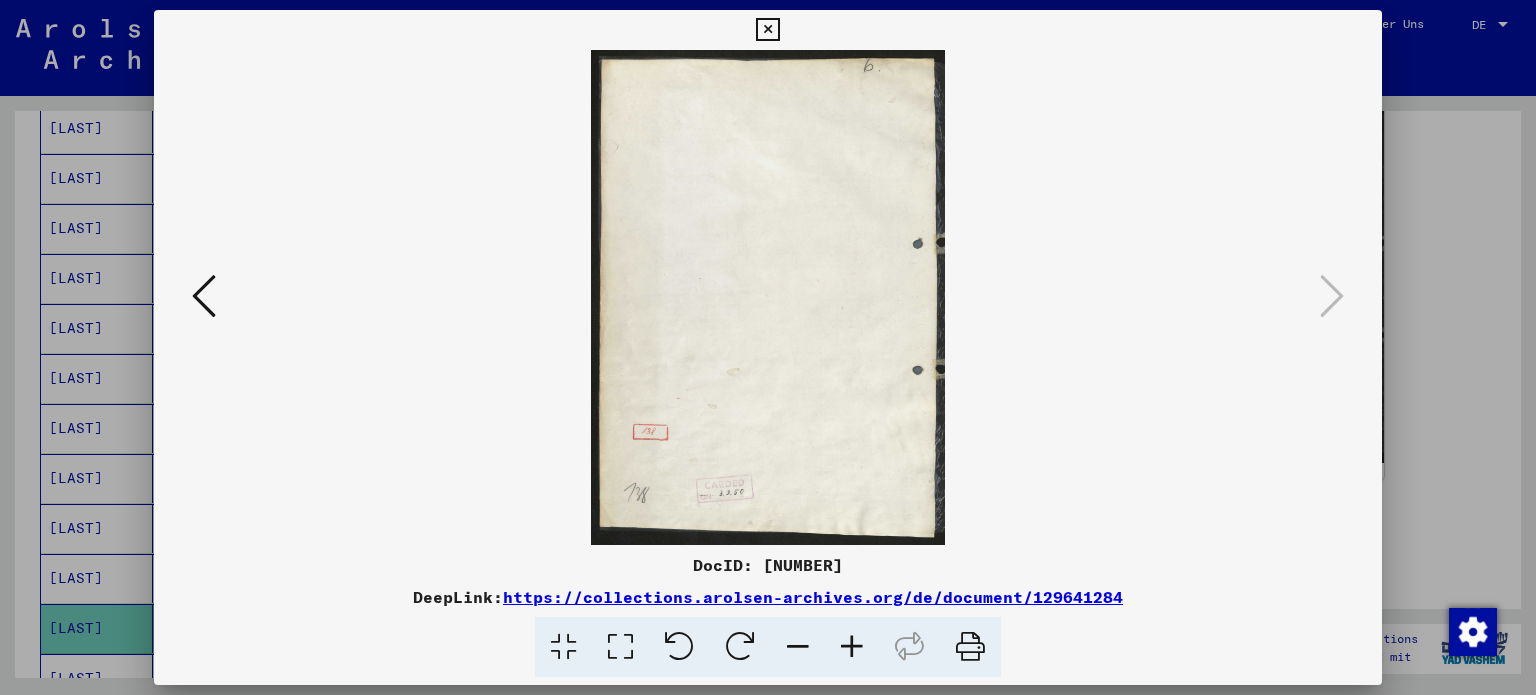 click at bounding box center [767, 30] 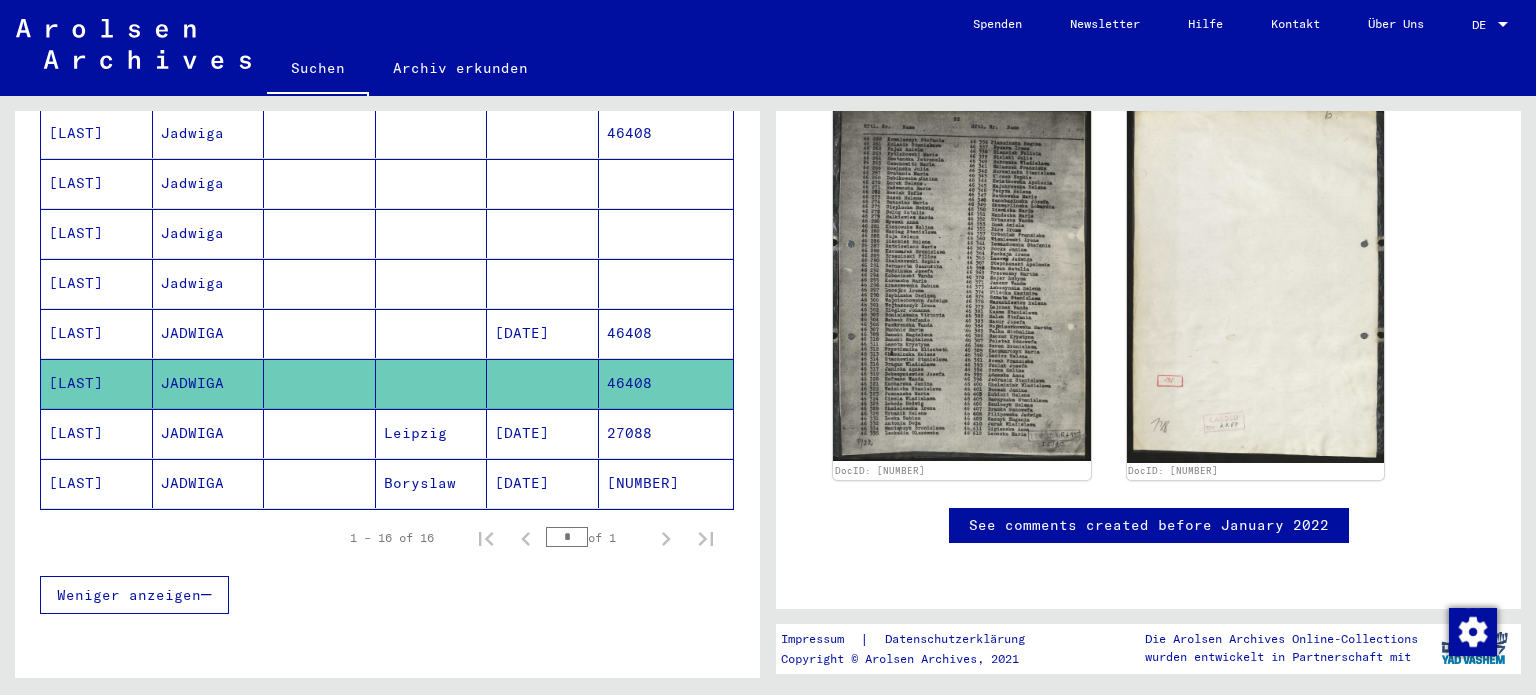 scroll, scrollTop: 725, scrollLeft: 0, axis: vertical 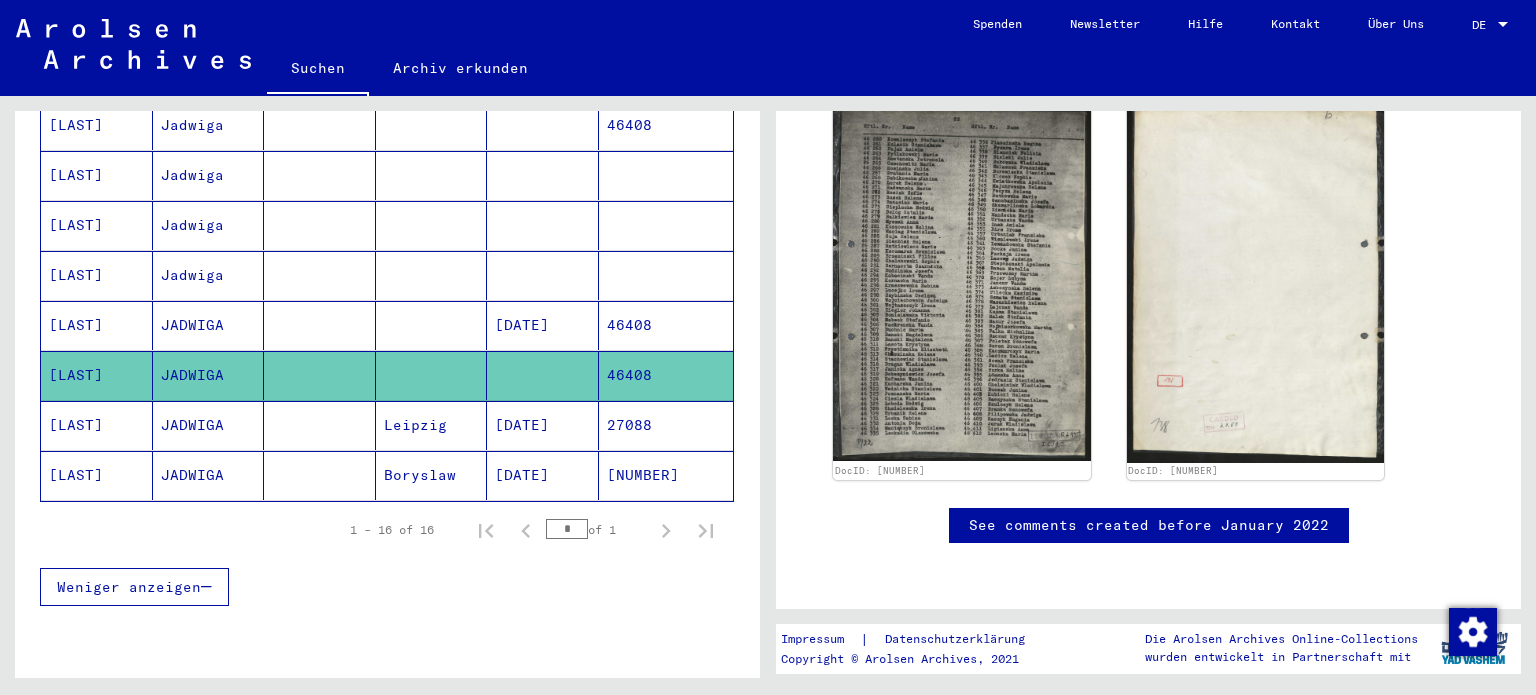 click on "Boryslaw" 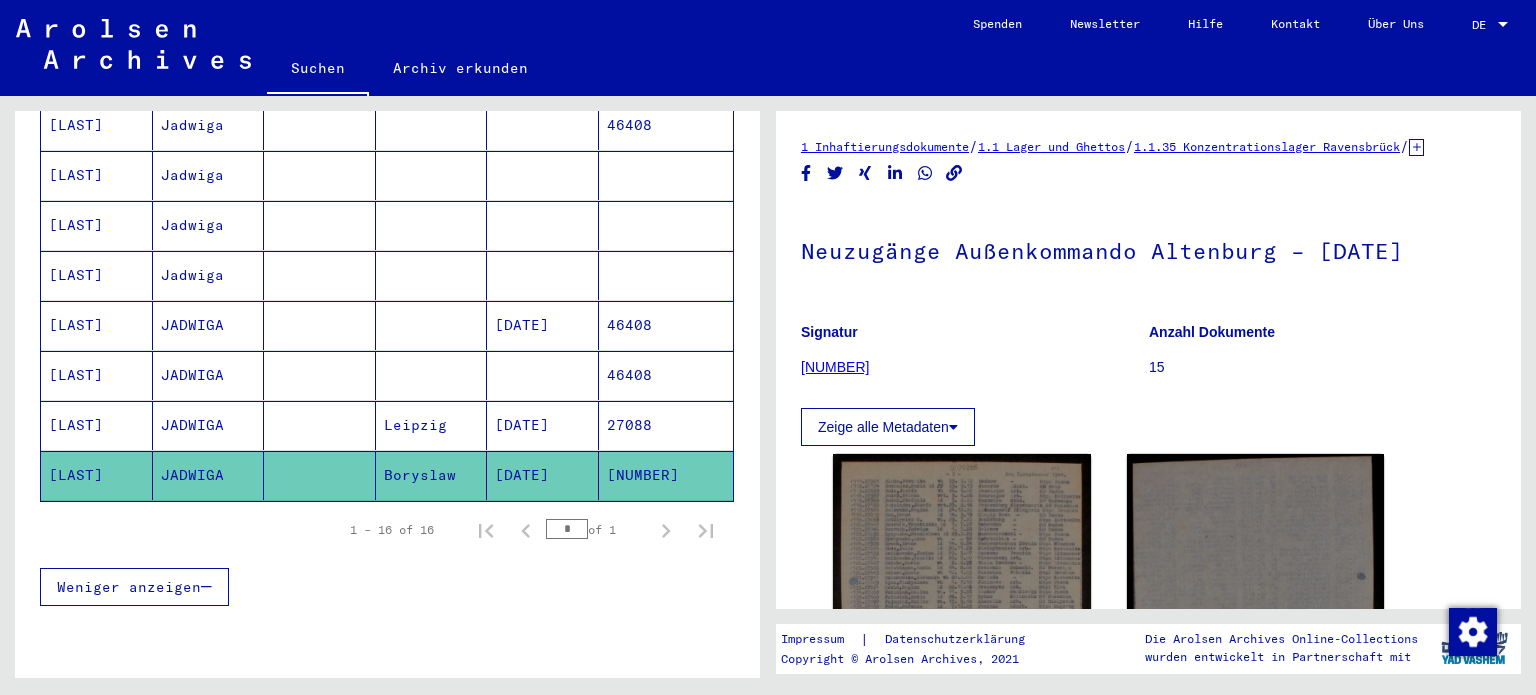 scroll, scrollTop: 0, scrollLeft: 0, axis: both 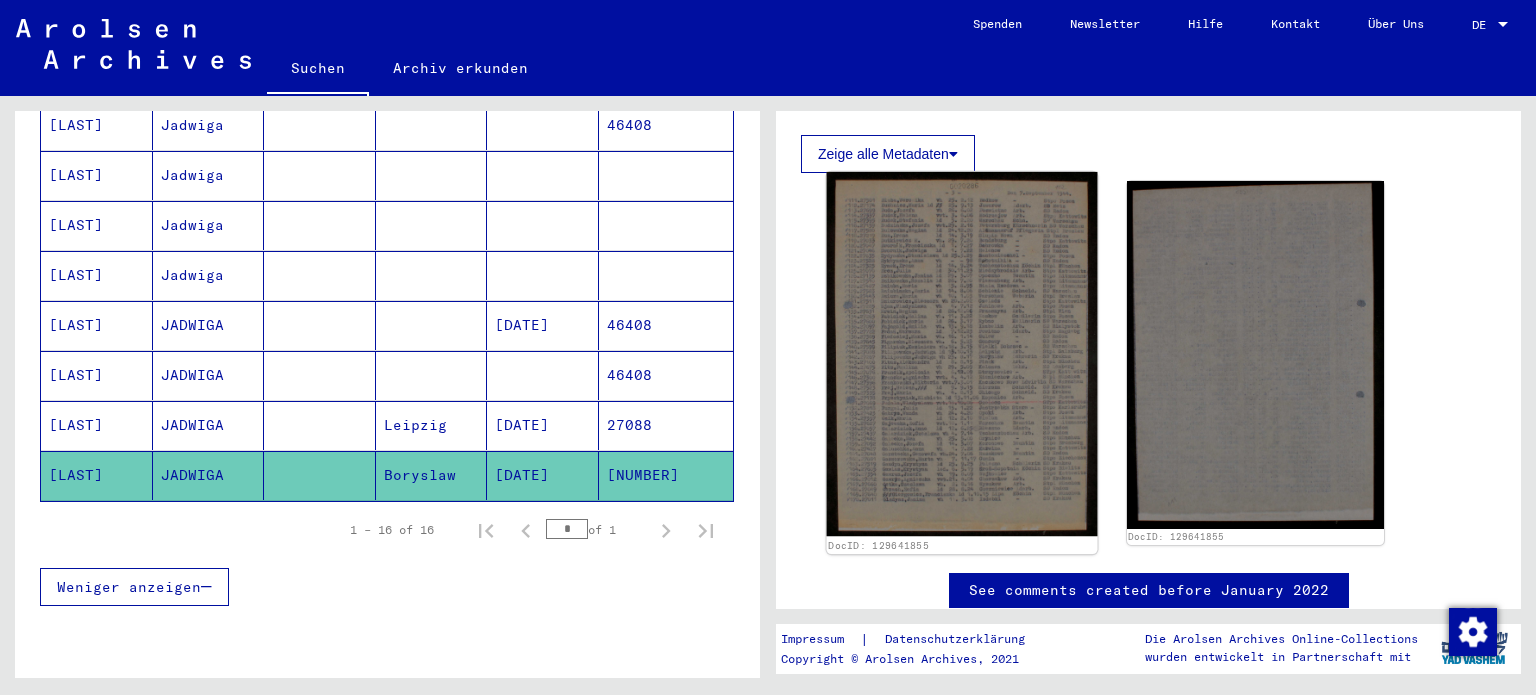click 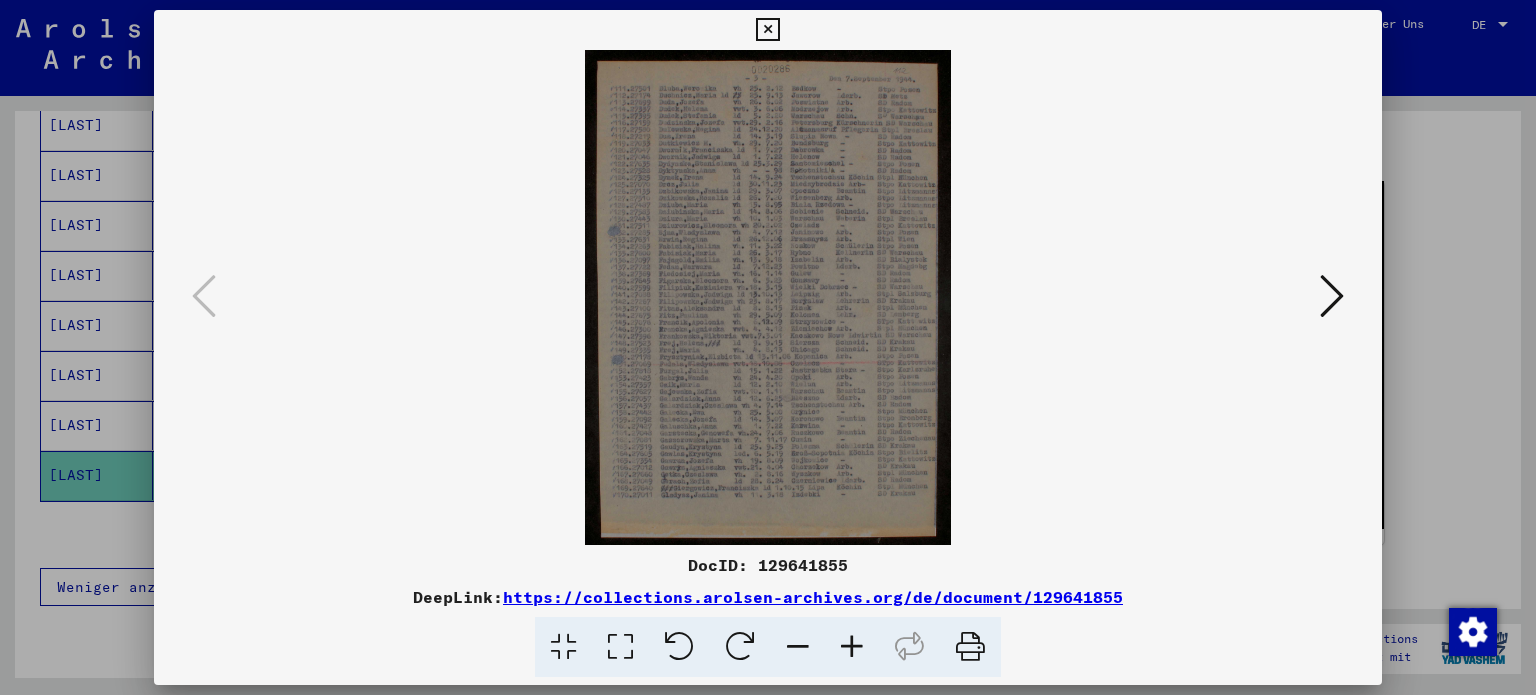 click at bounding box center [852, 647] 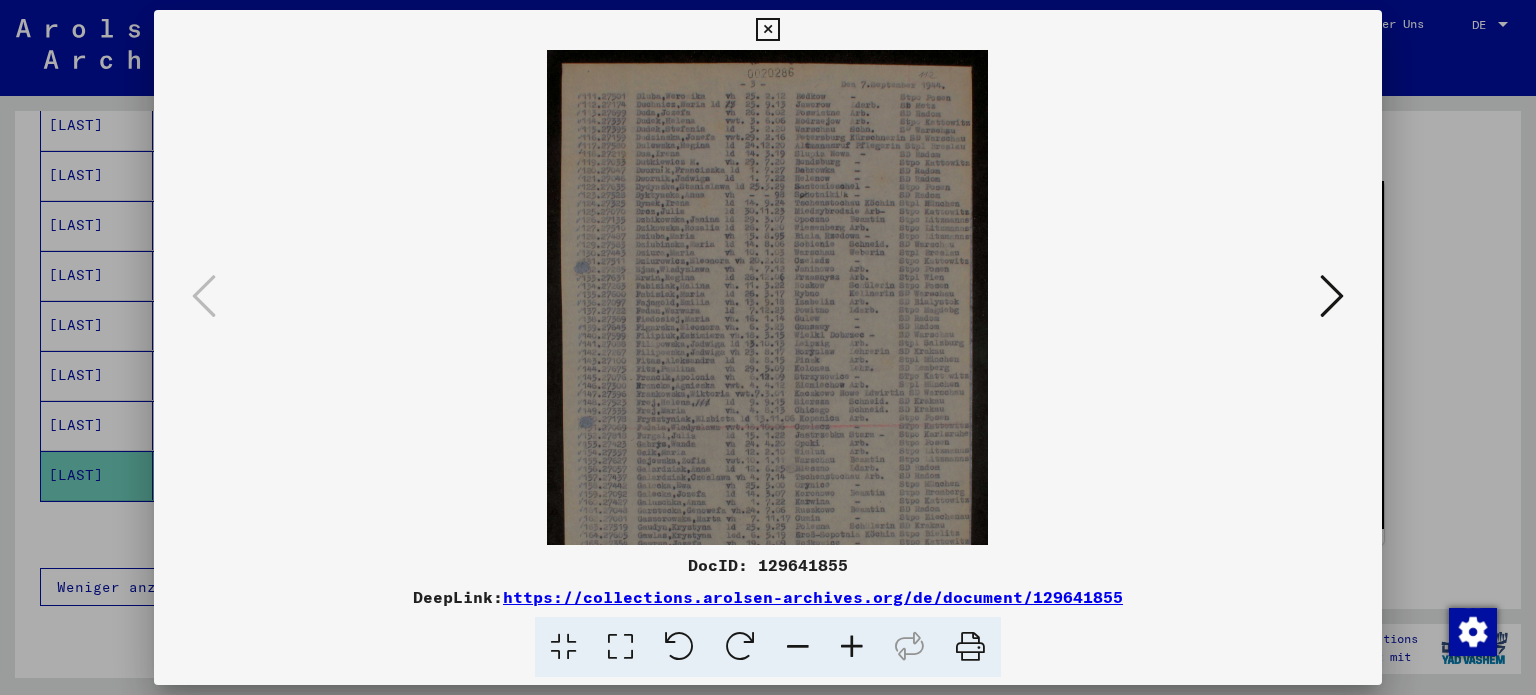 click at bounding box center (852, 647) 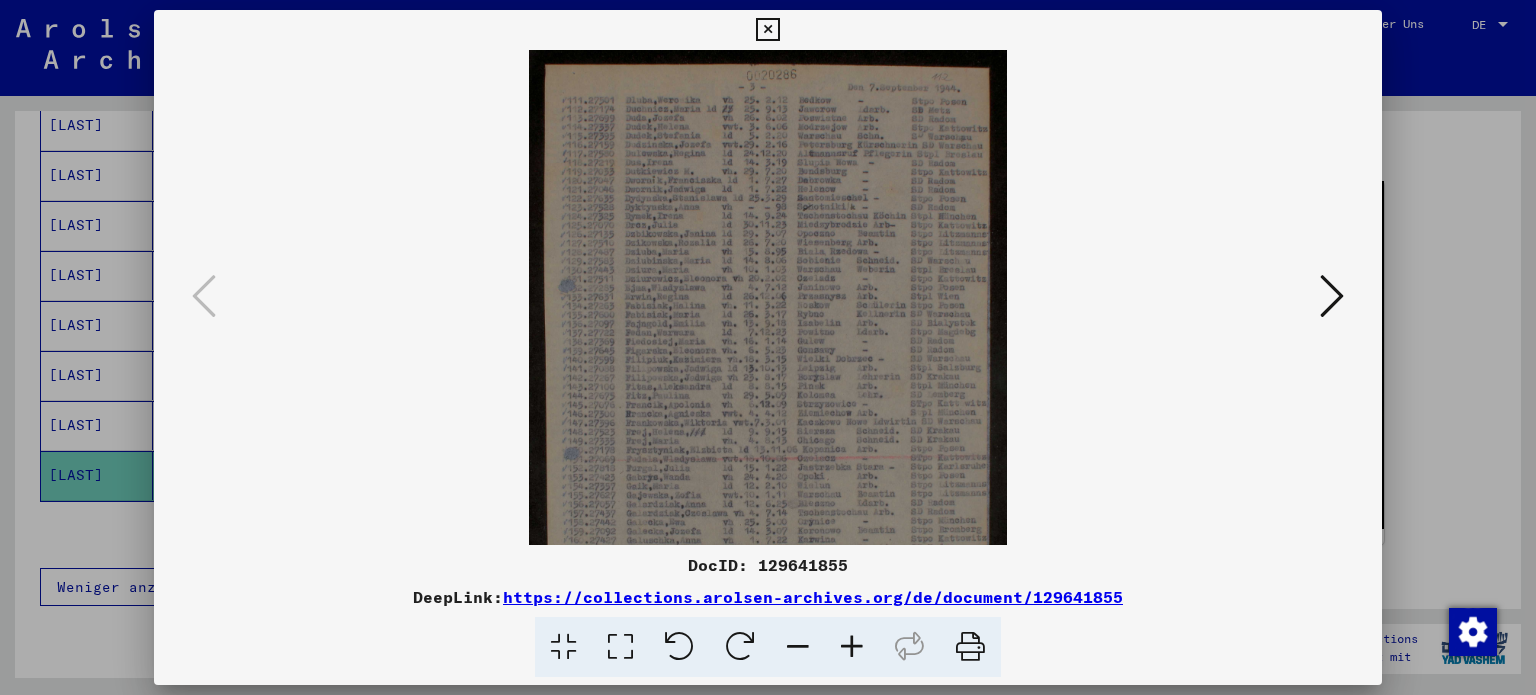 click at bounding box center (852, 647) 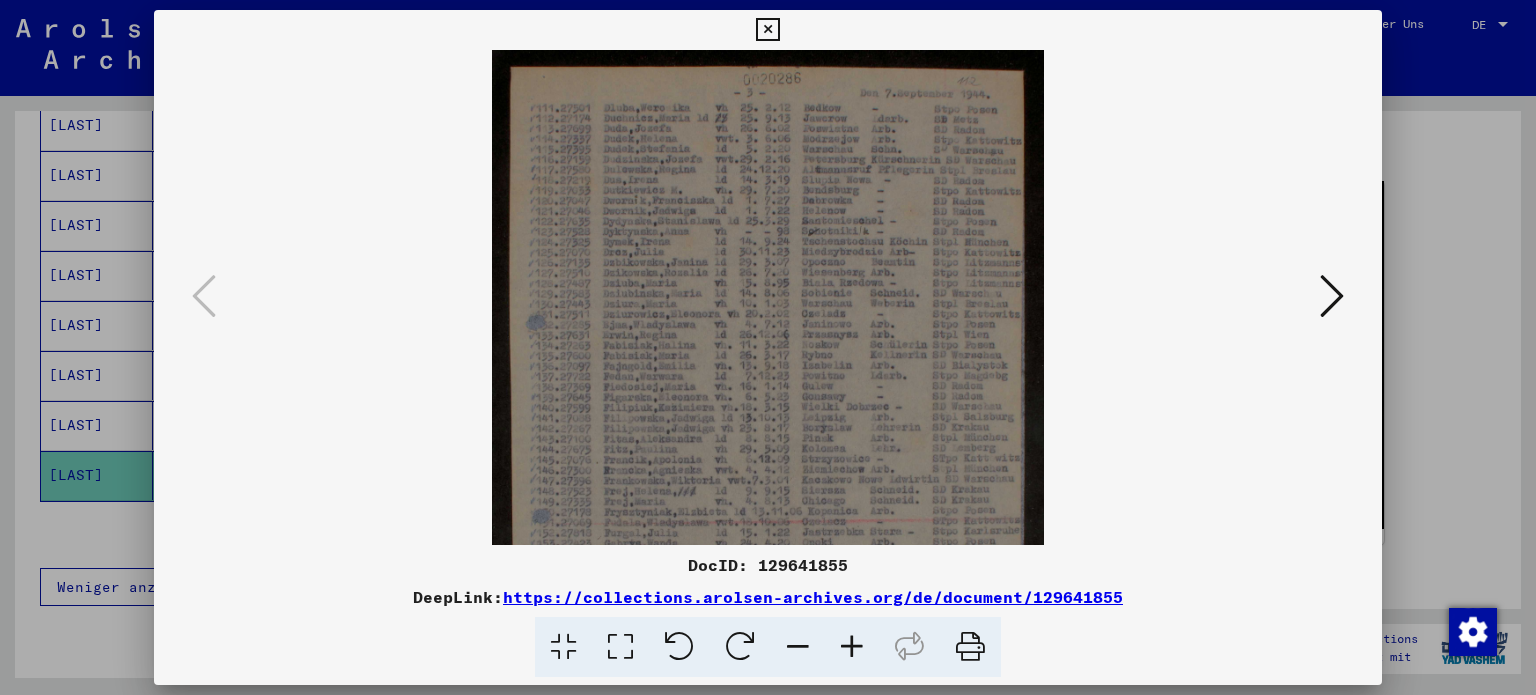 click at bounding box center (852, 647) 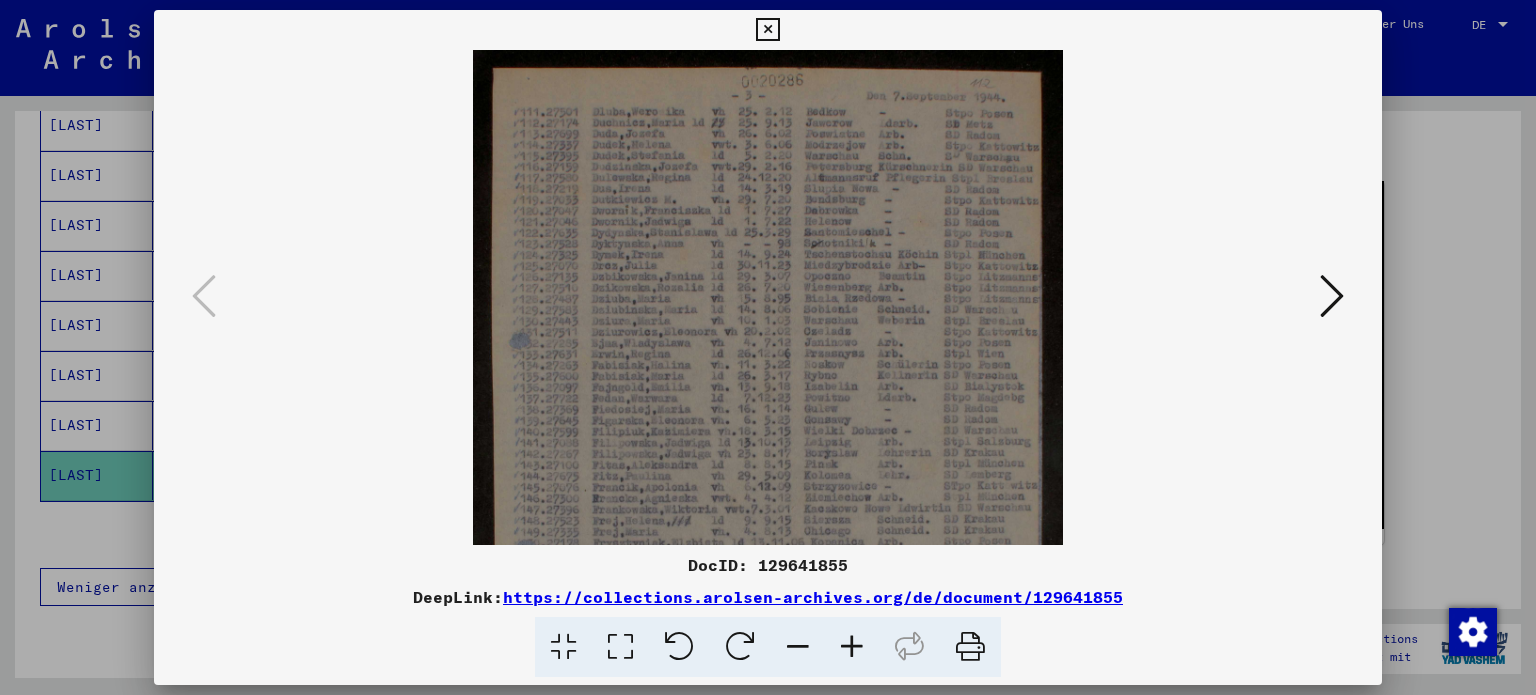 click at bounding box center (852, 647) 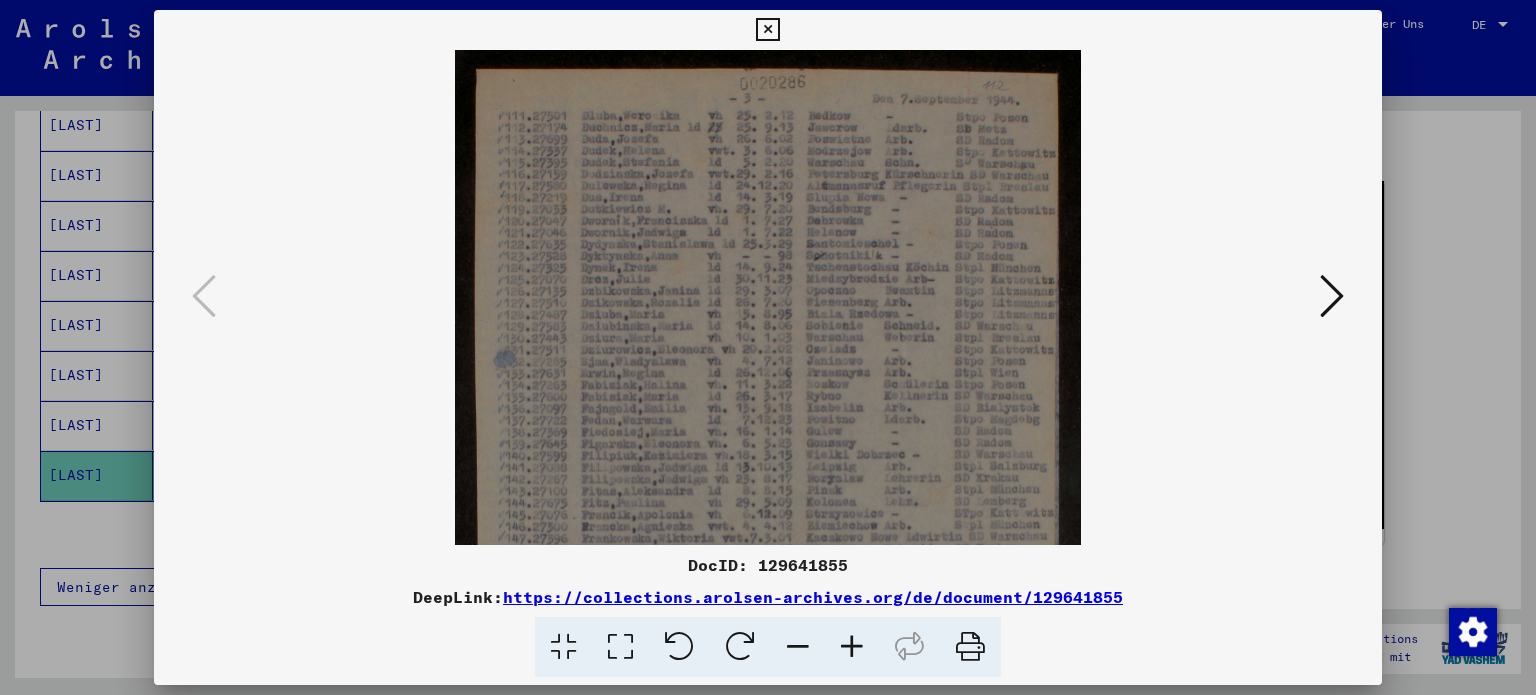 click at bounding box center [852, 647] 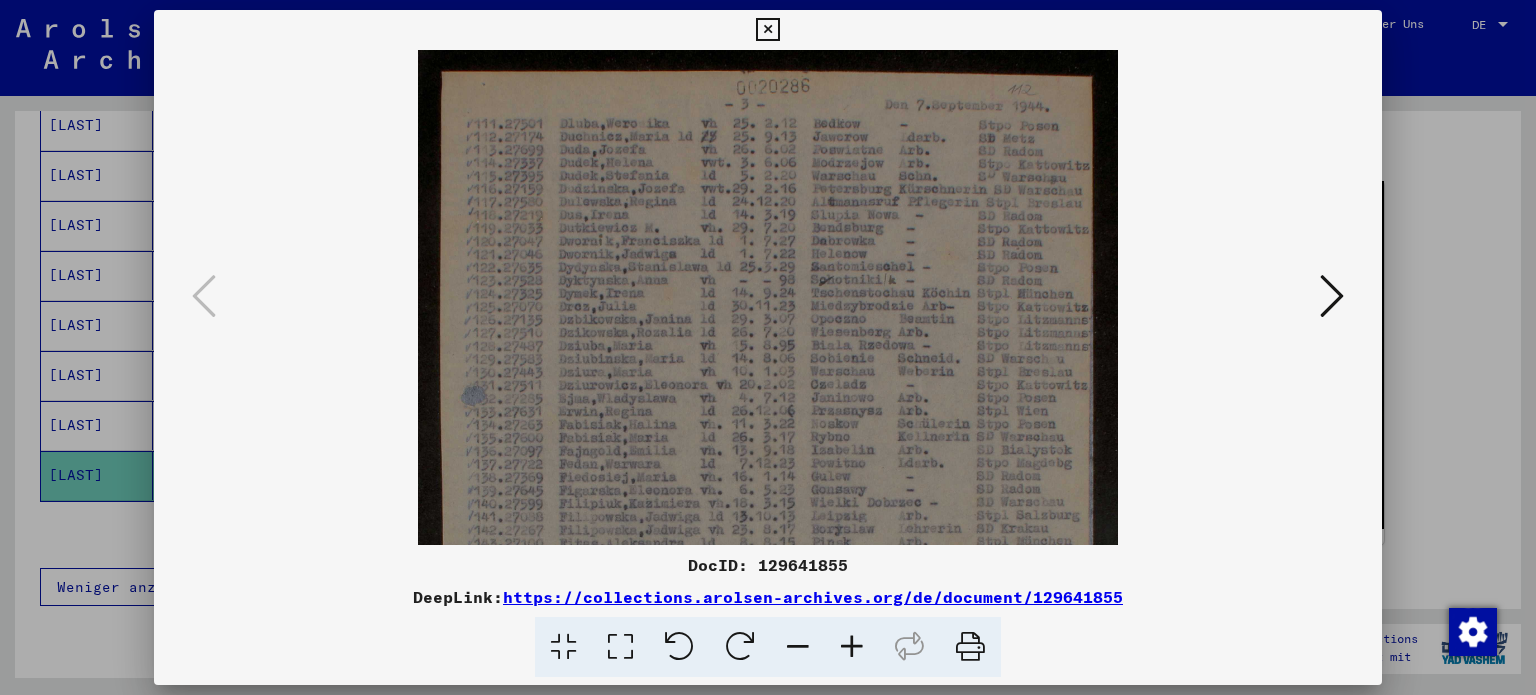 click at bounding box center (852, 647) 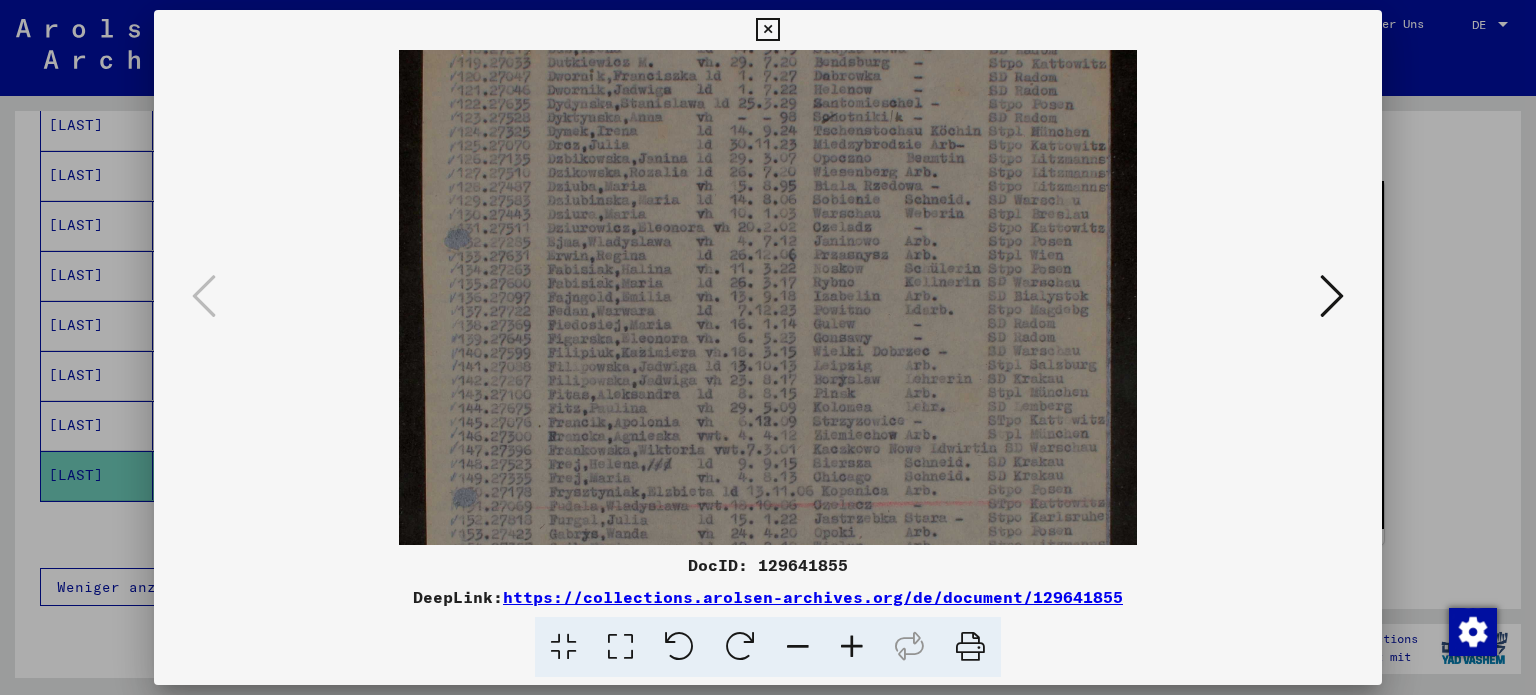 drag, startPoint x: 718, startPoint y: 392, endPoint x: 758, endPoint y: 220, distance: 176.58992 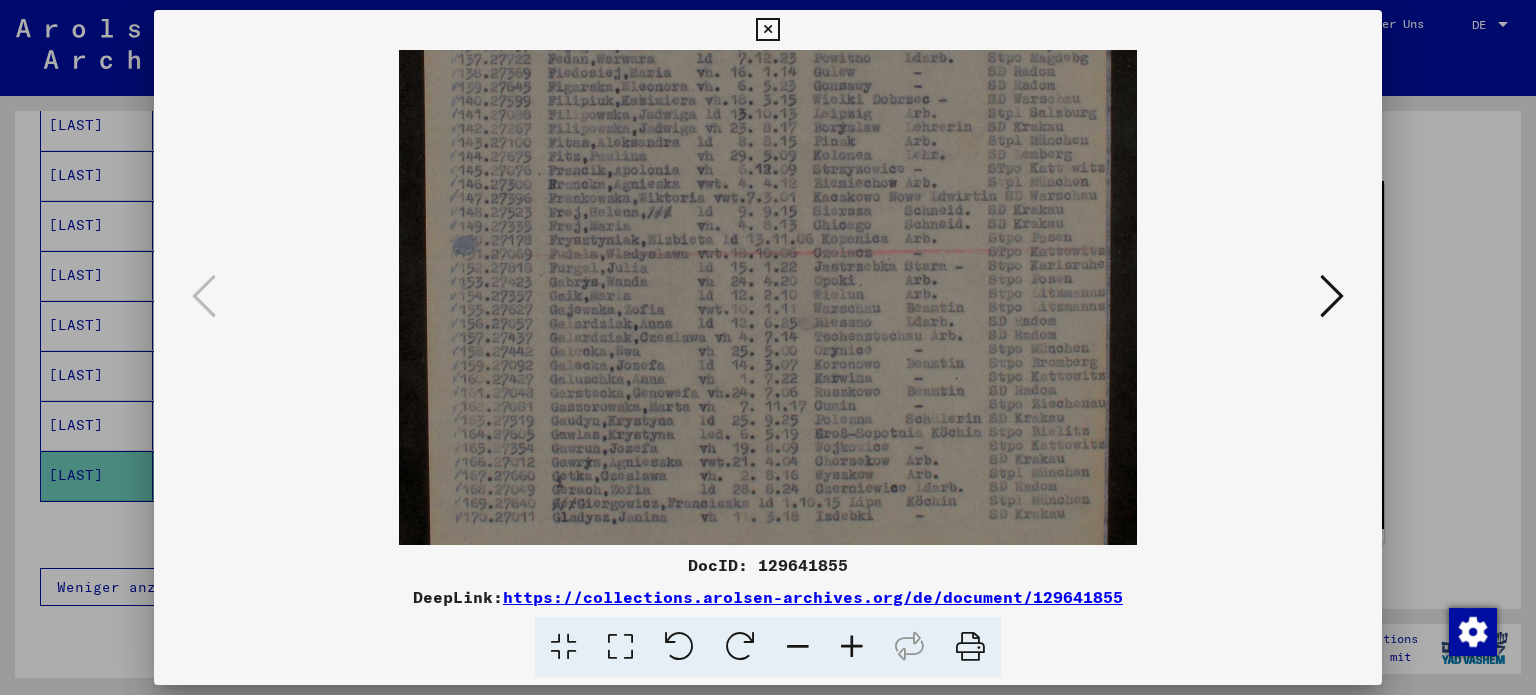 scroll, scrollTop: 426, scrollLeft: 0, axis: vertical 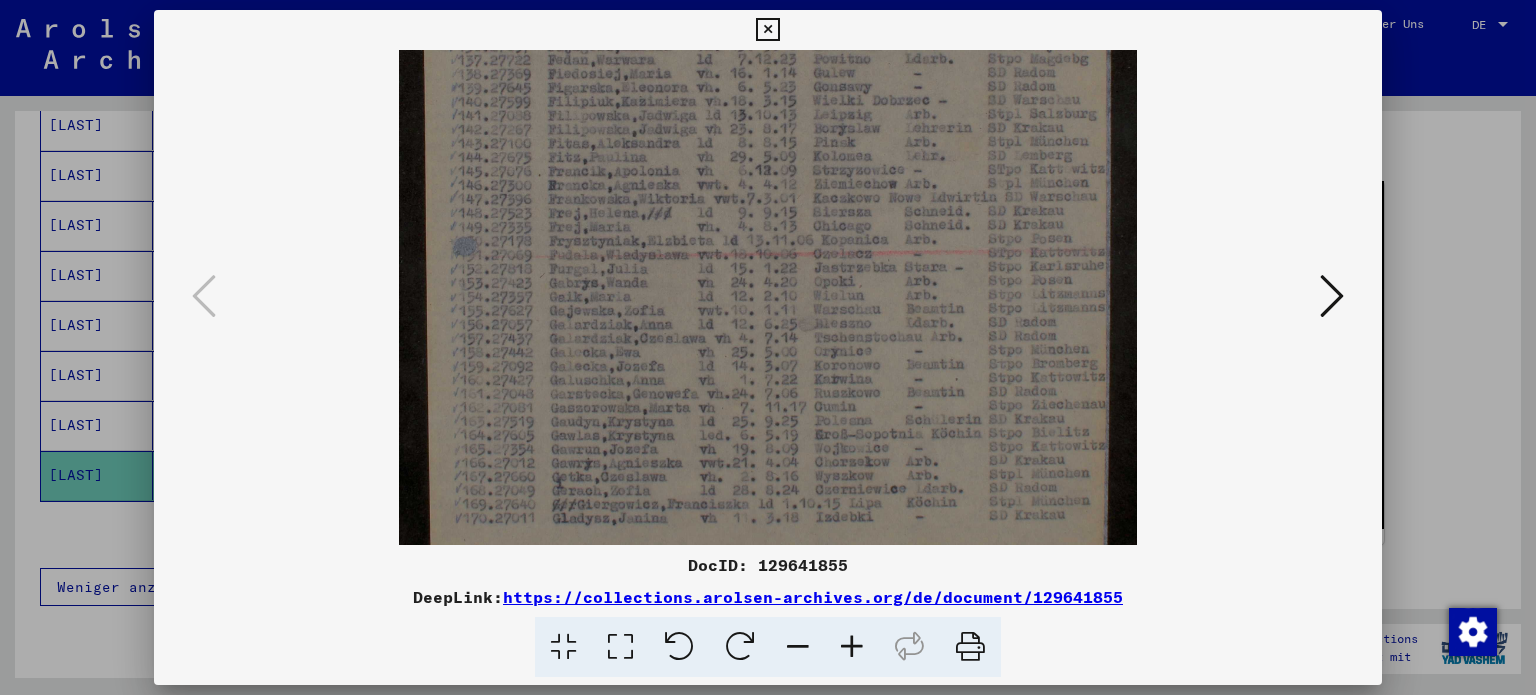 drag, startPoint x: 737, startPoint y: 459, endPoint x: 720, endPoint y: 195, distance: 264.54678 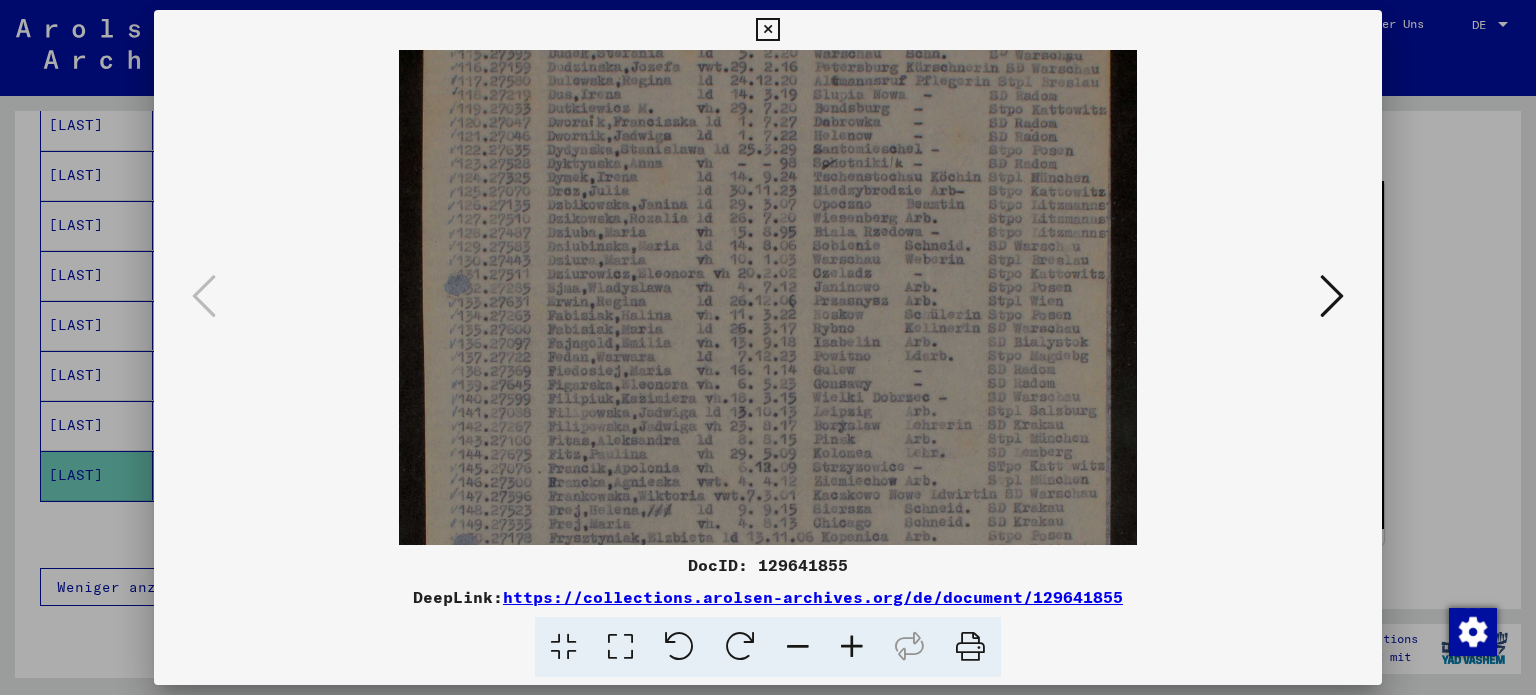 scroll, scrollTop: 128, scrollLeft: 0, axis: vertical 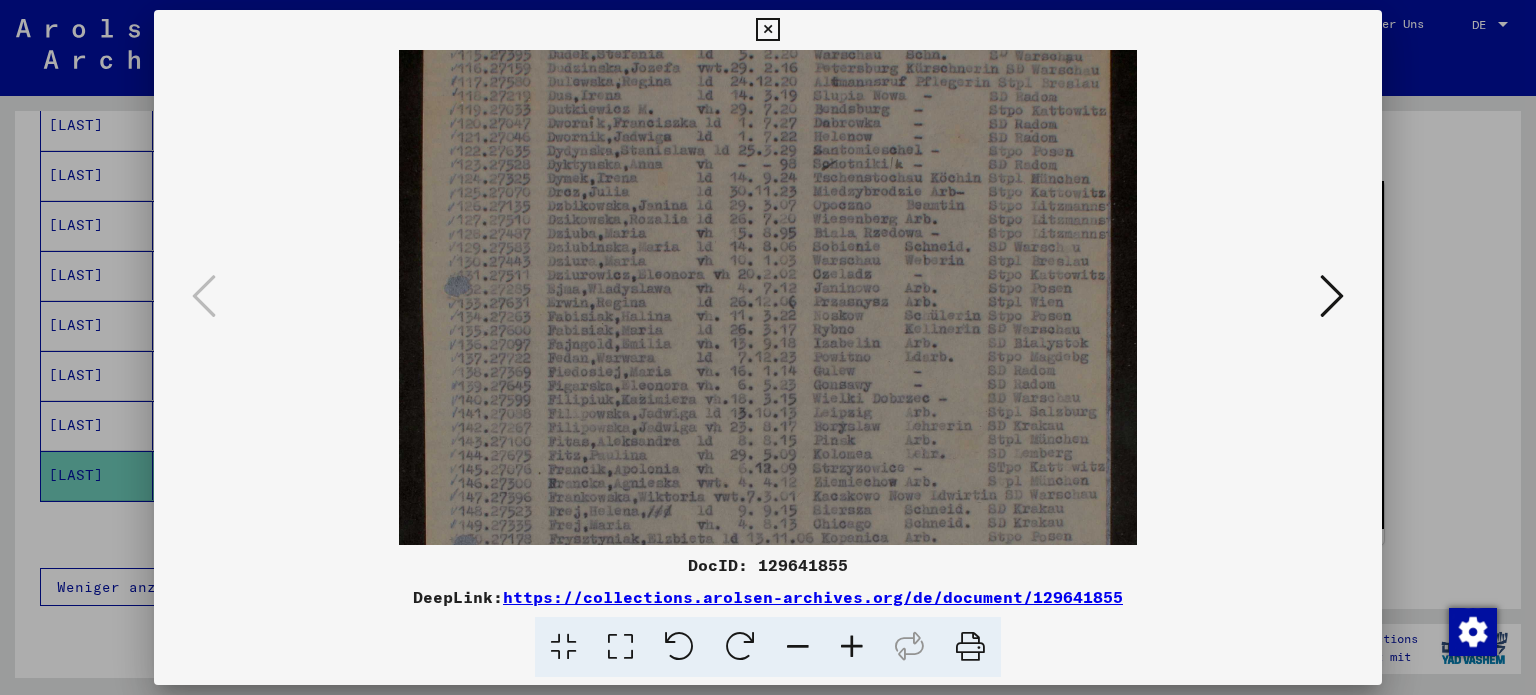 drag, startPoint x: 794, startPoint y: 212, endPoint x: 764, endPoint y: 513, distance: 302.49133 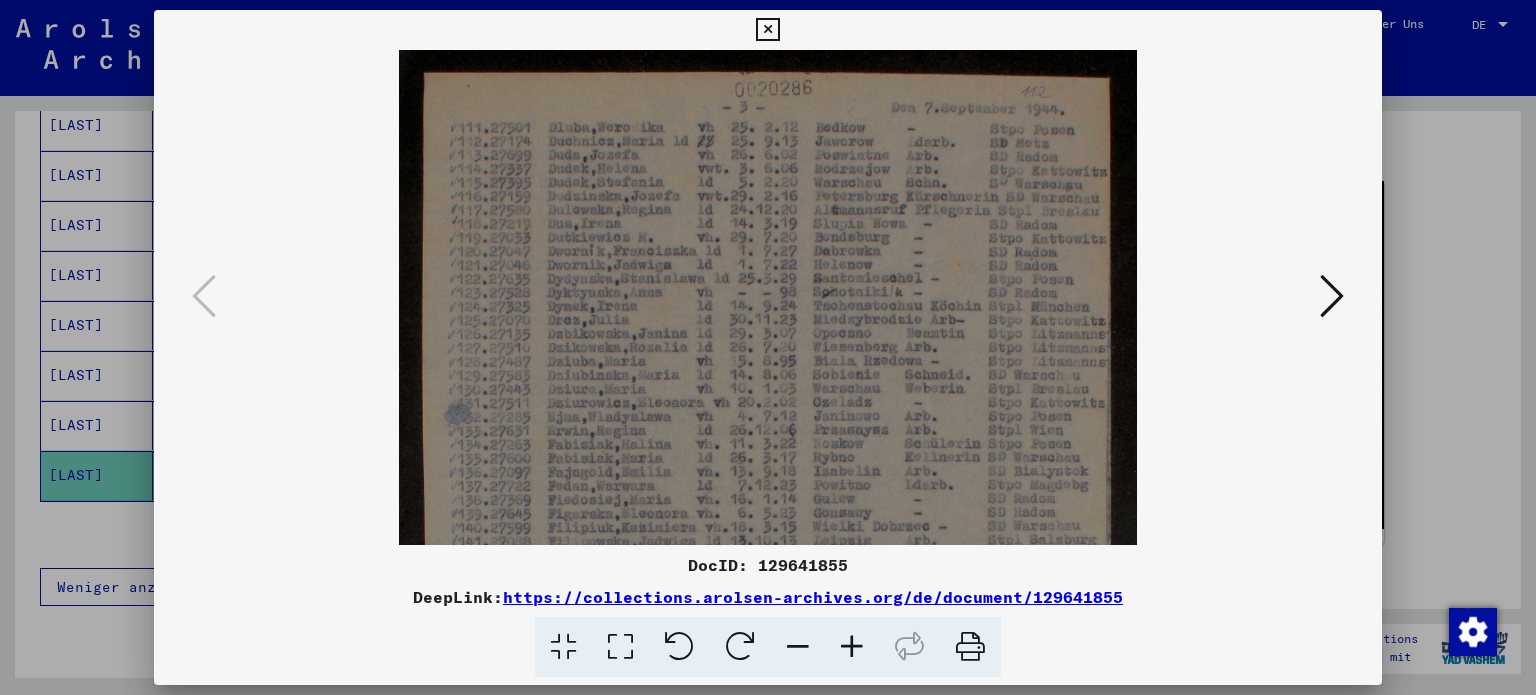 drag, startPoint x: 768, startPoint y: 227, endPoint x: 728, endPoint y: 511, distance: 286.80307 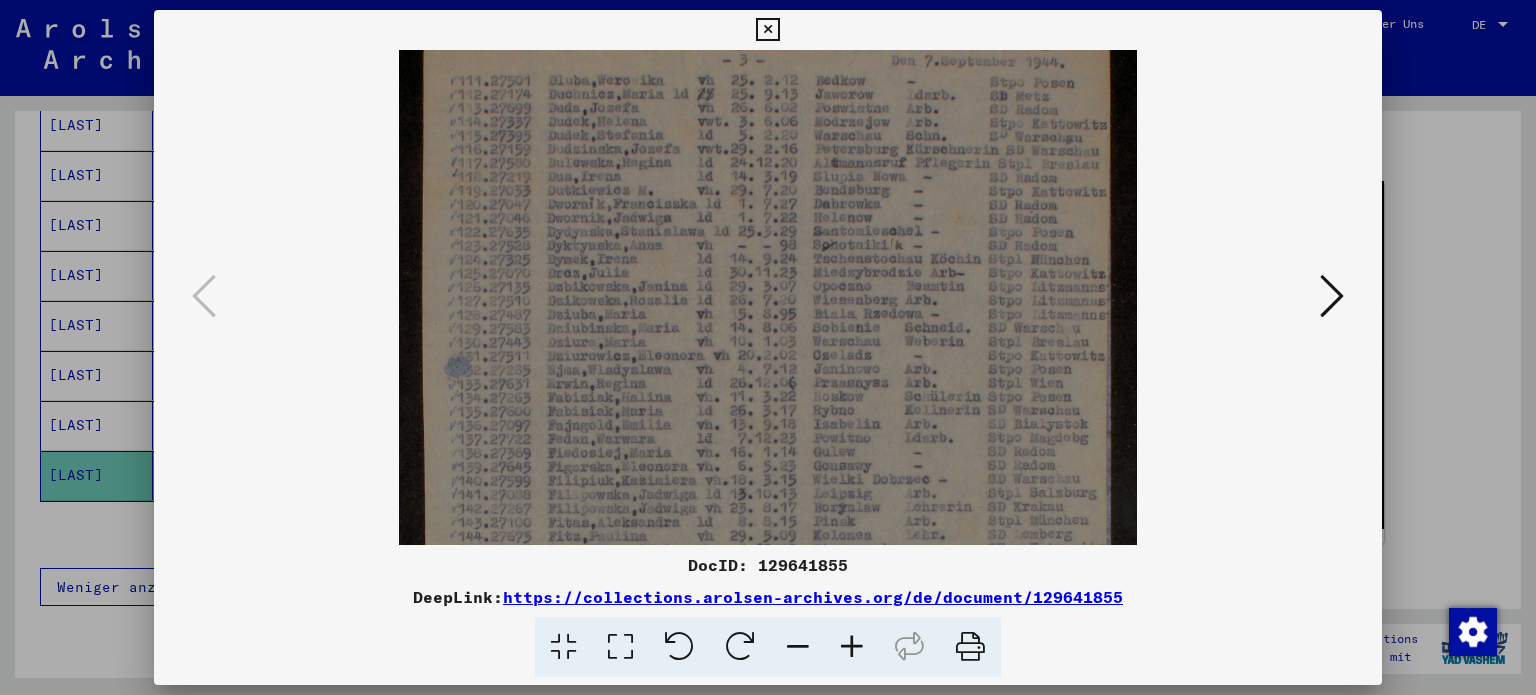 scroll, scrollTop: 6, scrollLeft: 0, axis: vertical 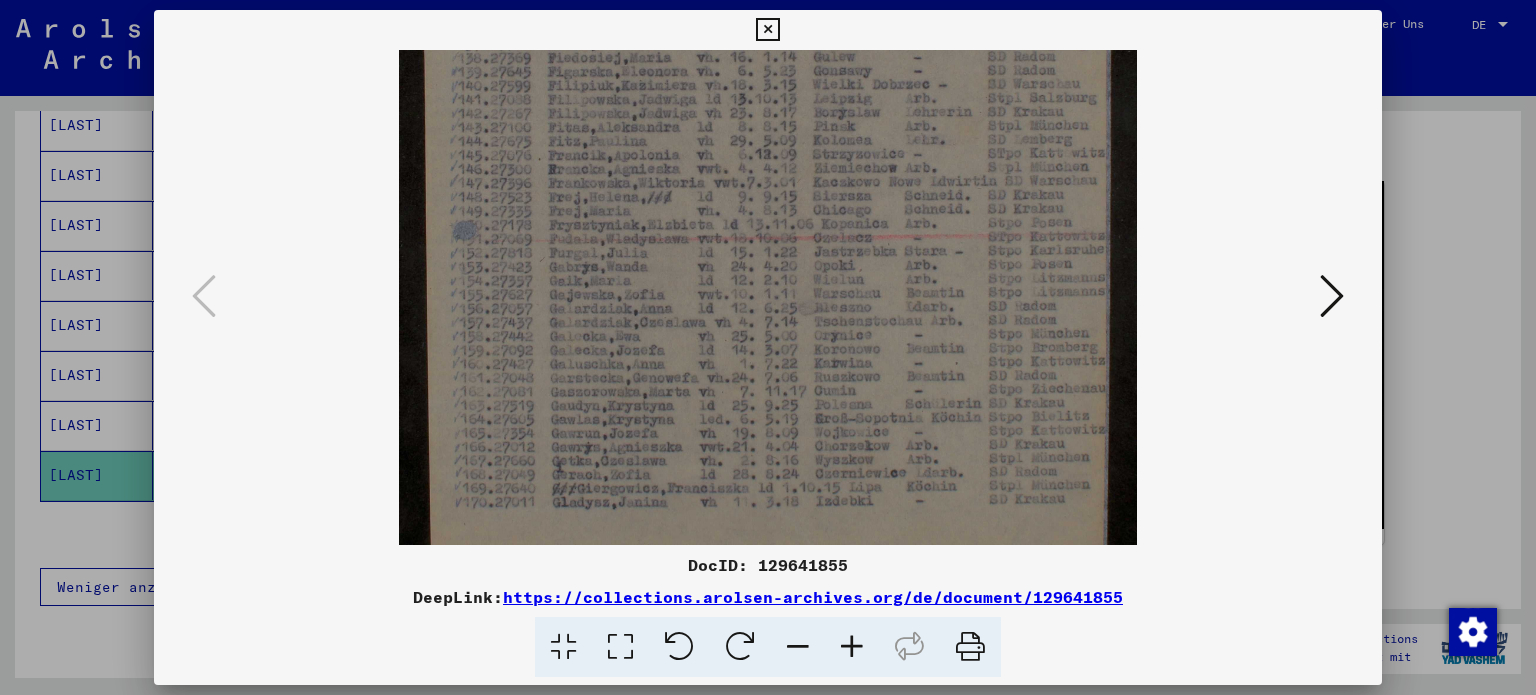 drag, startPoint x: 757, startPoint y: 407, endPoint x: 888, endPoint y: -121, distance: 544.0083 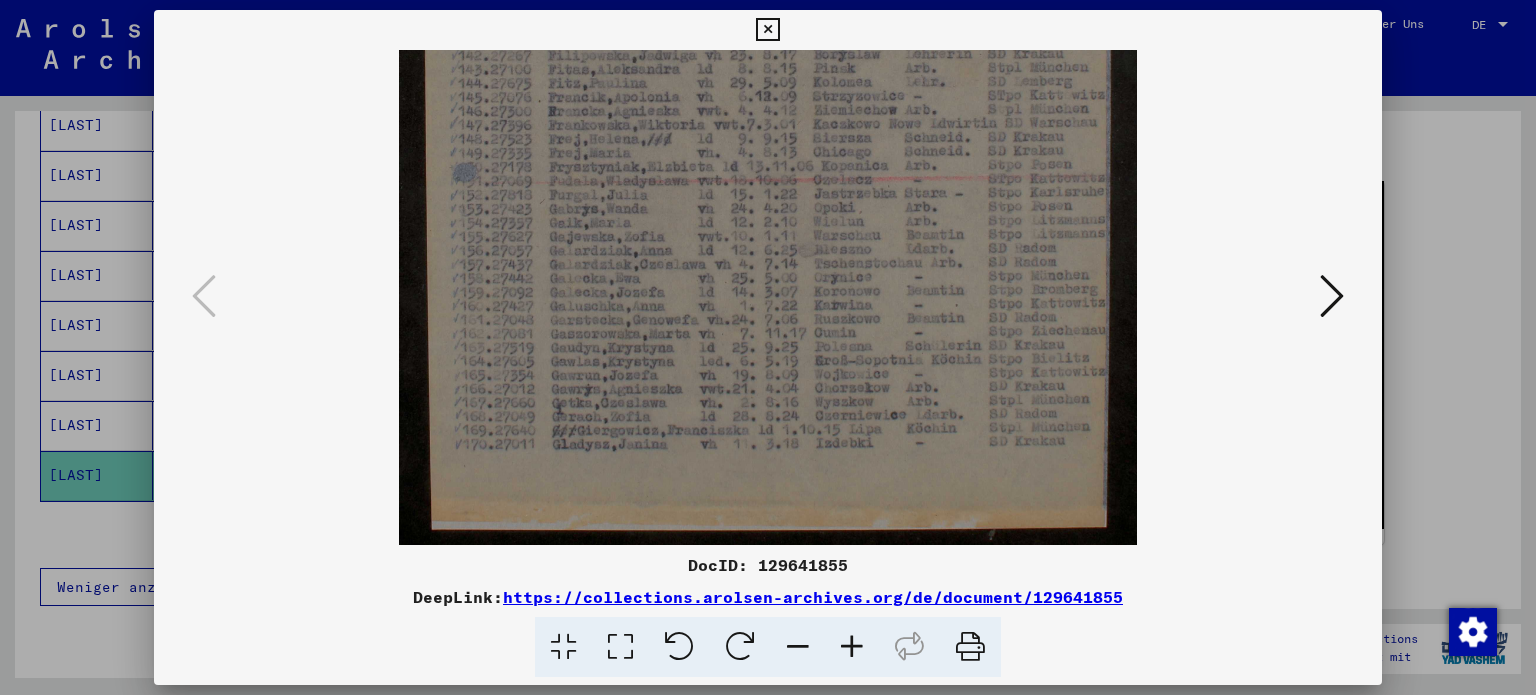 click at bounding box center [1332, 296] 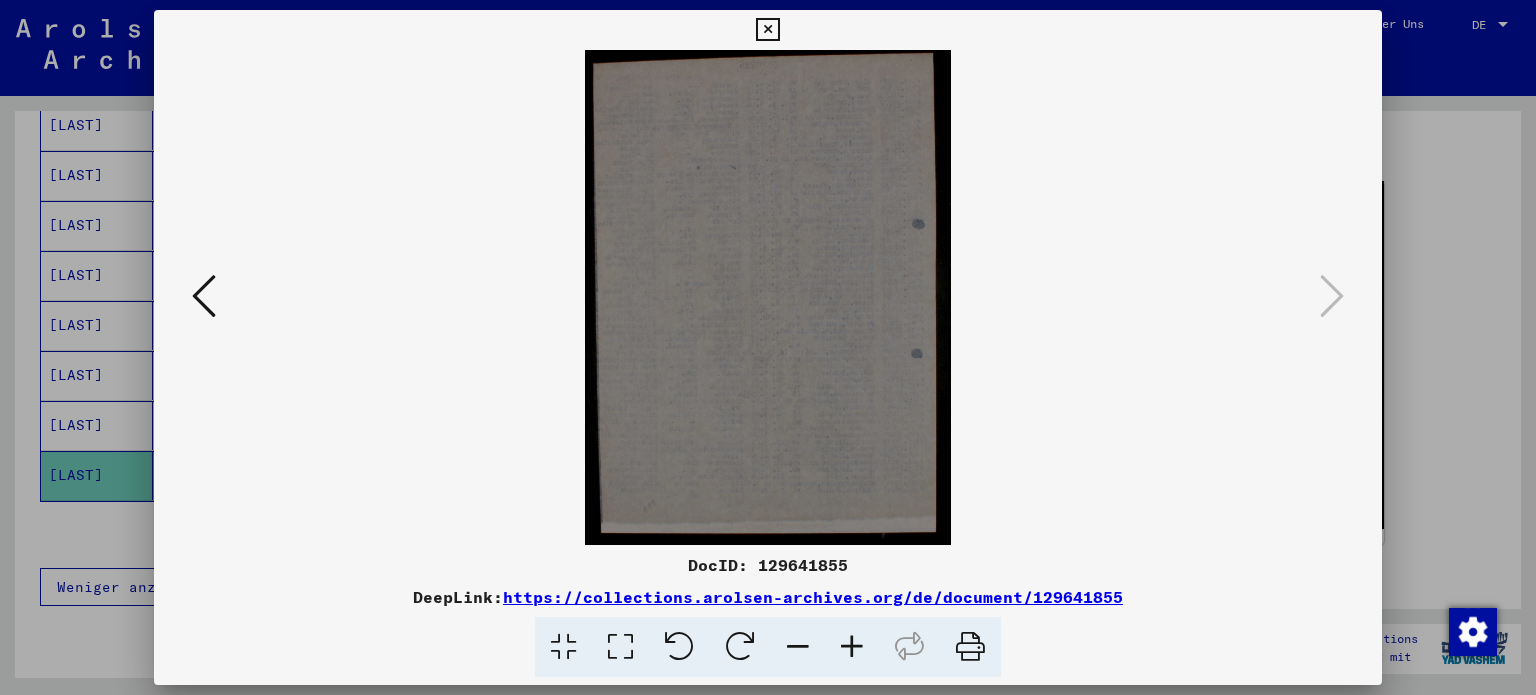 scroll, scrollTop: 0, scrollLeft: 0, axis: both 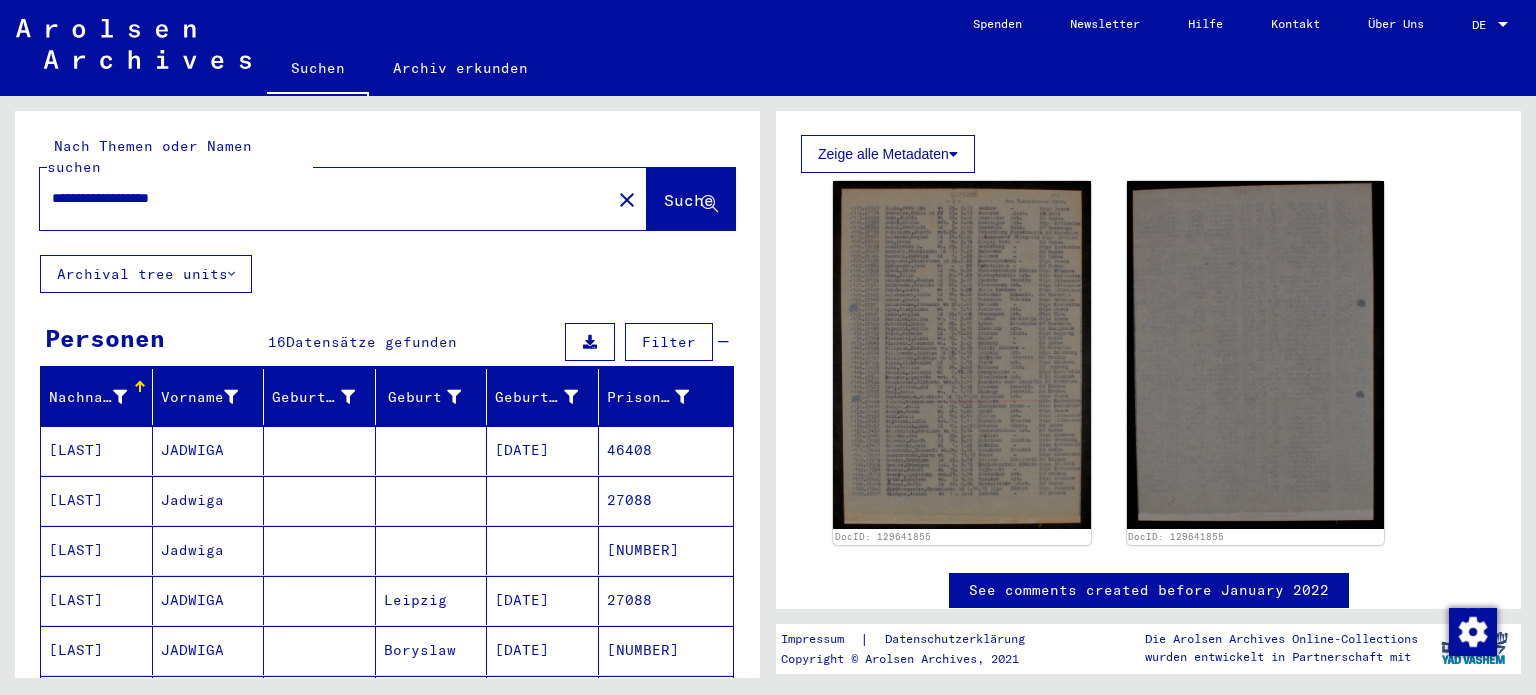 drag, startPoint x: 212, startPoint y: 182, endPoint x: 0, endPoint y: 183, distance: 212.00237 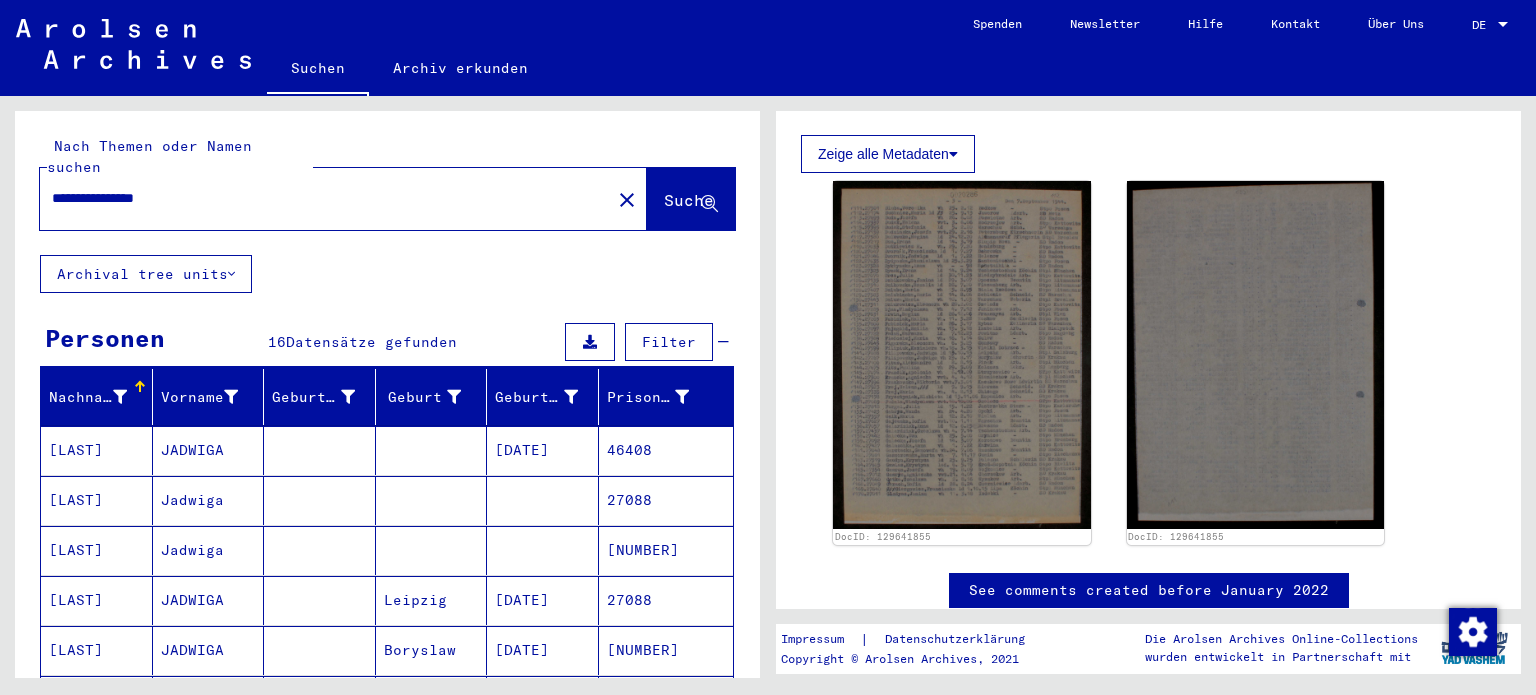 type on "**********" 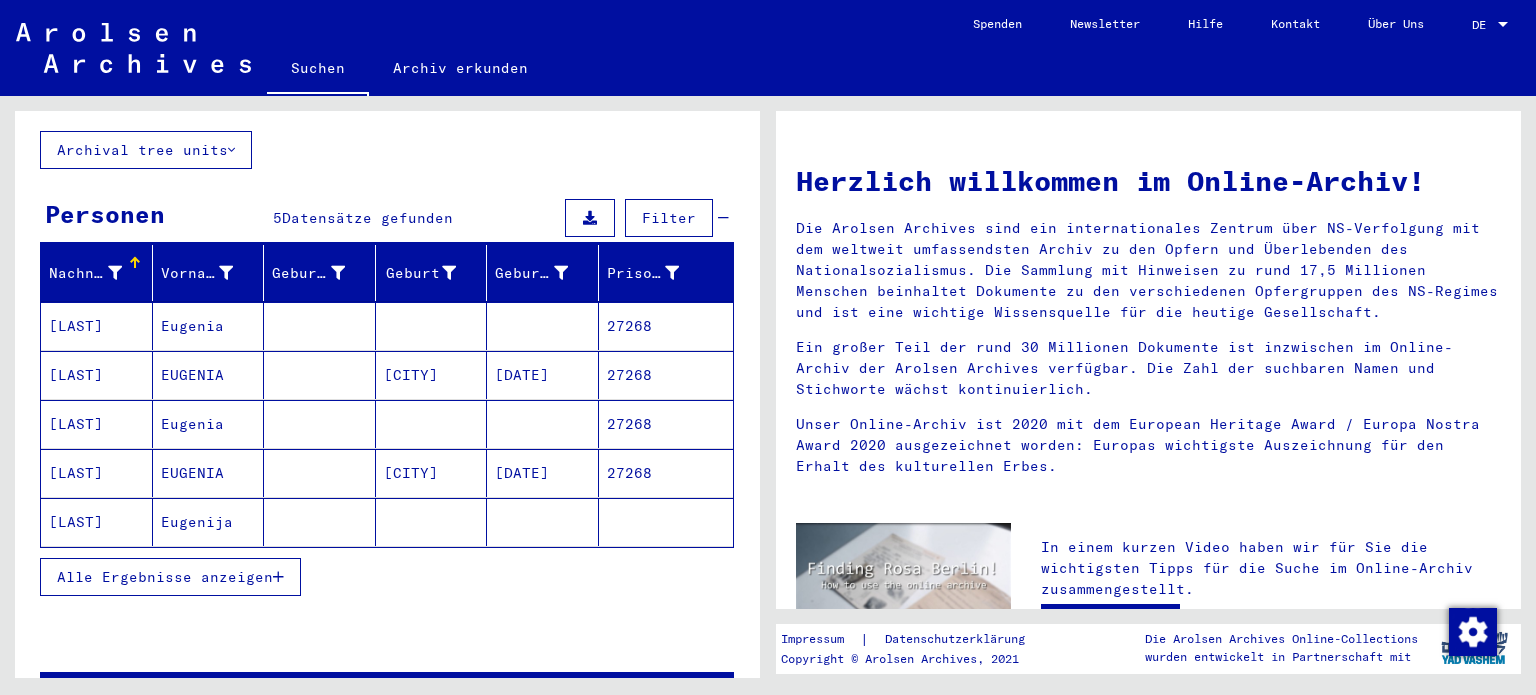 scroll, scrollTop: 117, scrollLeft: 0, axis: vertical 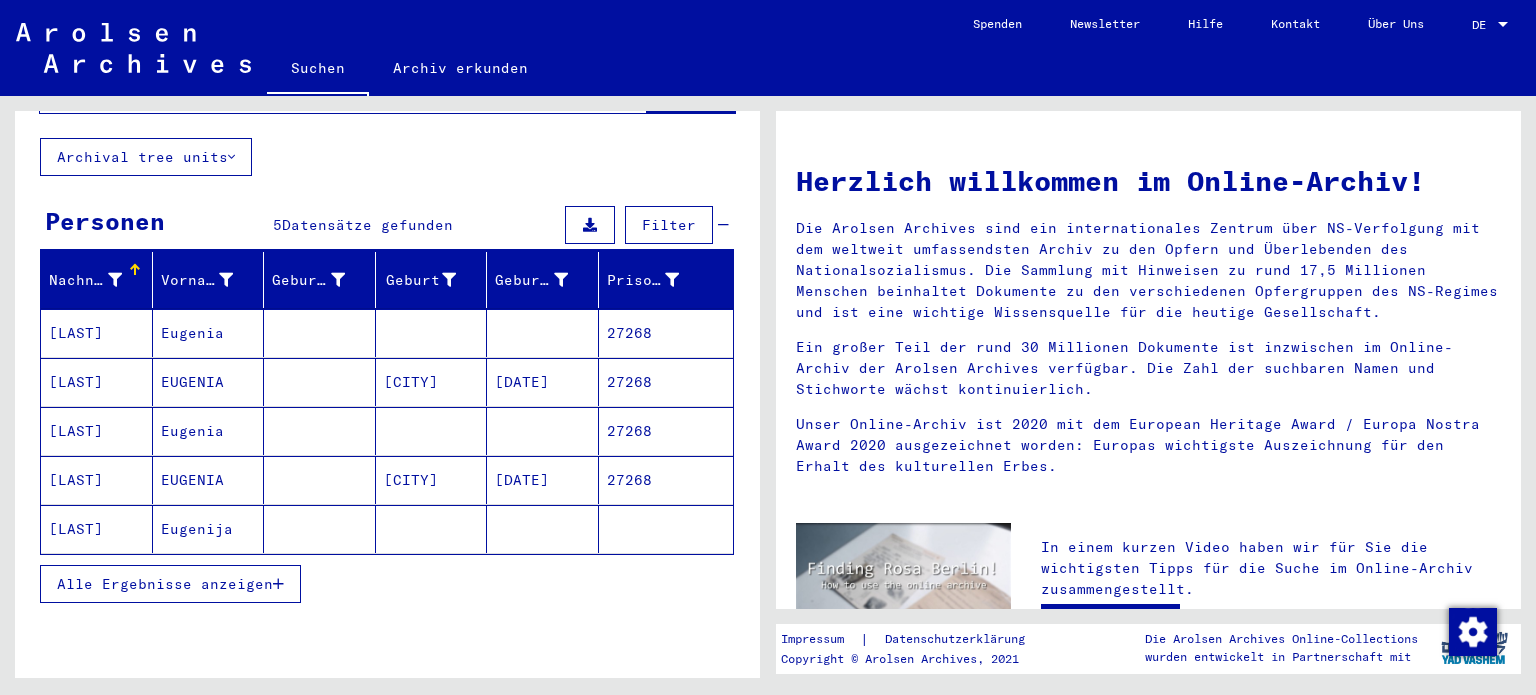 click at bounding box center (320, 382) 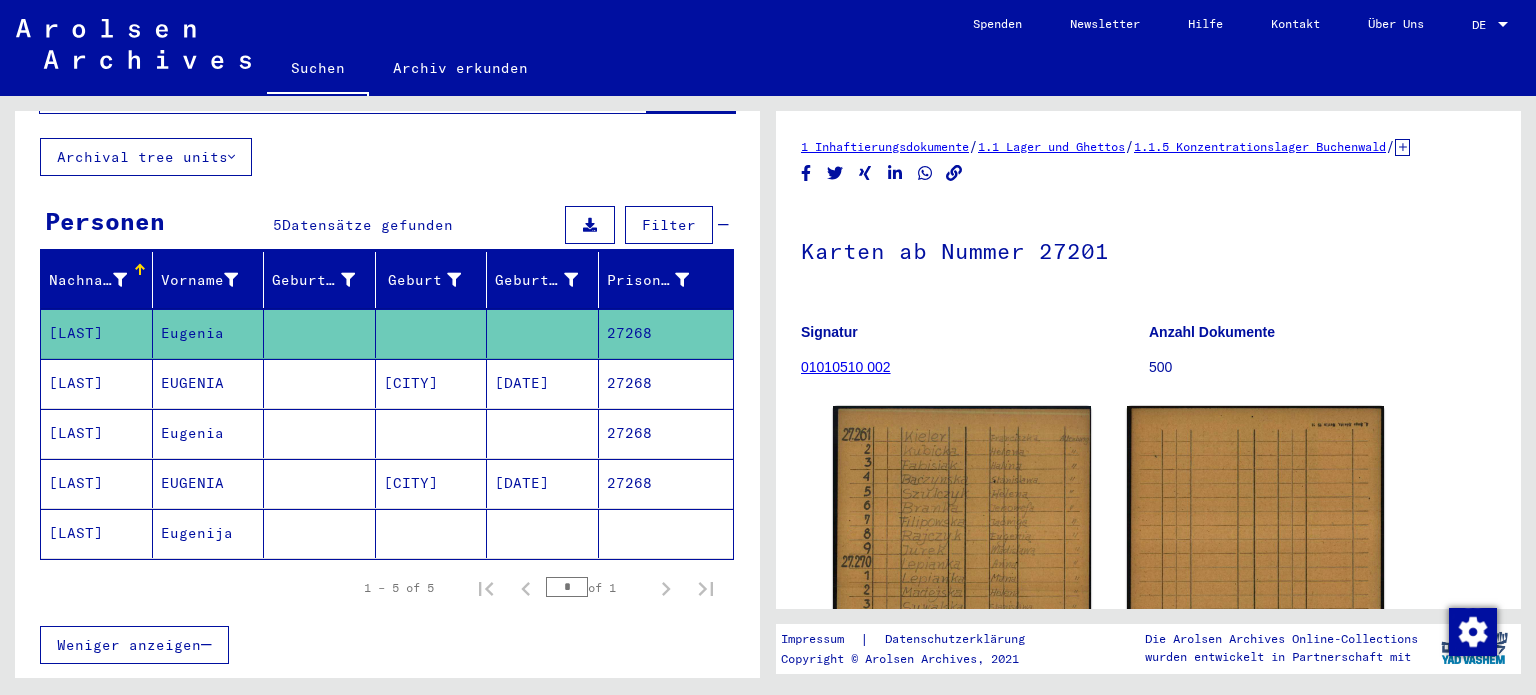 scroll, scrollTop: 0, scrollLeft: 0, axis: both 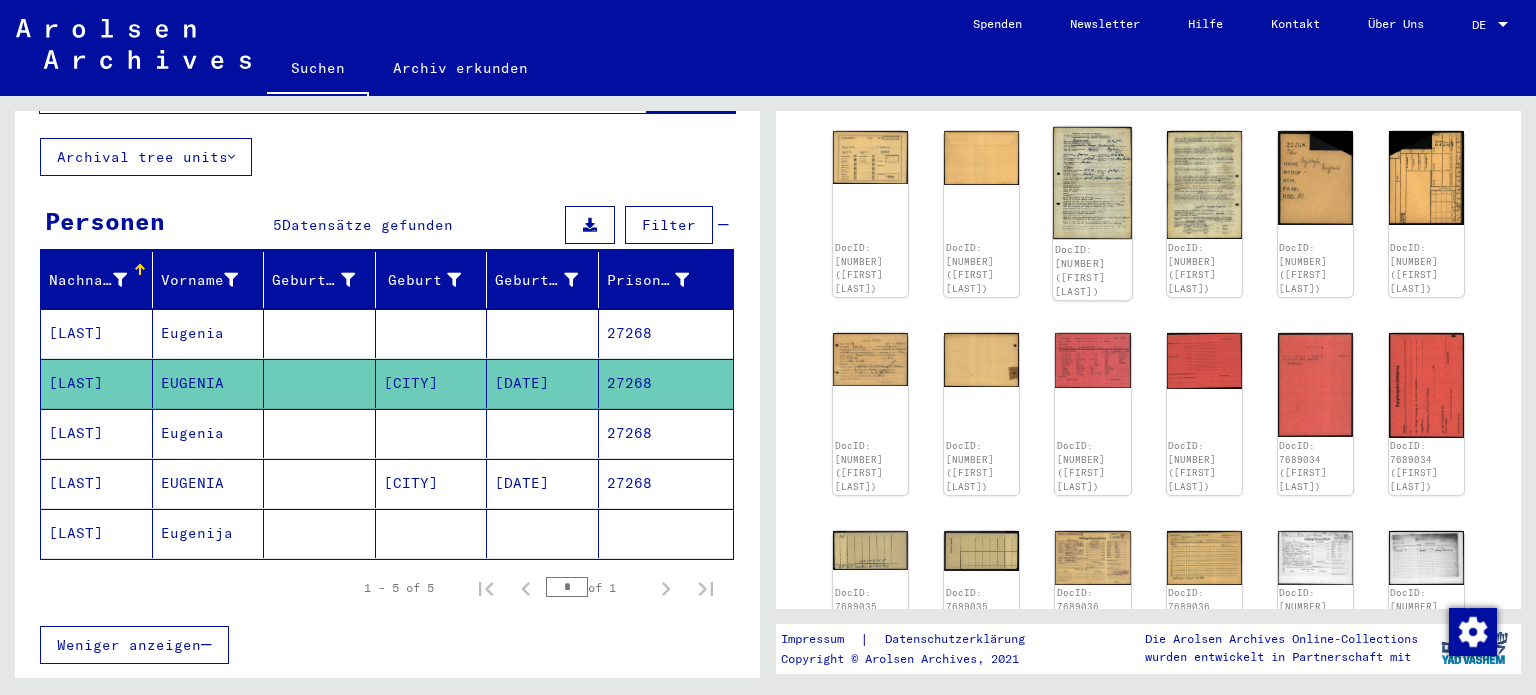click 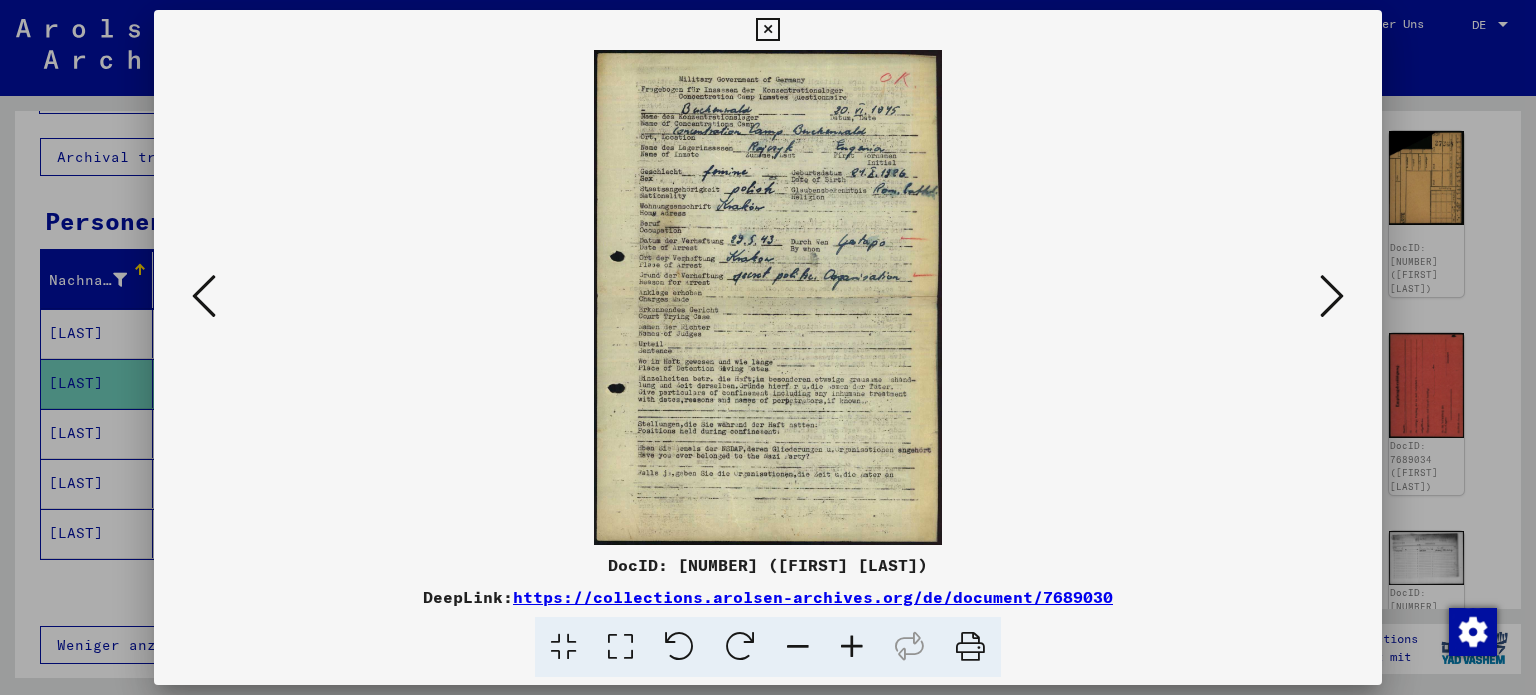click at bounding box center [1332, 296] 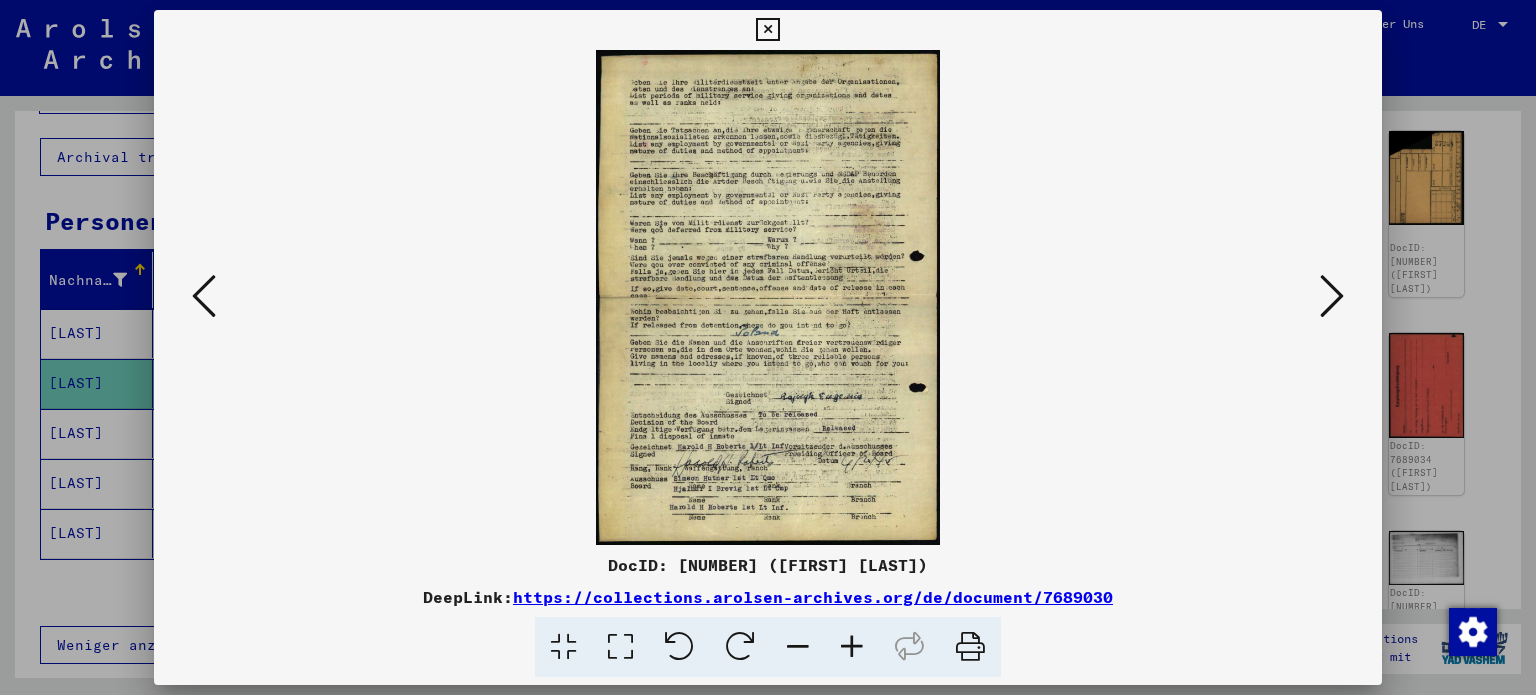 click at bounding box center (1332, 296) 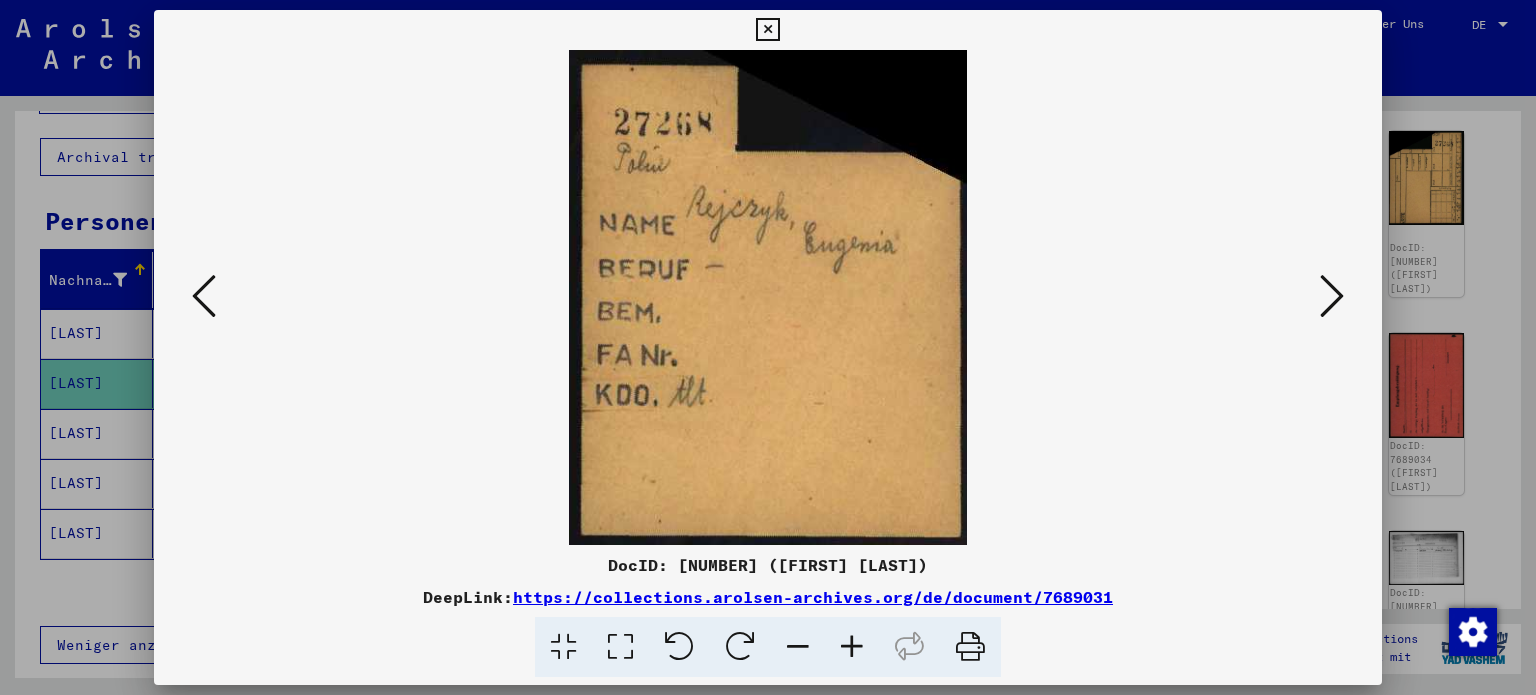 click at bounding box center [204, 296] 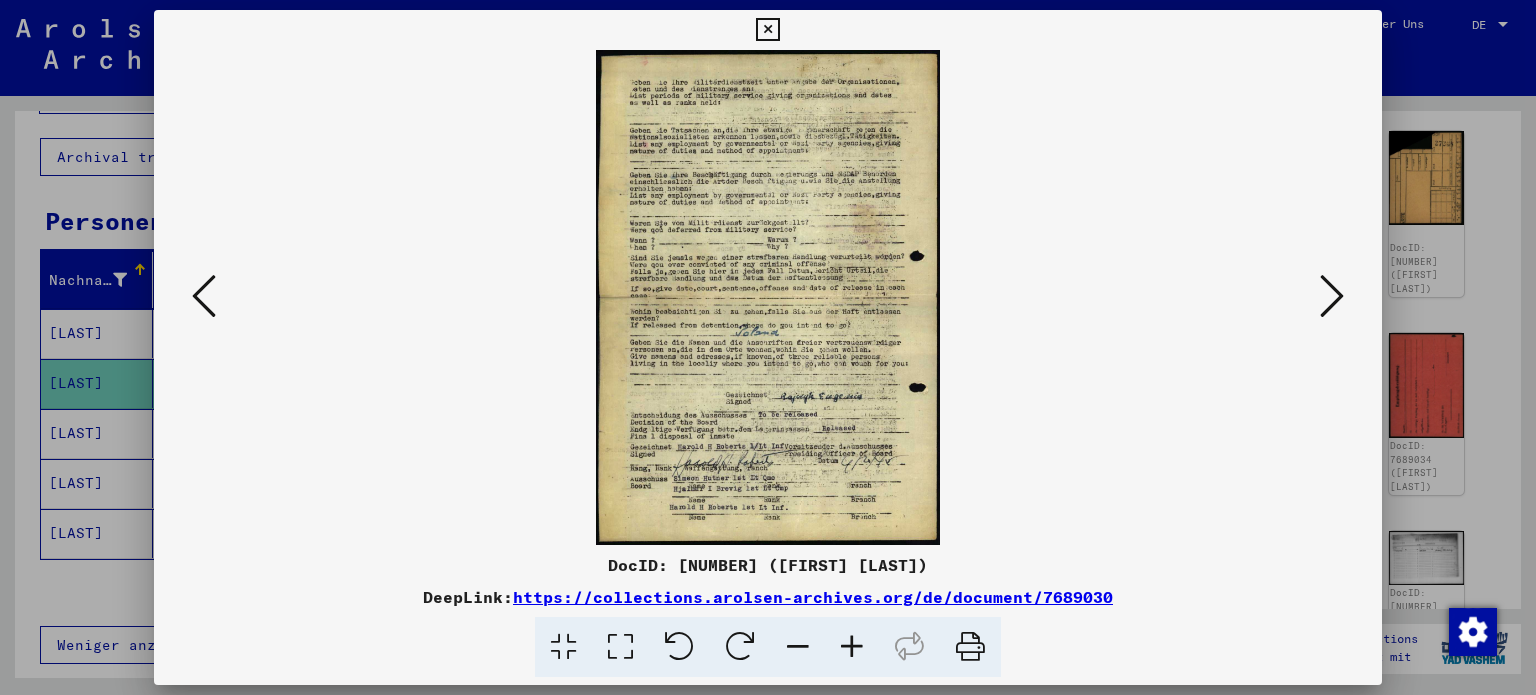 click at bounding box center [1332, 296] 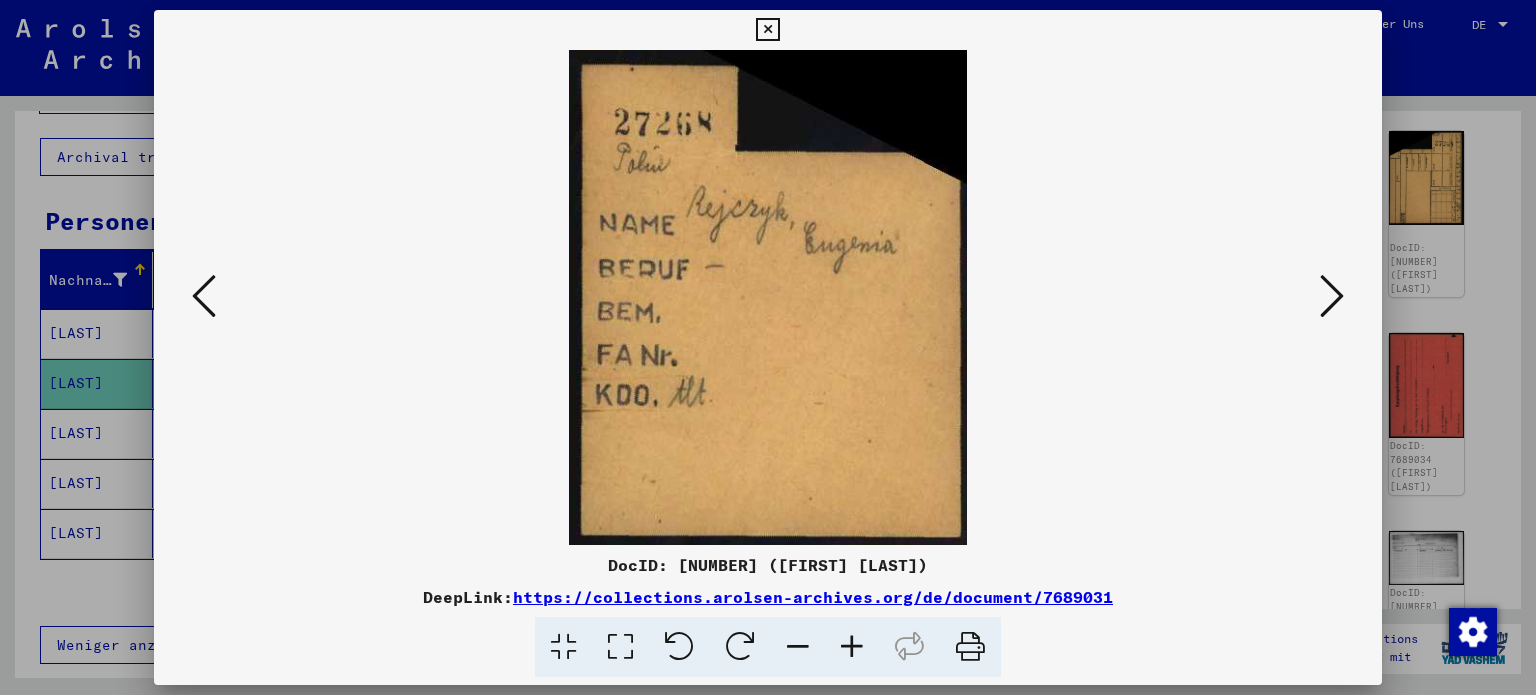 click at bounding box center (1332, 296) 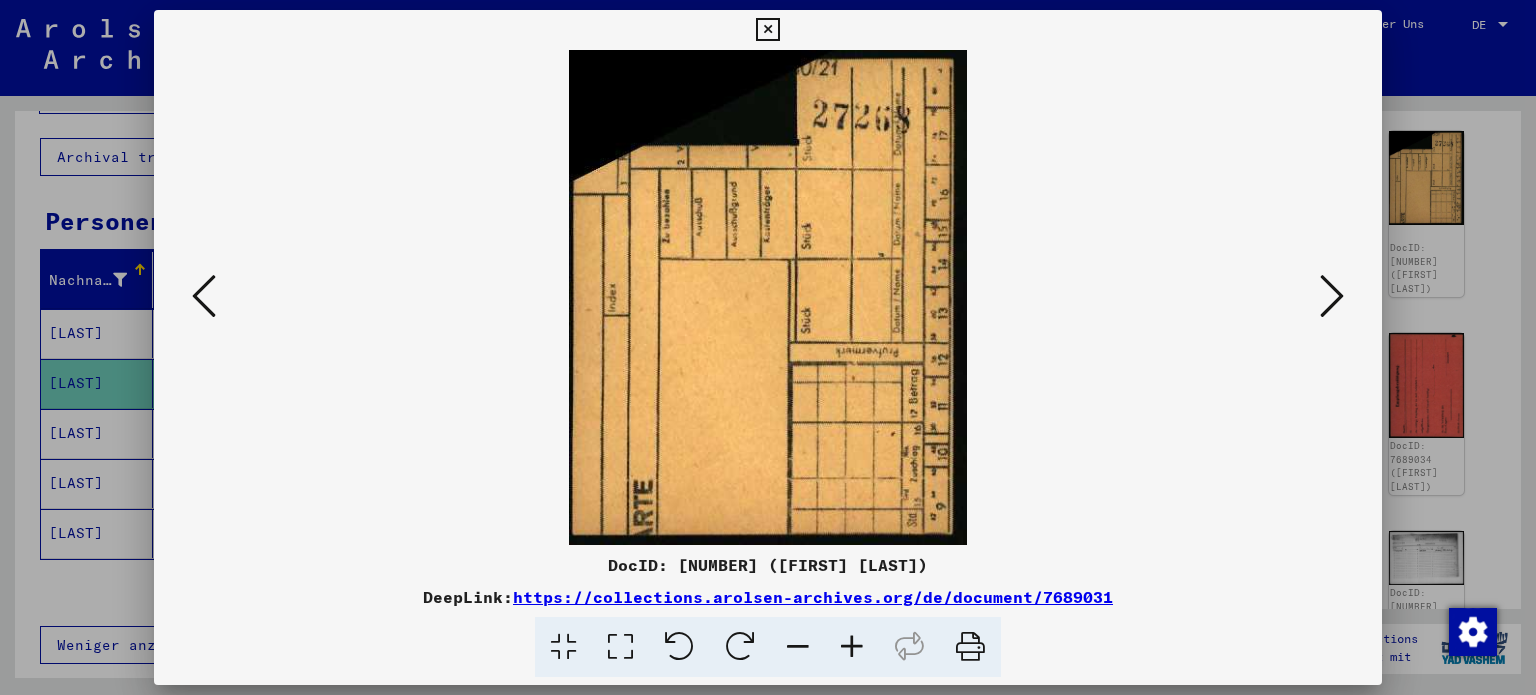 click at bounding box center [1332, 296] 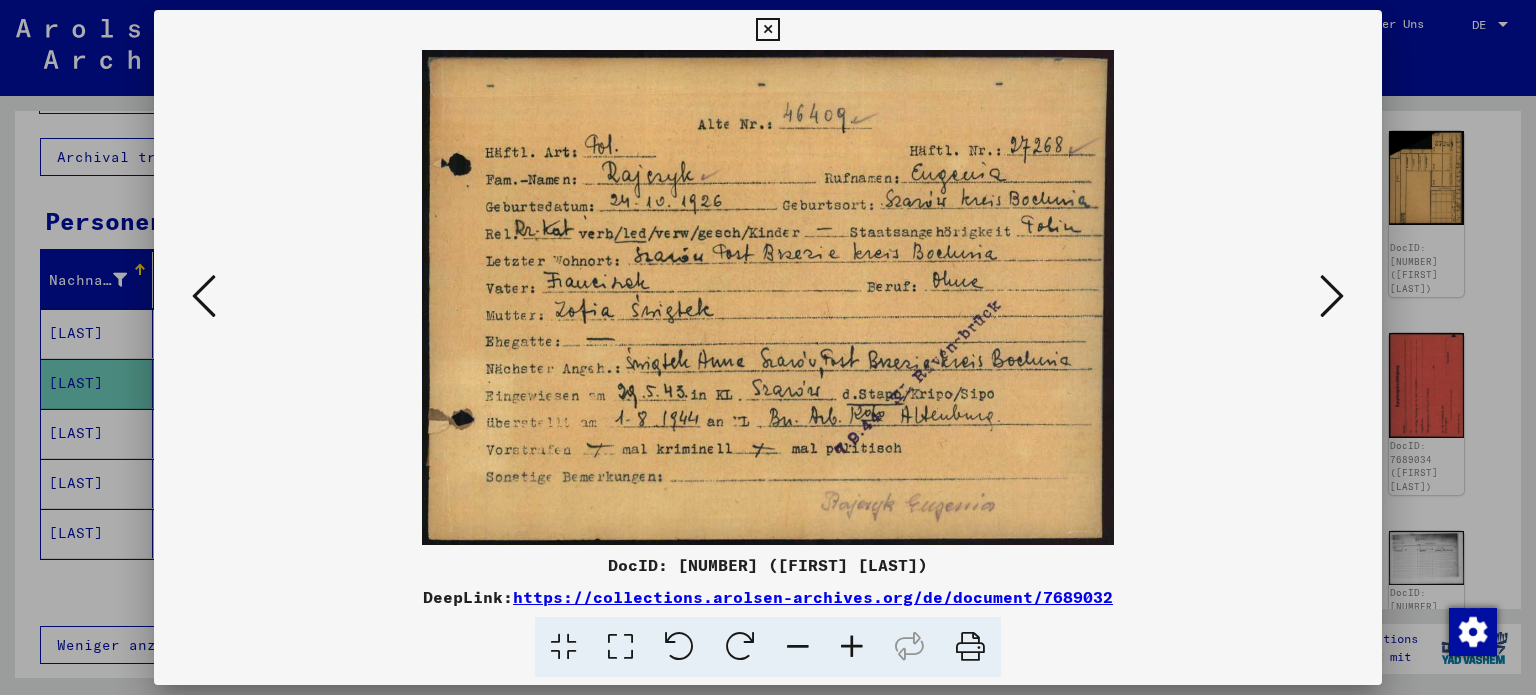 click at bounding box center [1332, 296] 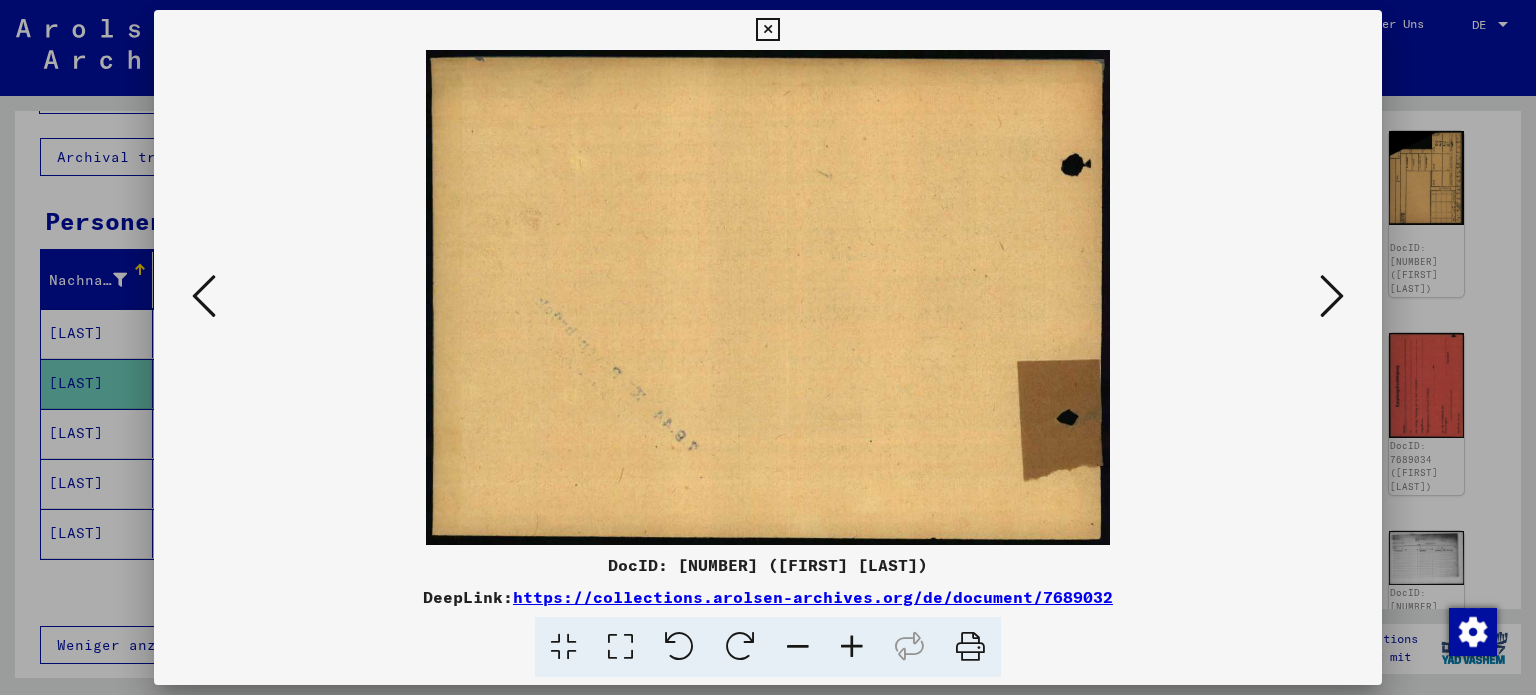 click at bounding box center (1332, 296) 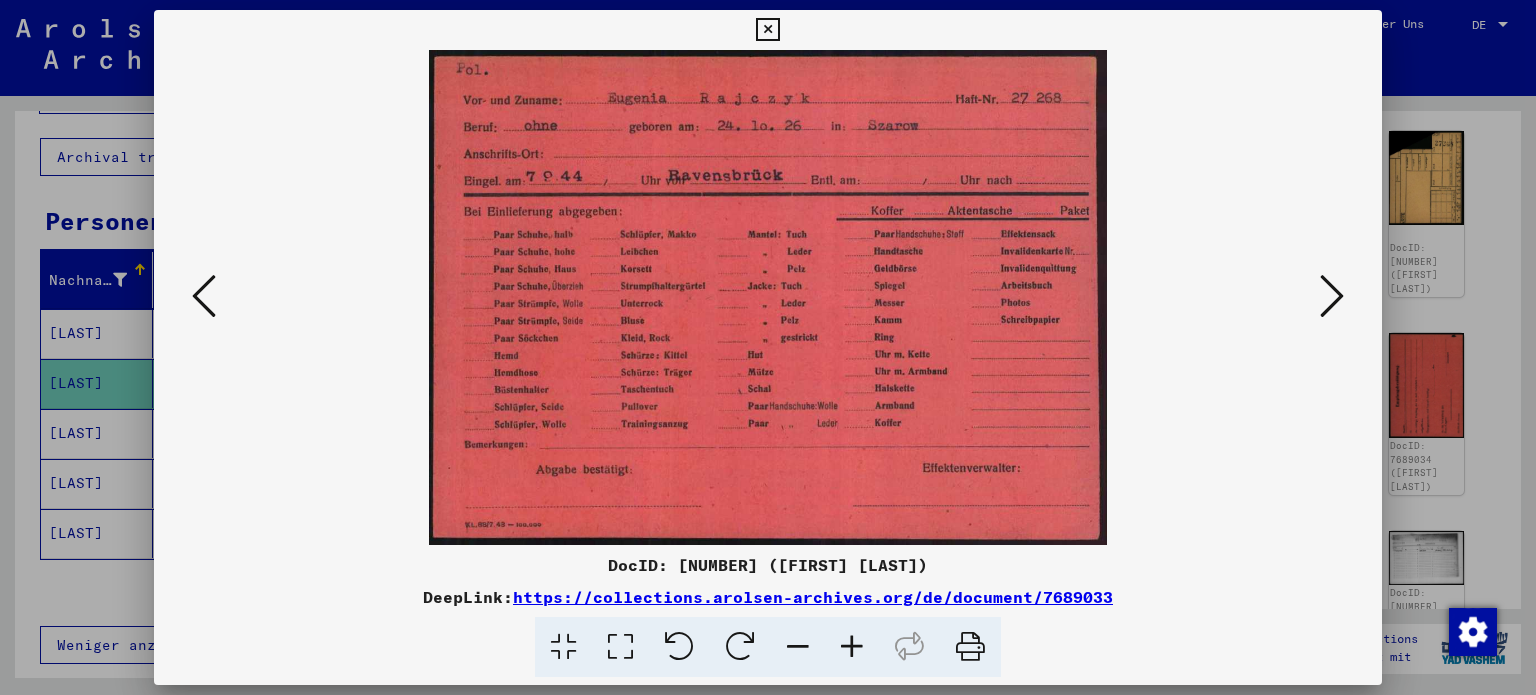 click at bounding box center [1332, 296] 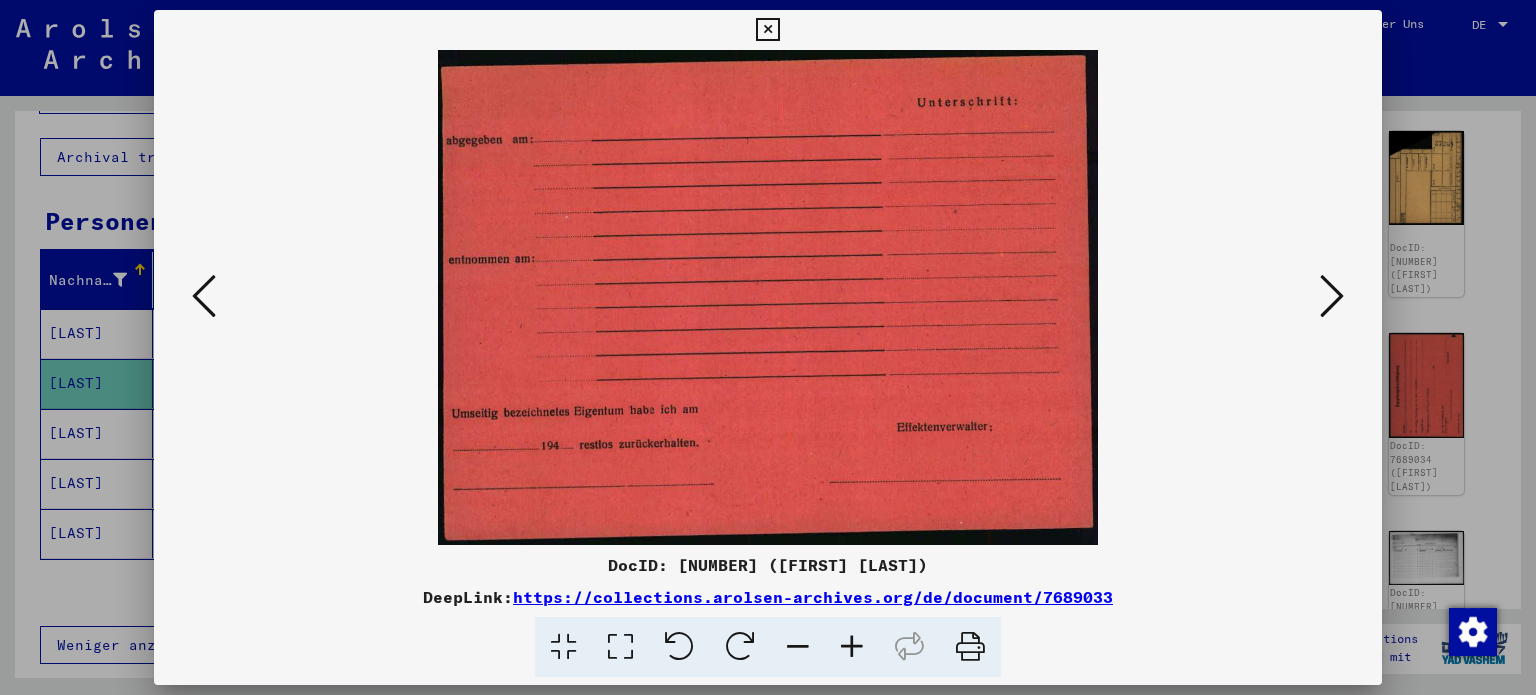 click at bounding box center (204, 296) 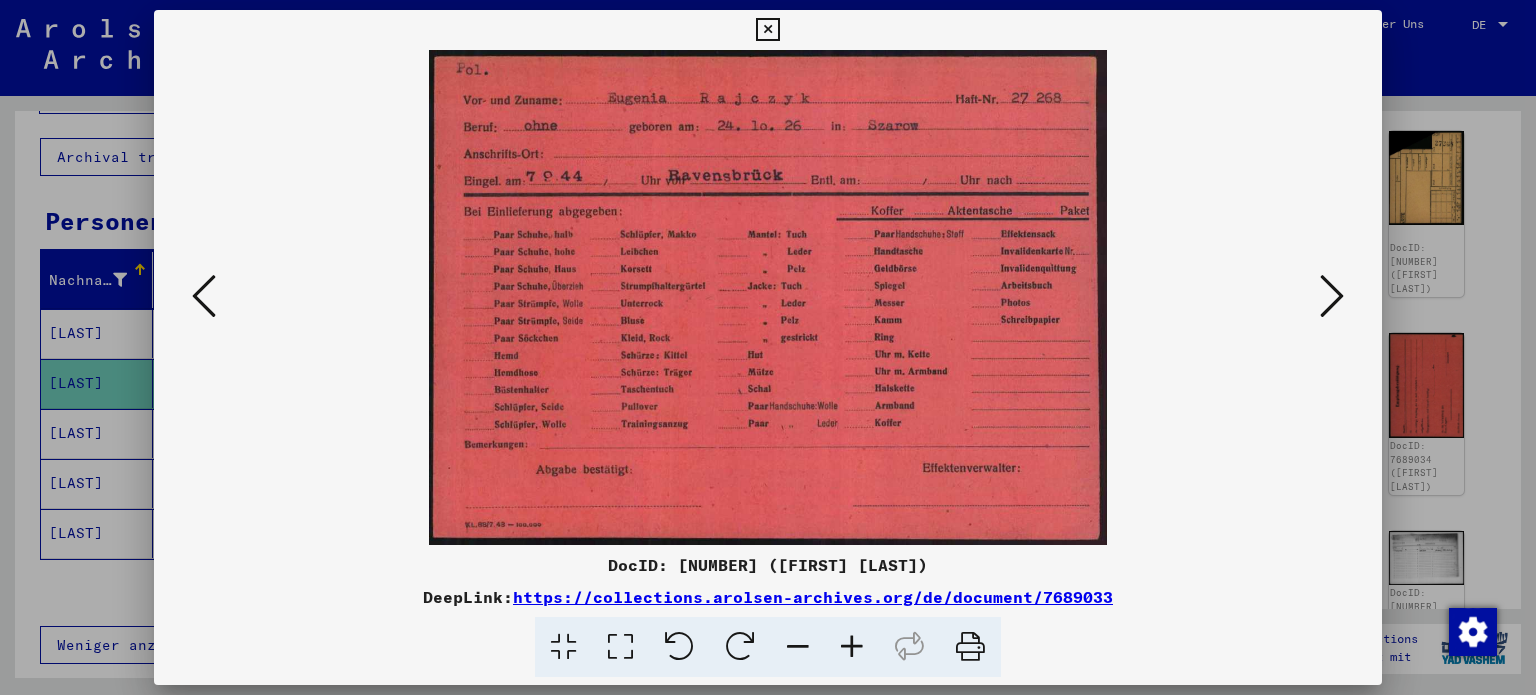 click at bounding box center [1332, 296] 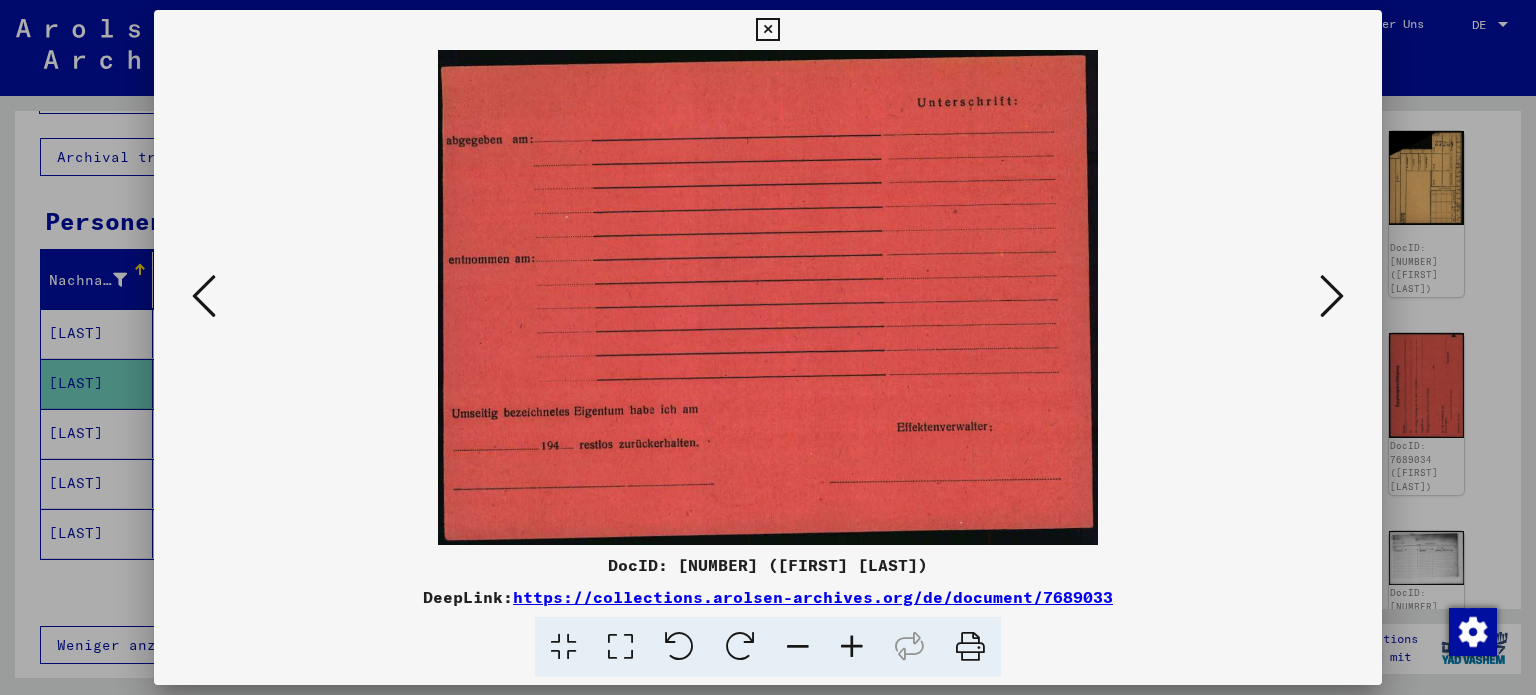 click at bounding box center [1332, 296] 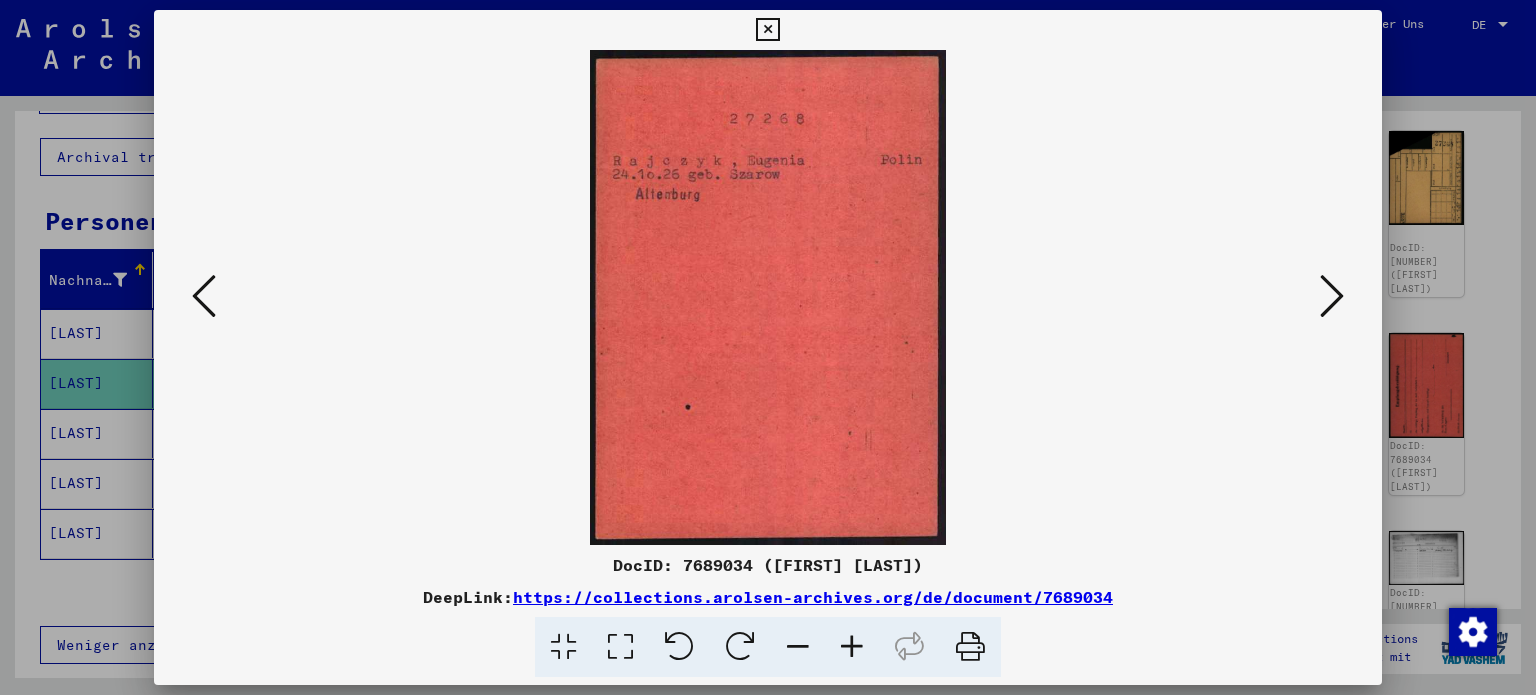 click at bounding box center (1332, 296) 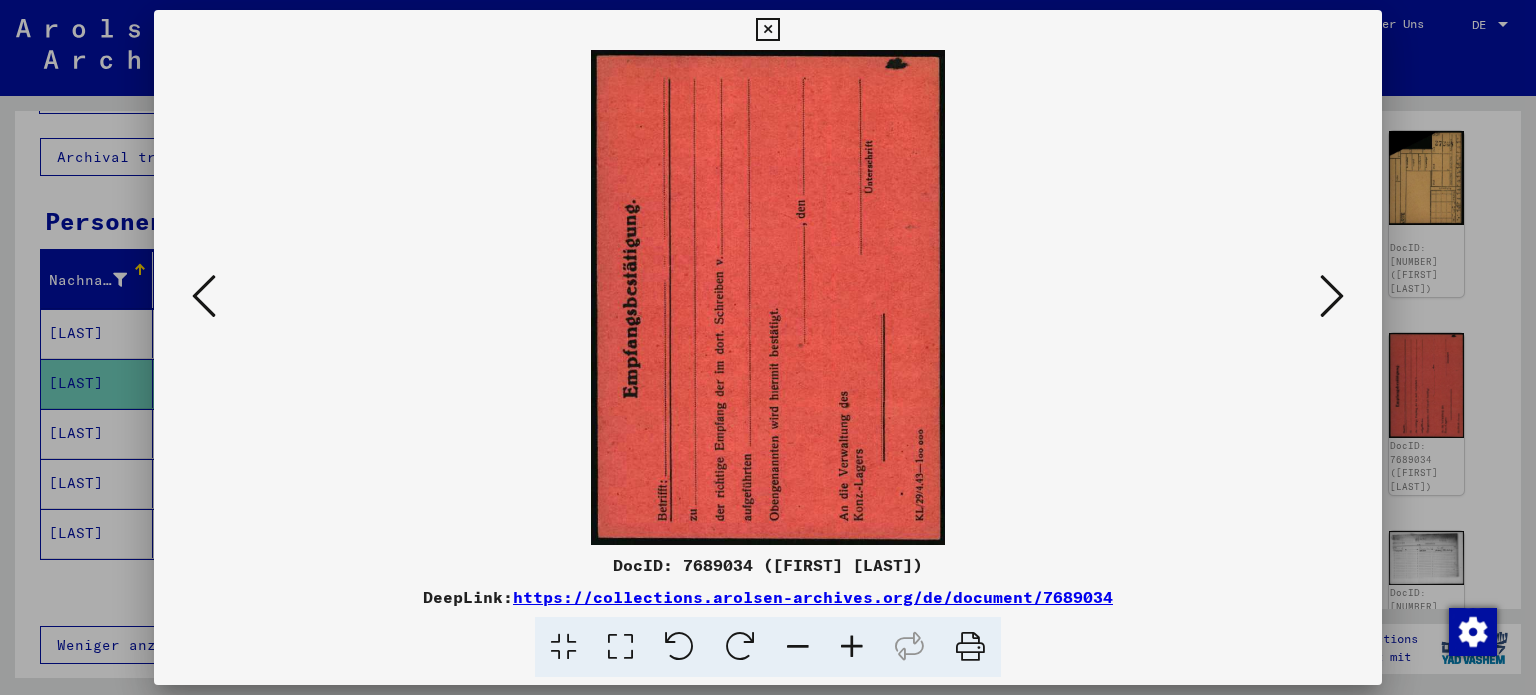 click at bounding box center (1332, 296) 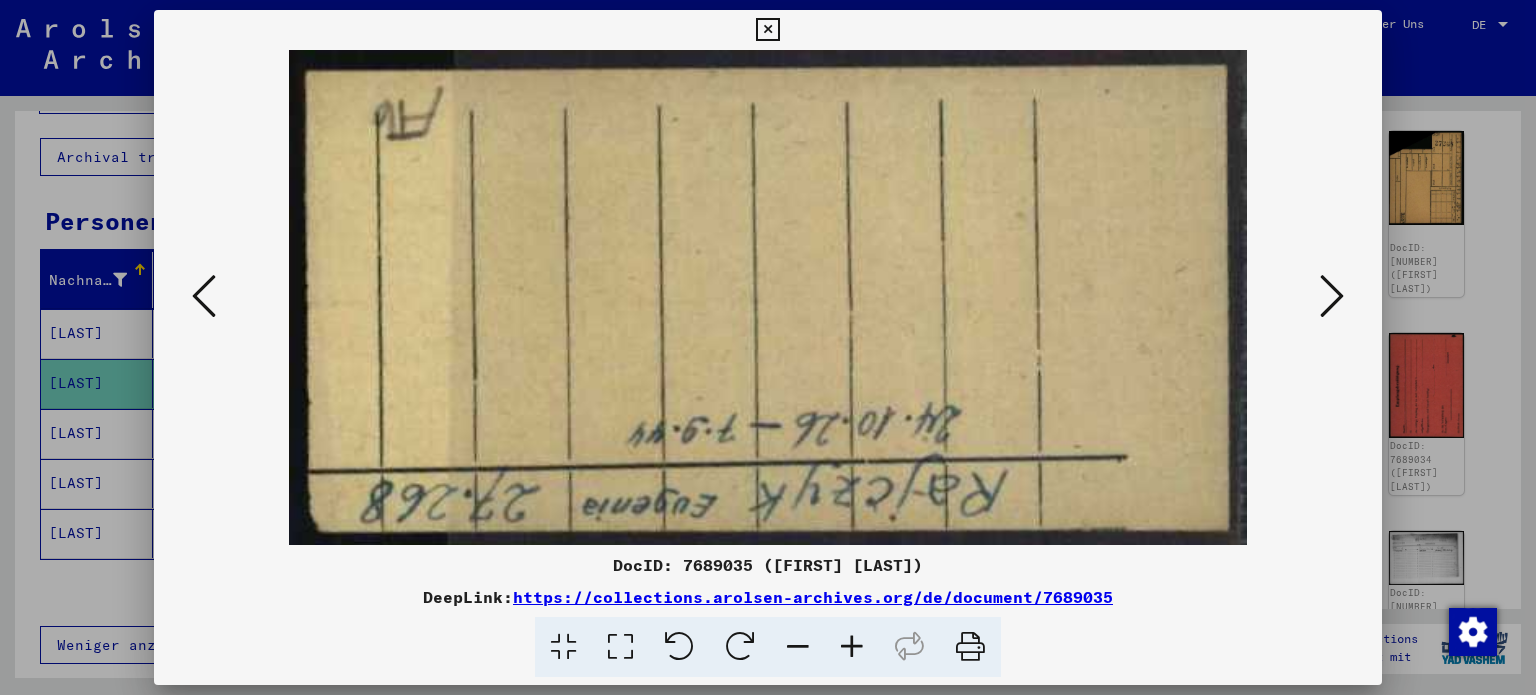 click at bounding box center [1332, 296] 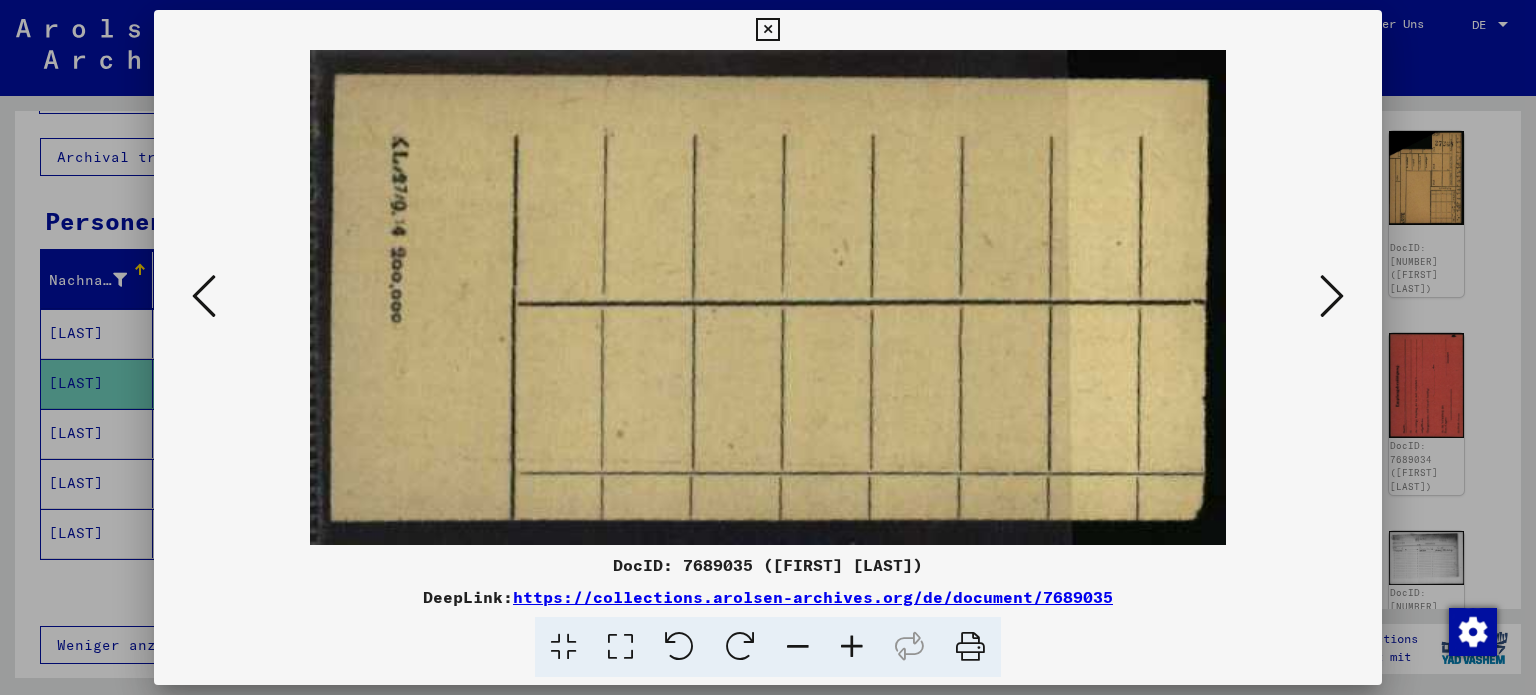 click at bounding box center (1332, 296) 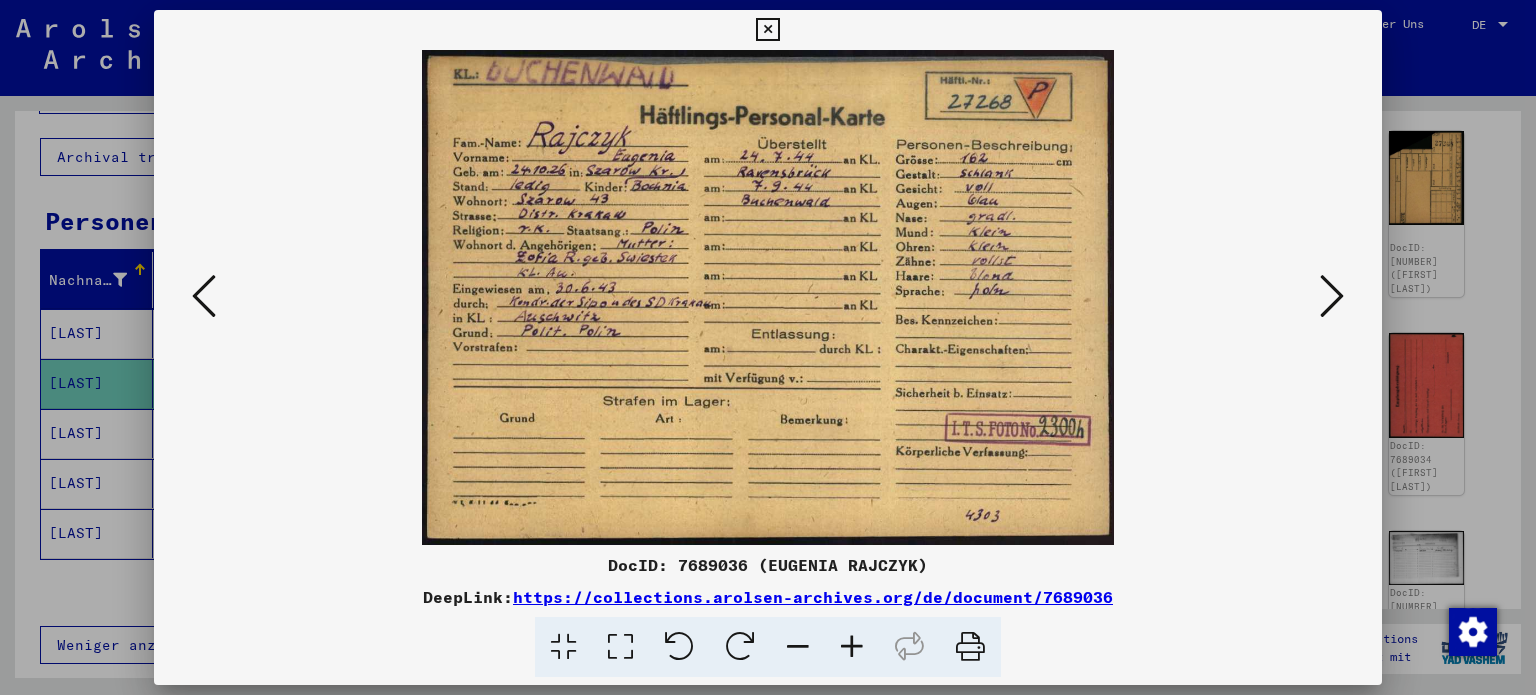 click at bounding box center [1332, 296] 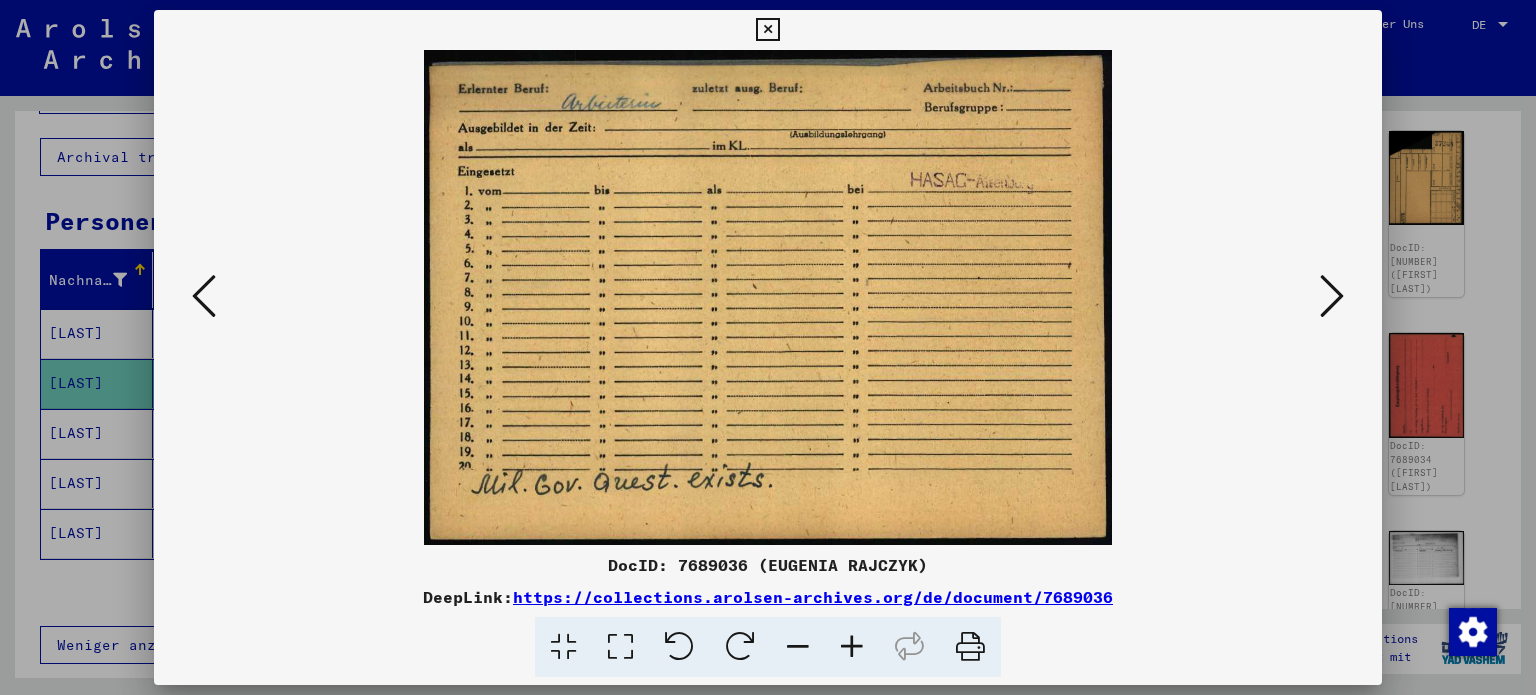 click at bounding box center (204, 297) 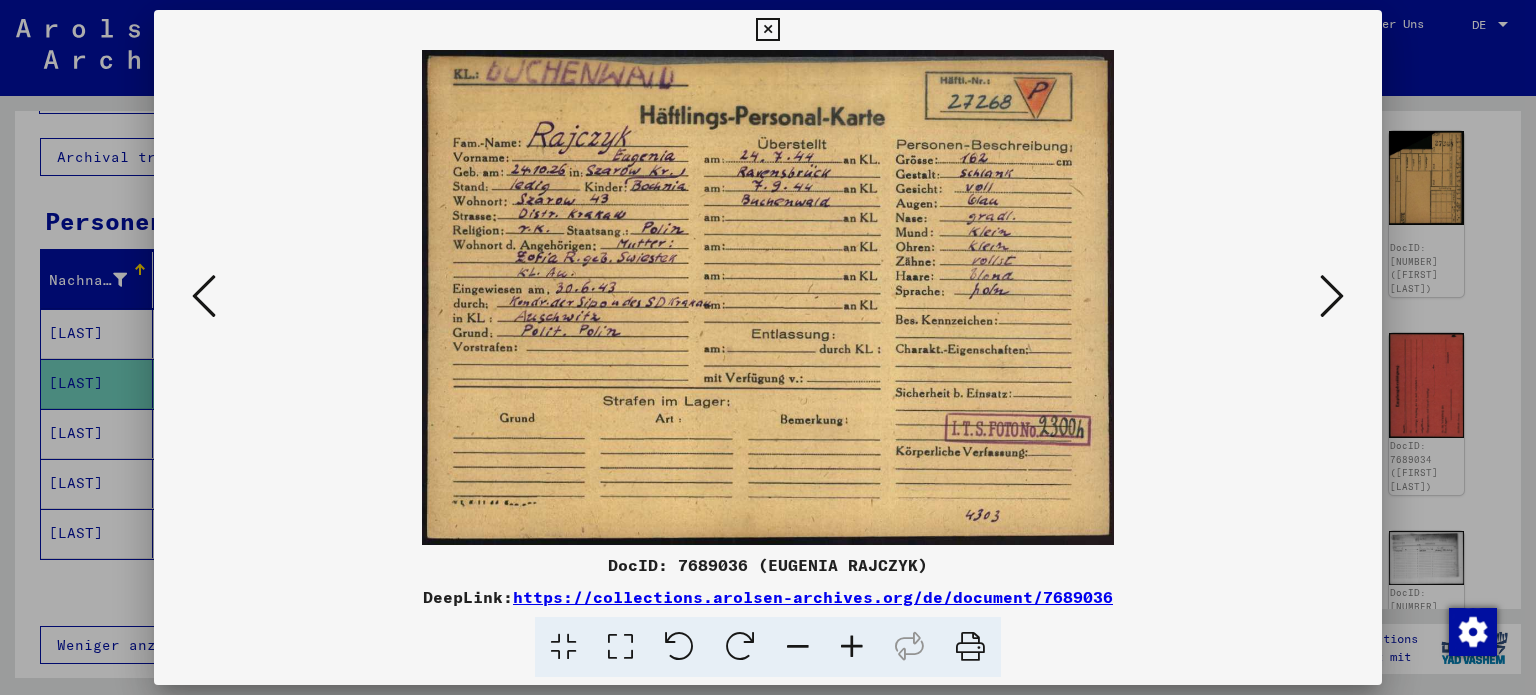 click at bounding box center (767, 30) 